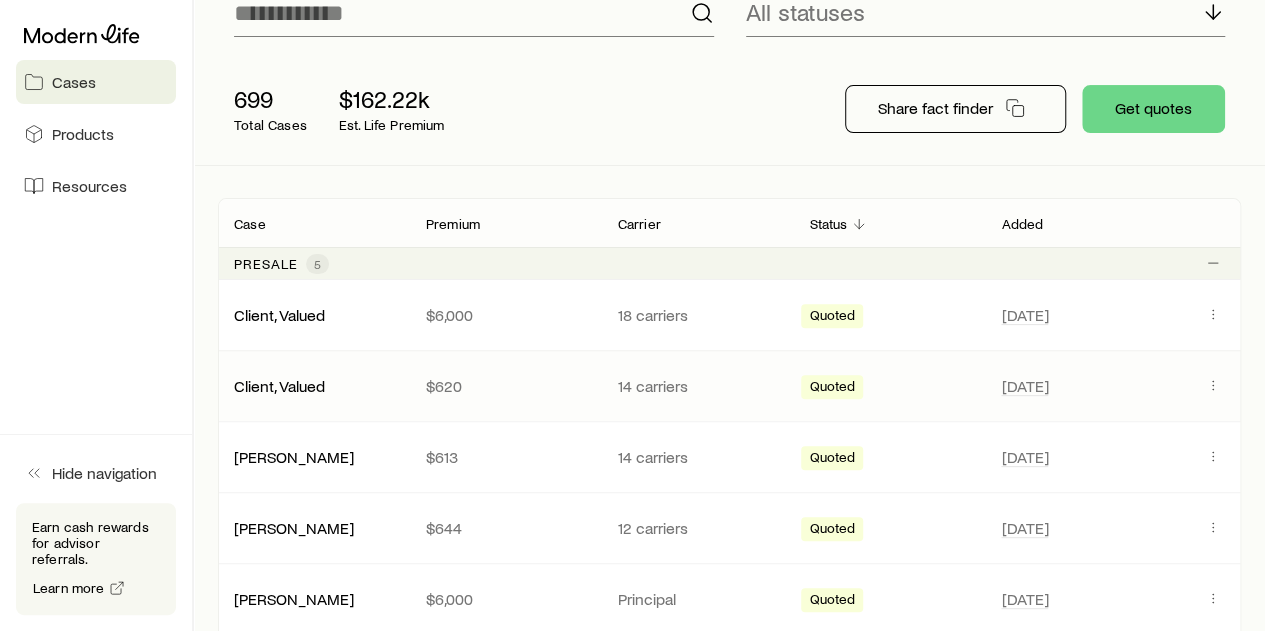 scroll, scrollTop: 0, scrollLeft: 0, axis: both 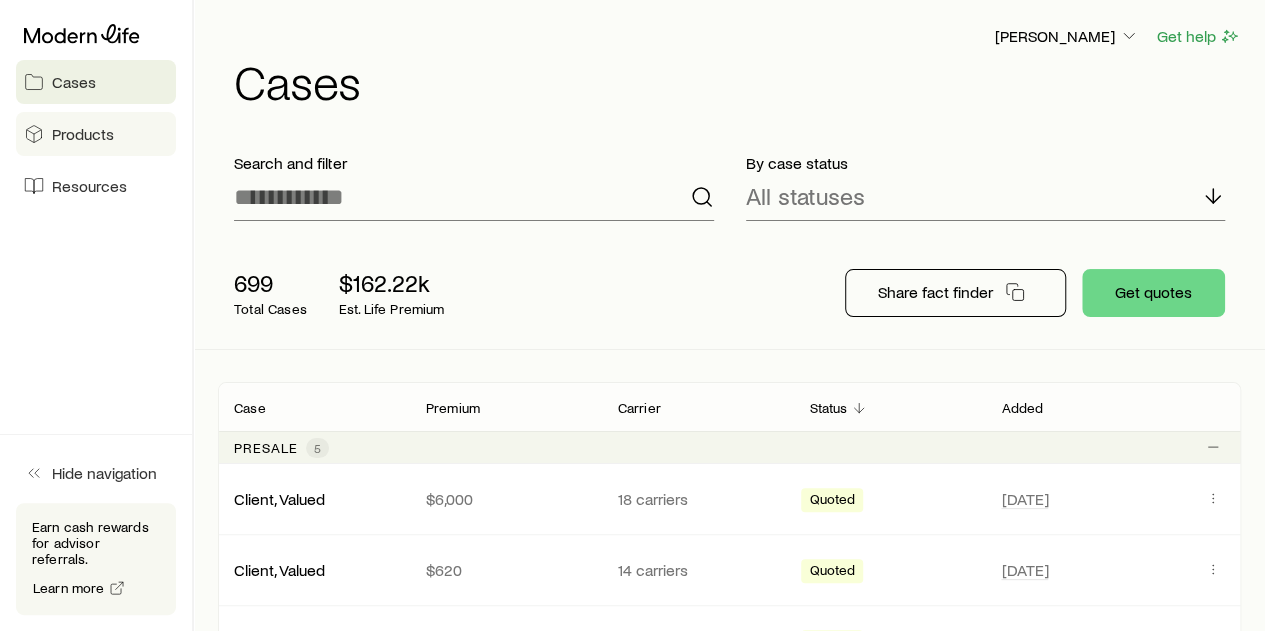 click on "Products" at bounding box center [83, 134] 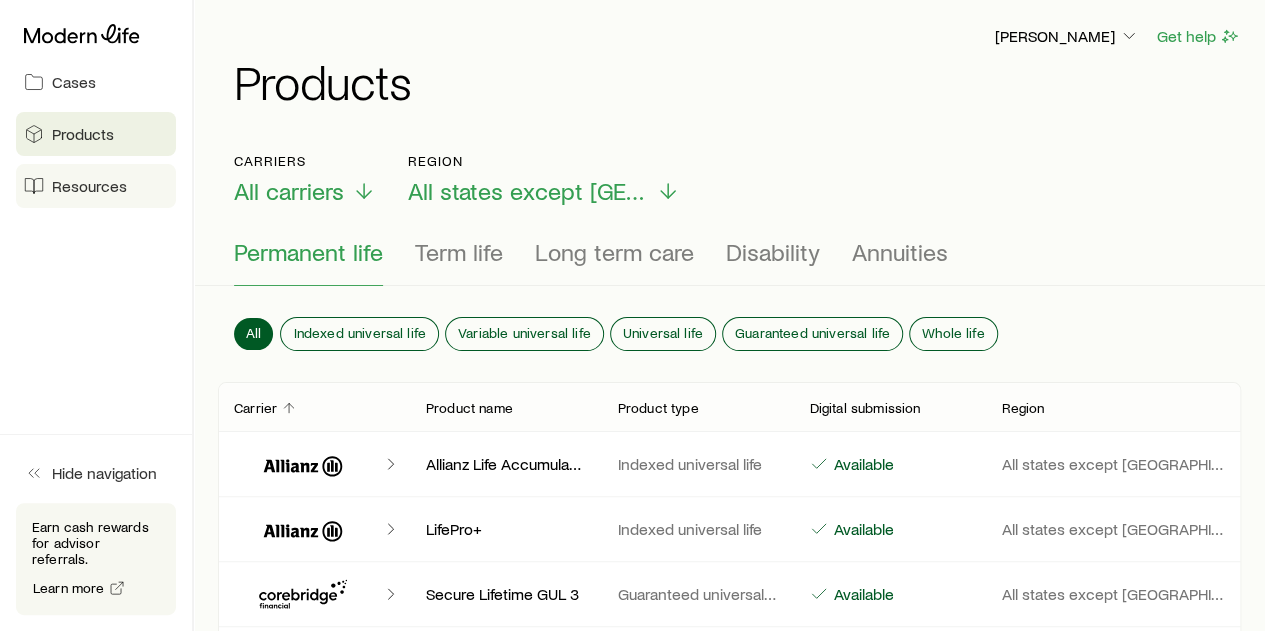 click on "Resources" at bounding box center (89, 186) 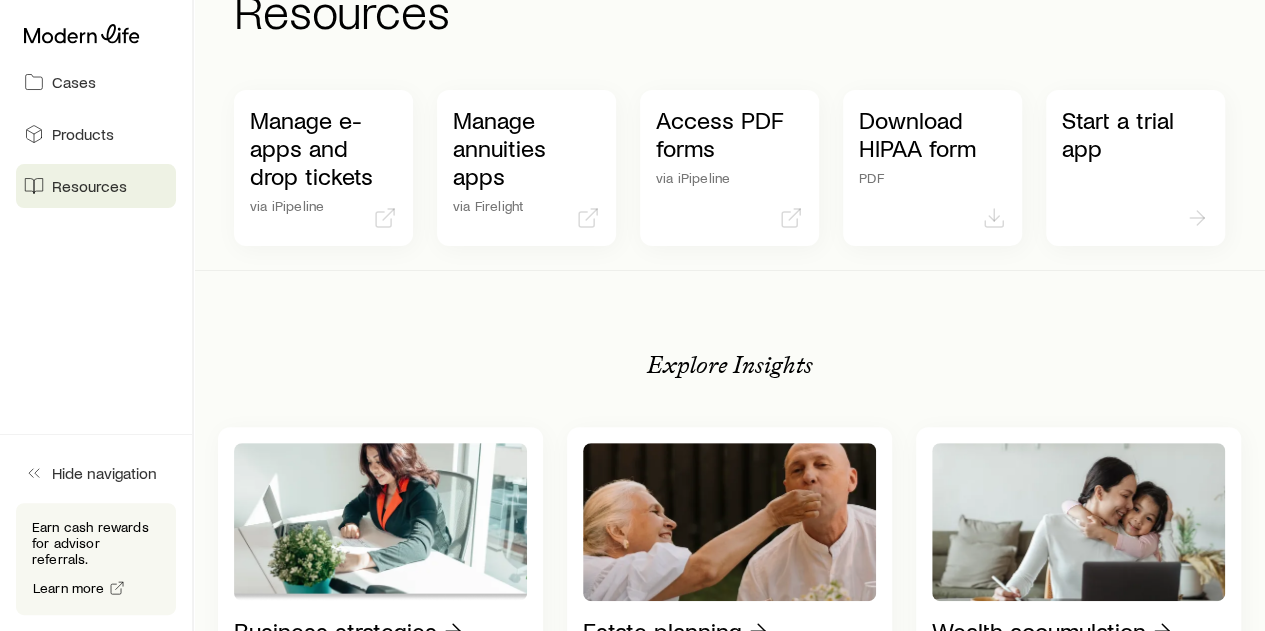 scroll, scrollTop: 0, scrollLeft: 0, axis: both 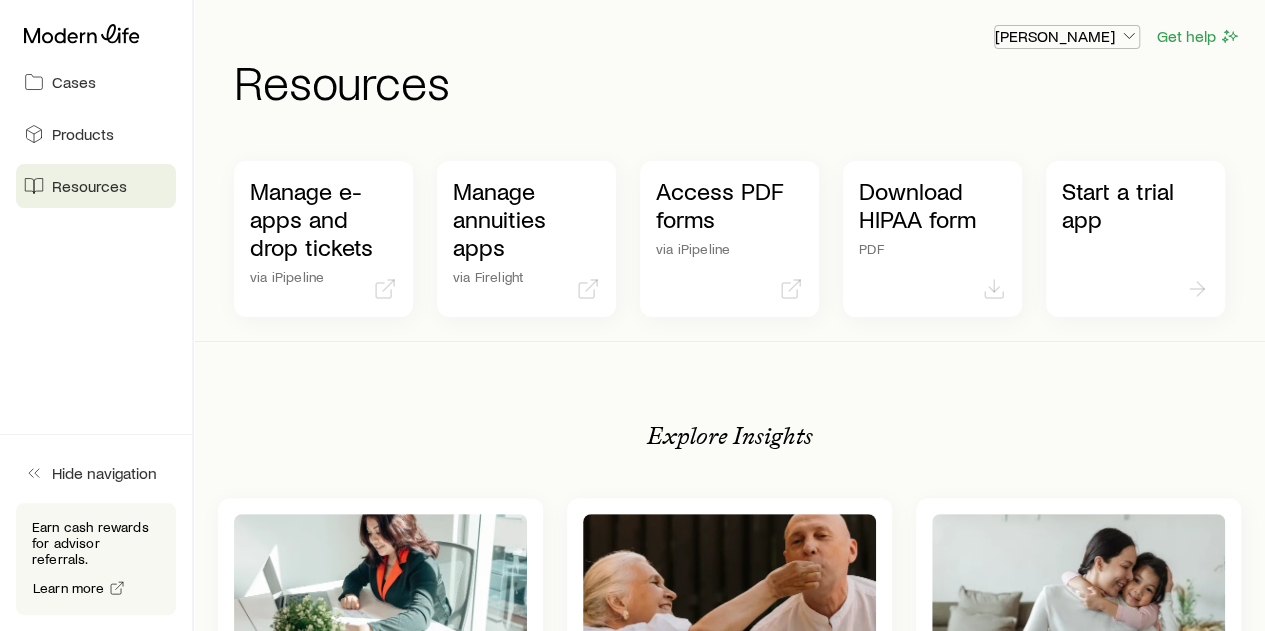 click 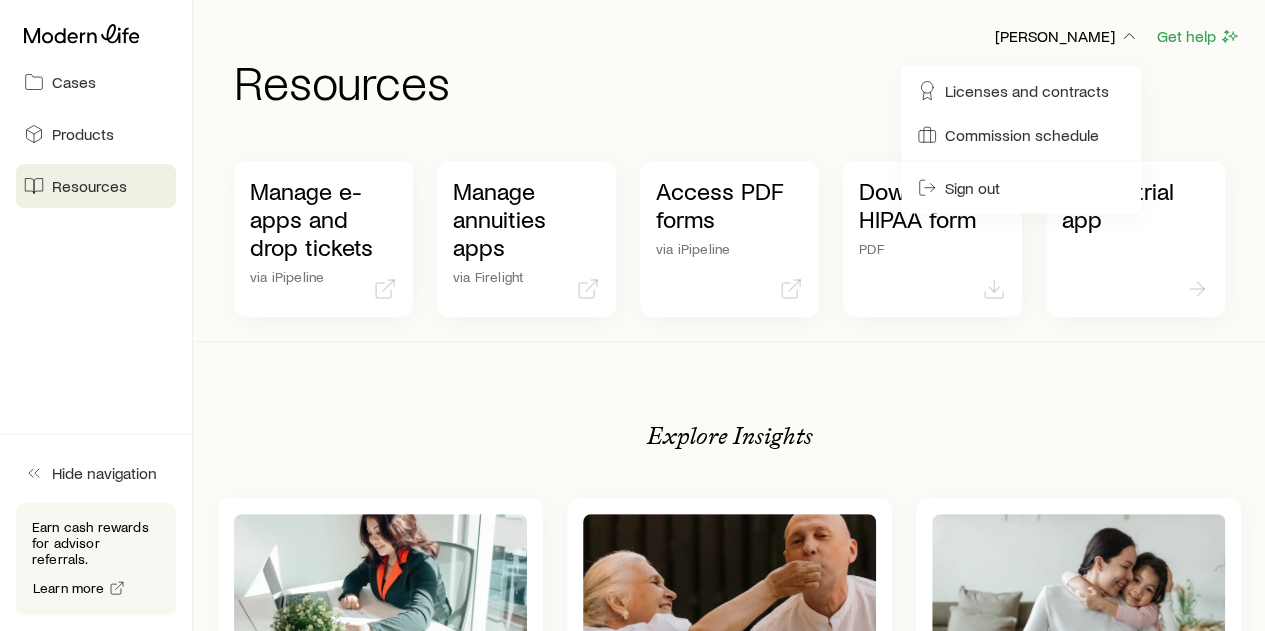 click on "Resources" at bounding box center [737, 81] 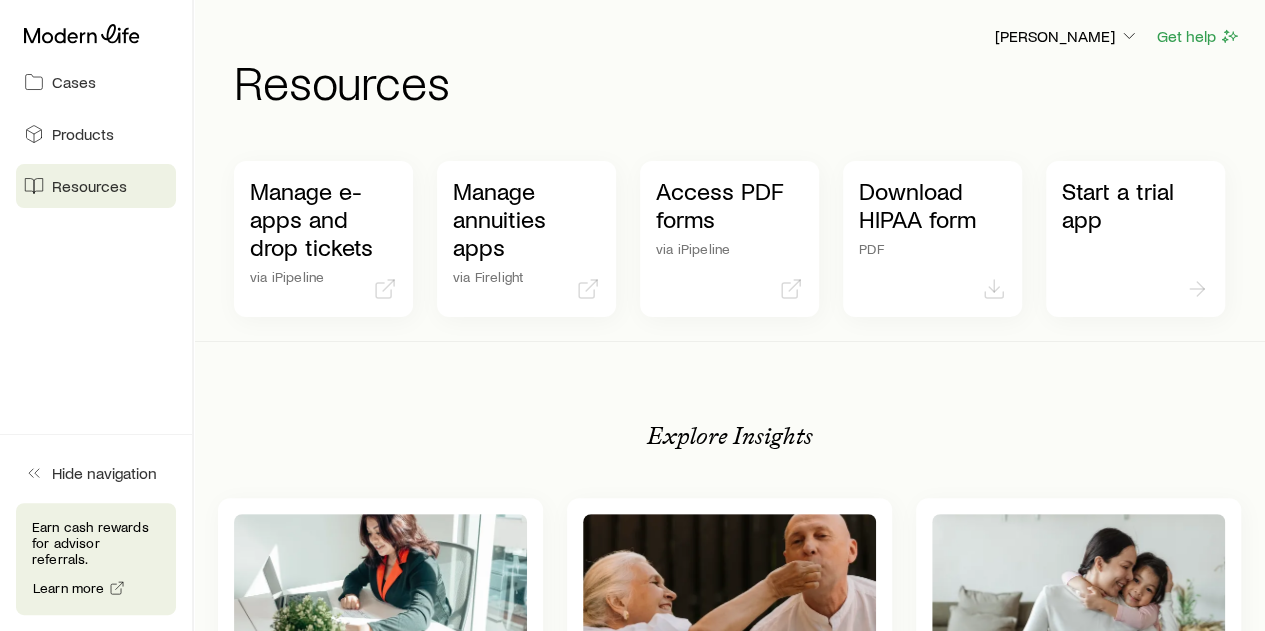 click on "Earn cash rewards for advisor referrals." at bounding box center [96, 543] 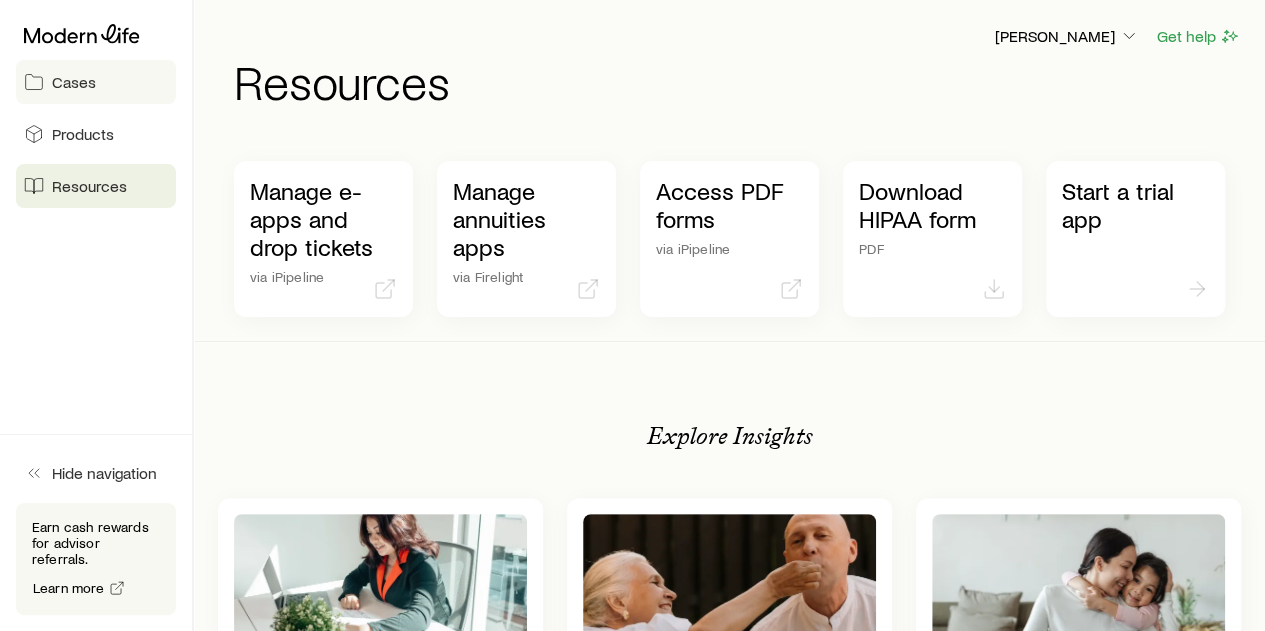 click on "Cases" at bounding box center [74, 82] 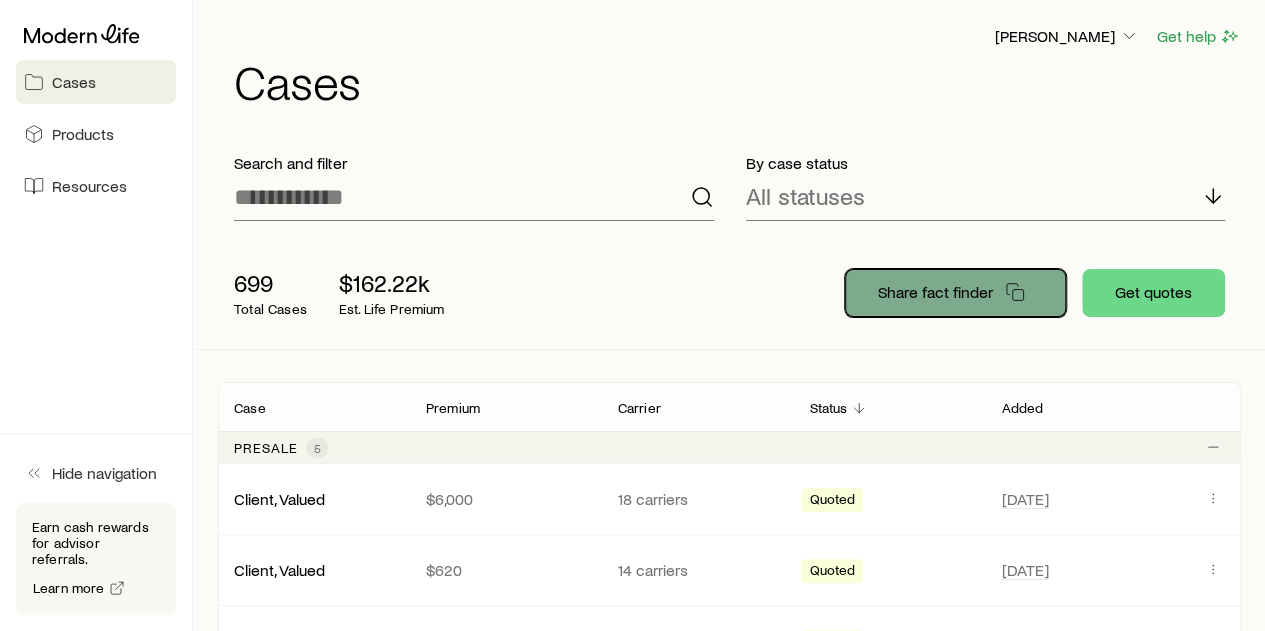 click on "Share fact finder" at bounding box center (935, 292) 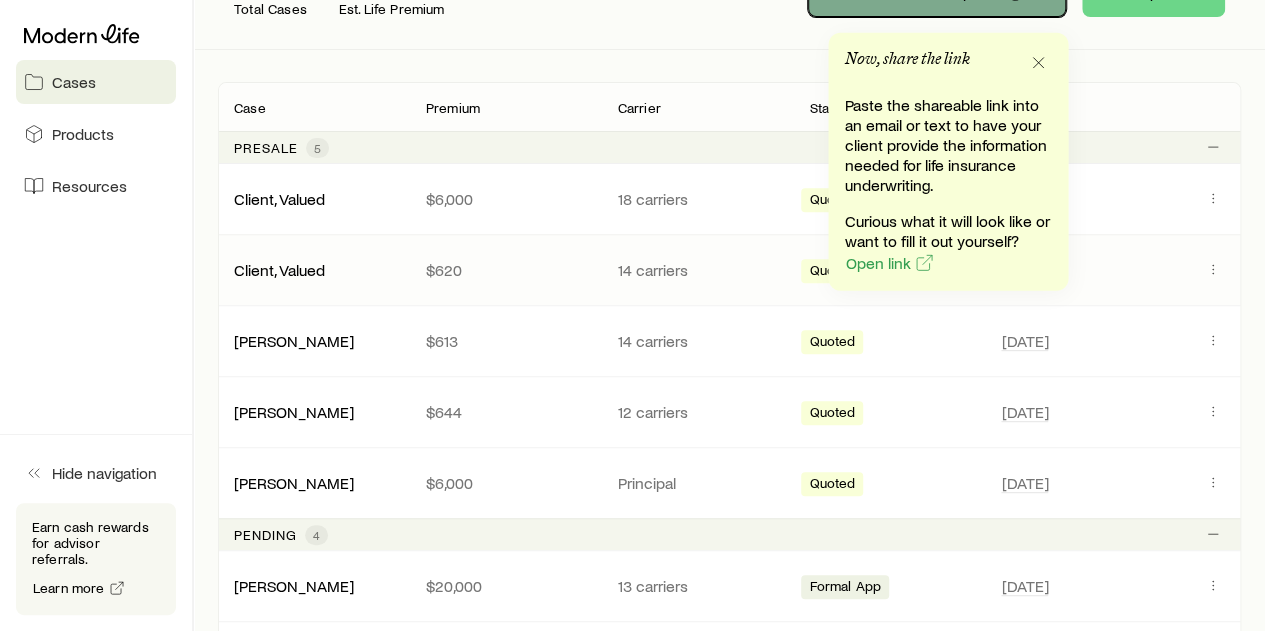scroll, scrollTop: 200, scrollLeft: 0, axis: vertical 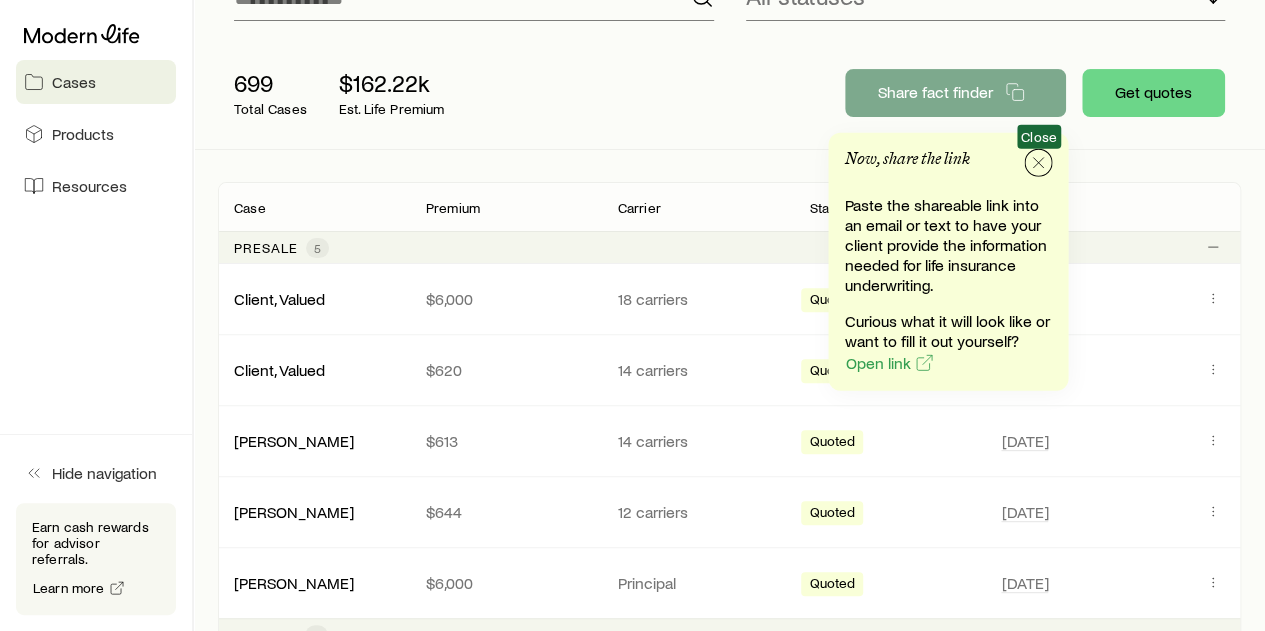 click 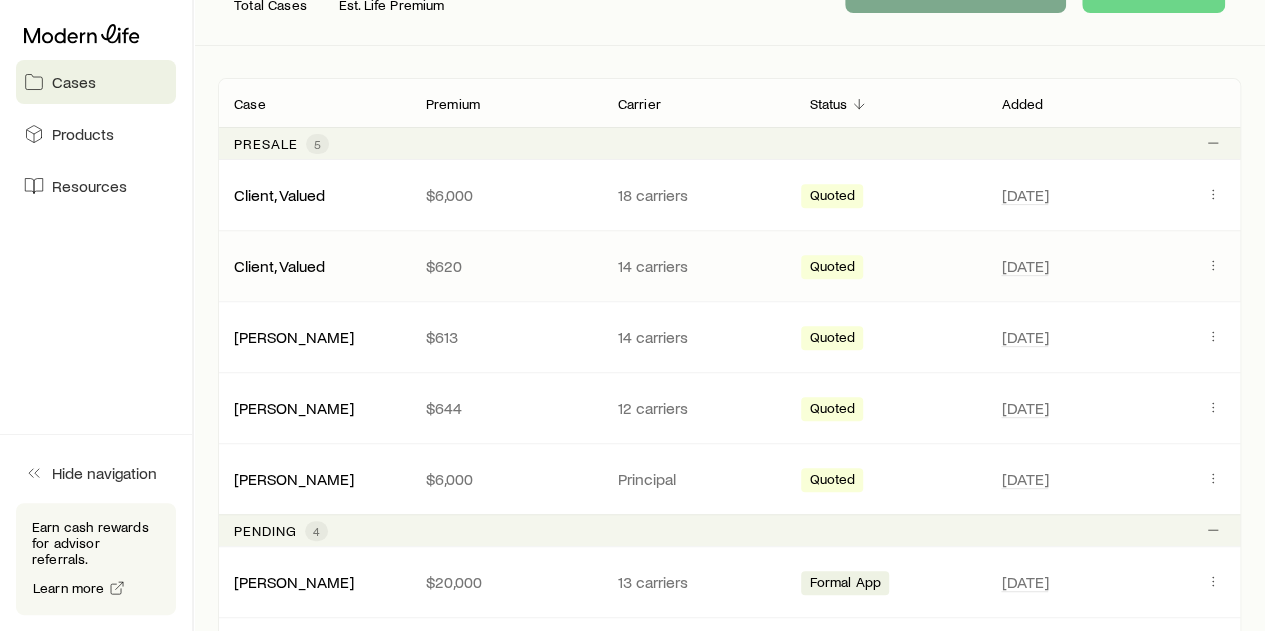 scroll, scrollTop: 300, scrollLeft: 0, axis: vertical 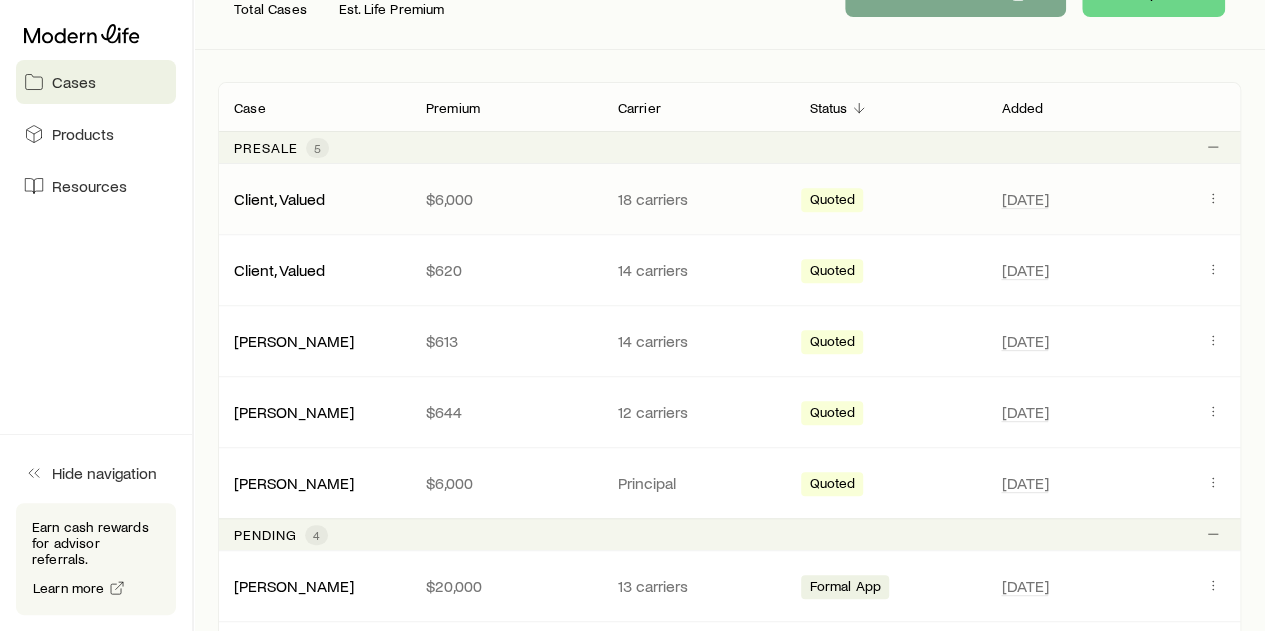 click on "Quoted" at bounding box center (832, 201) 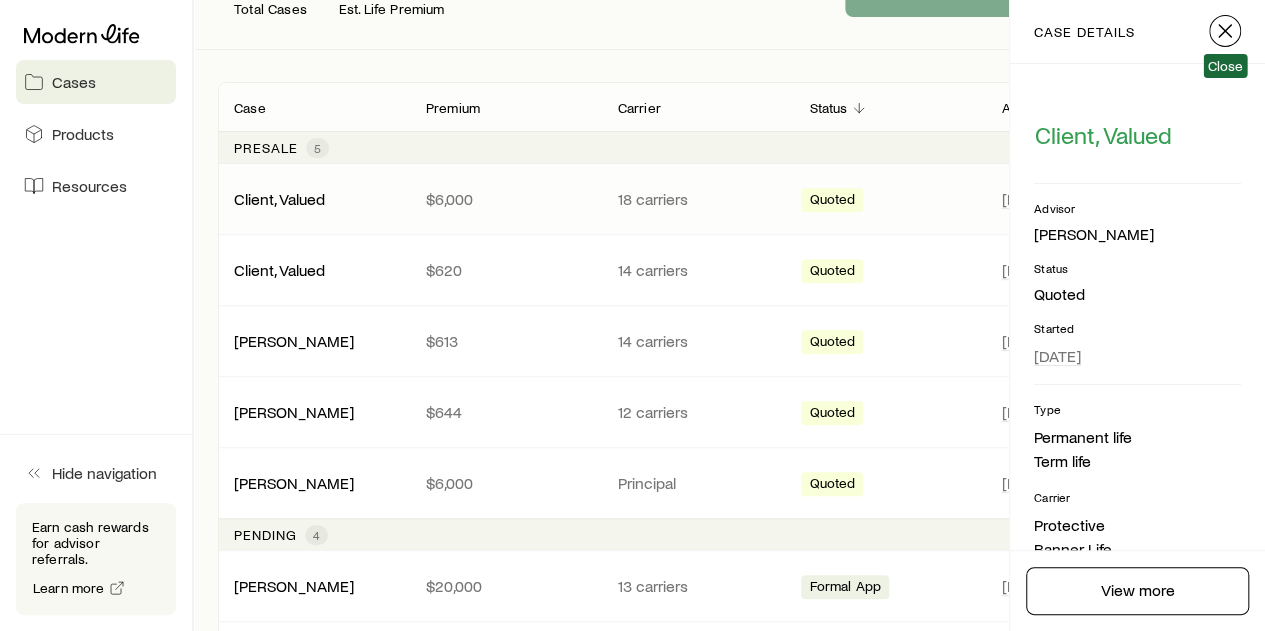 click 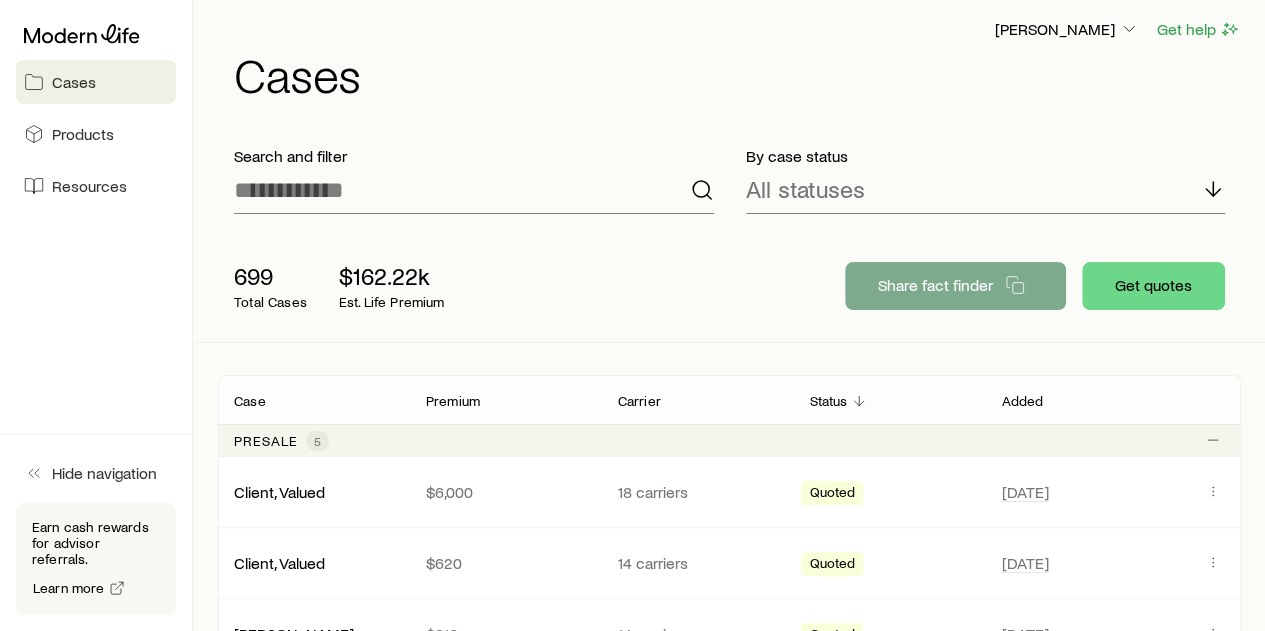 scroll, scrollTop: 0, scrollLeft: 0, axis: both 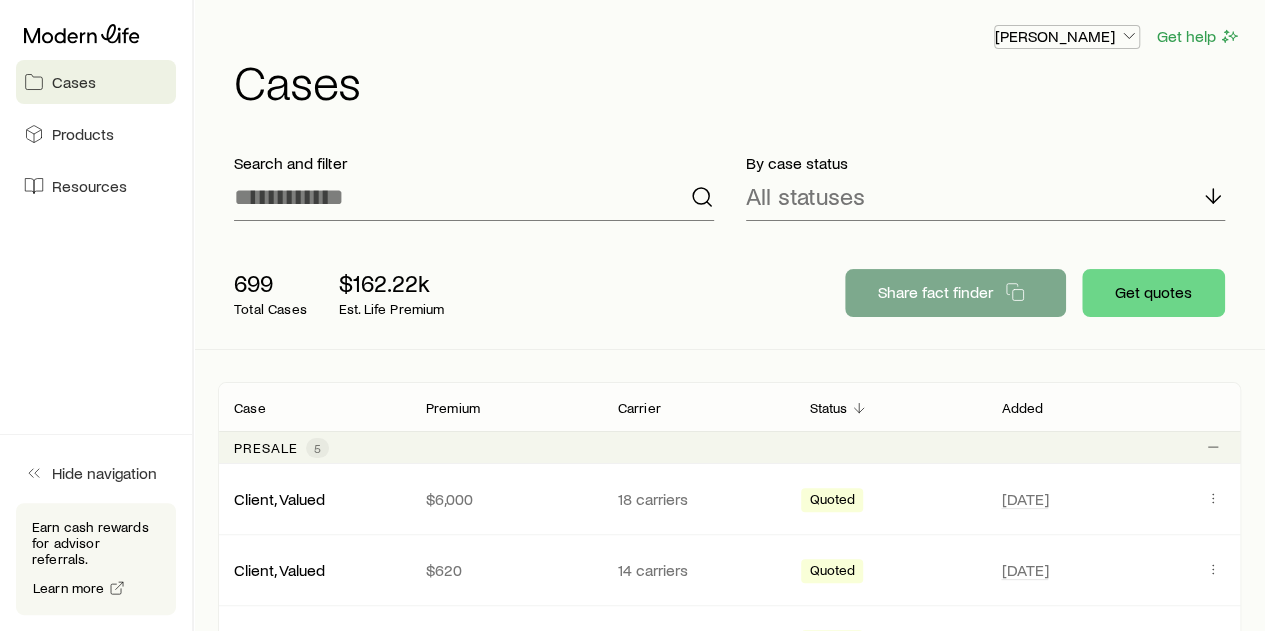 click 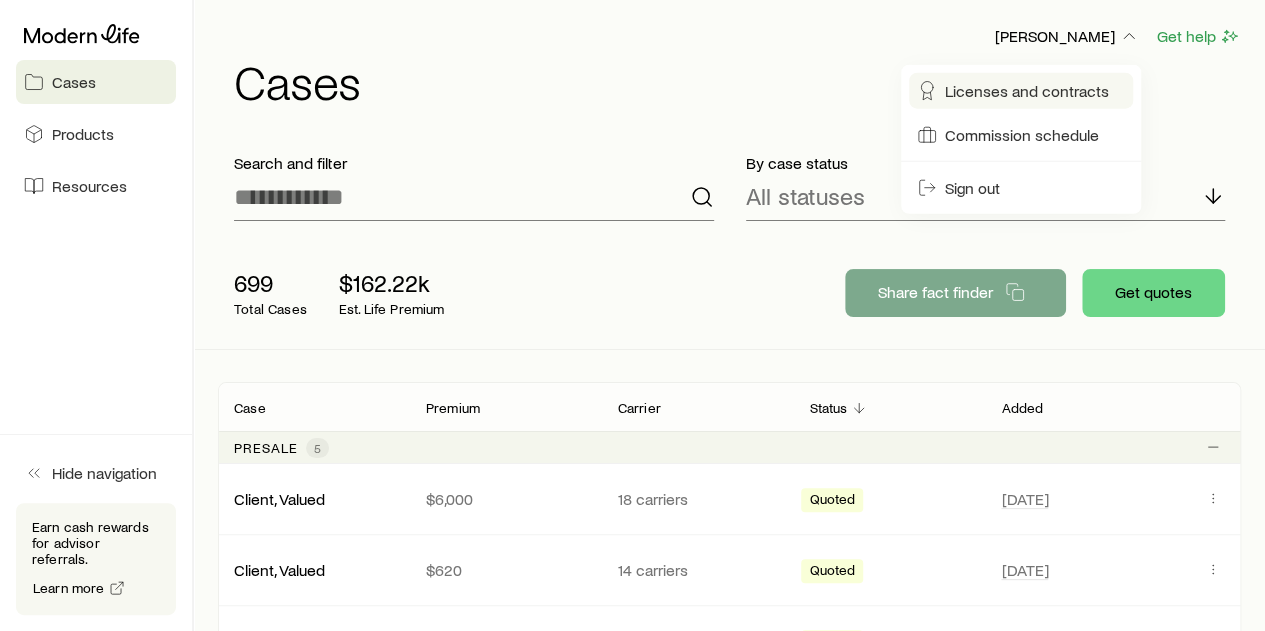 click on "Licenses and contracts" at bounding box center (1027, 91) 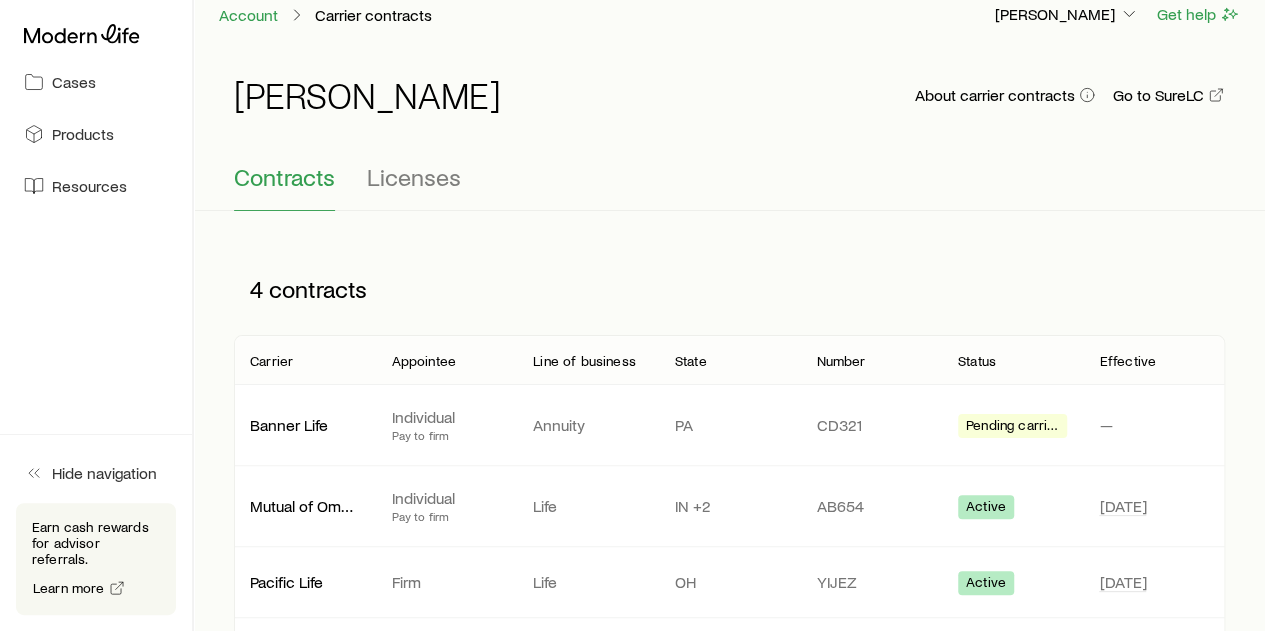 scroll, scrollTop: 21, scrollLeft: 0, axis: vertical 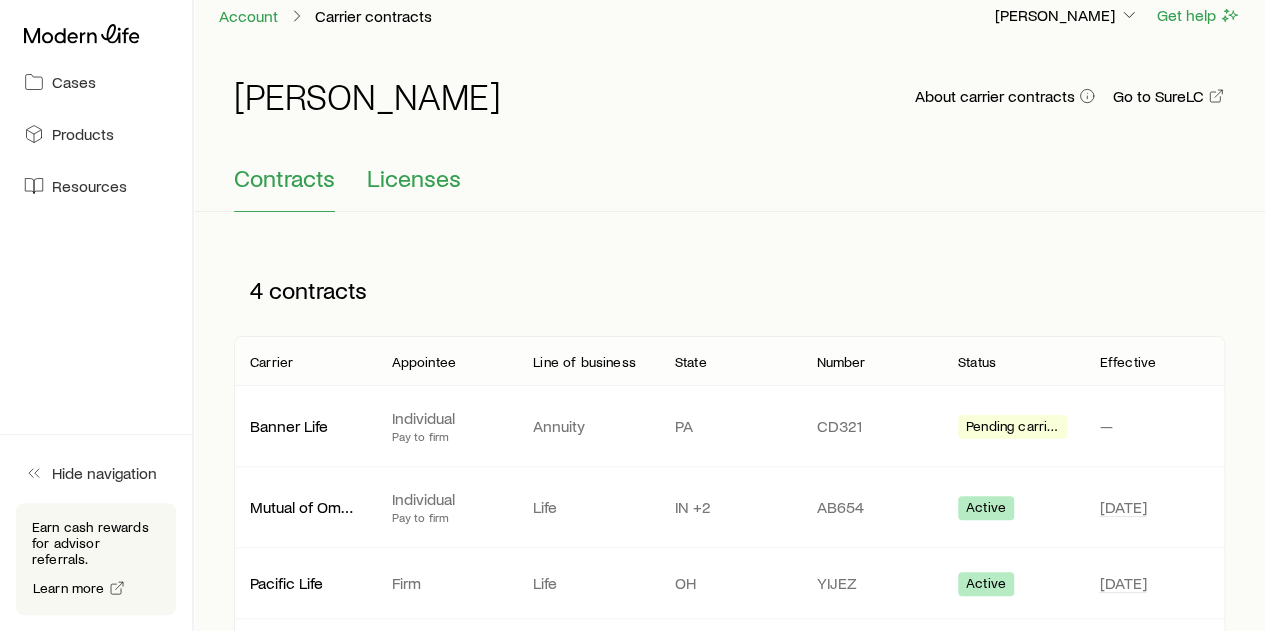 click on "Licenses" at bounding box center [414, 178] 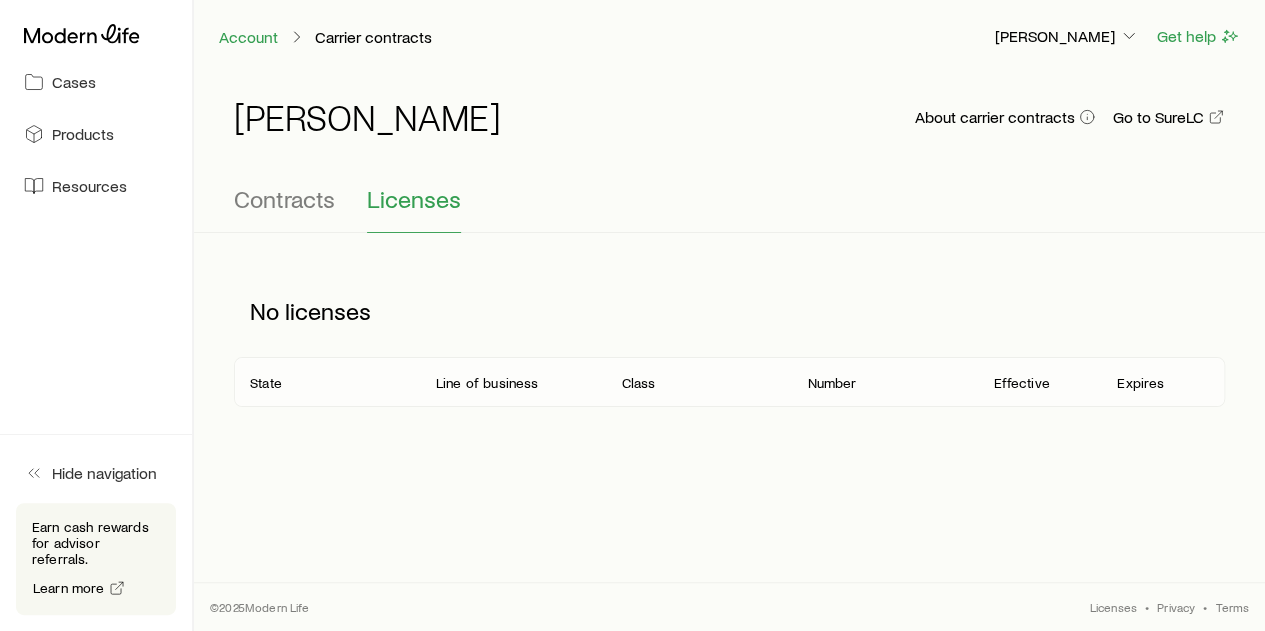 scroll, scrollTop: 0, scrollLeft: 0, axis: both 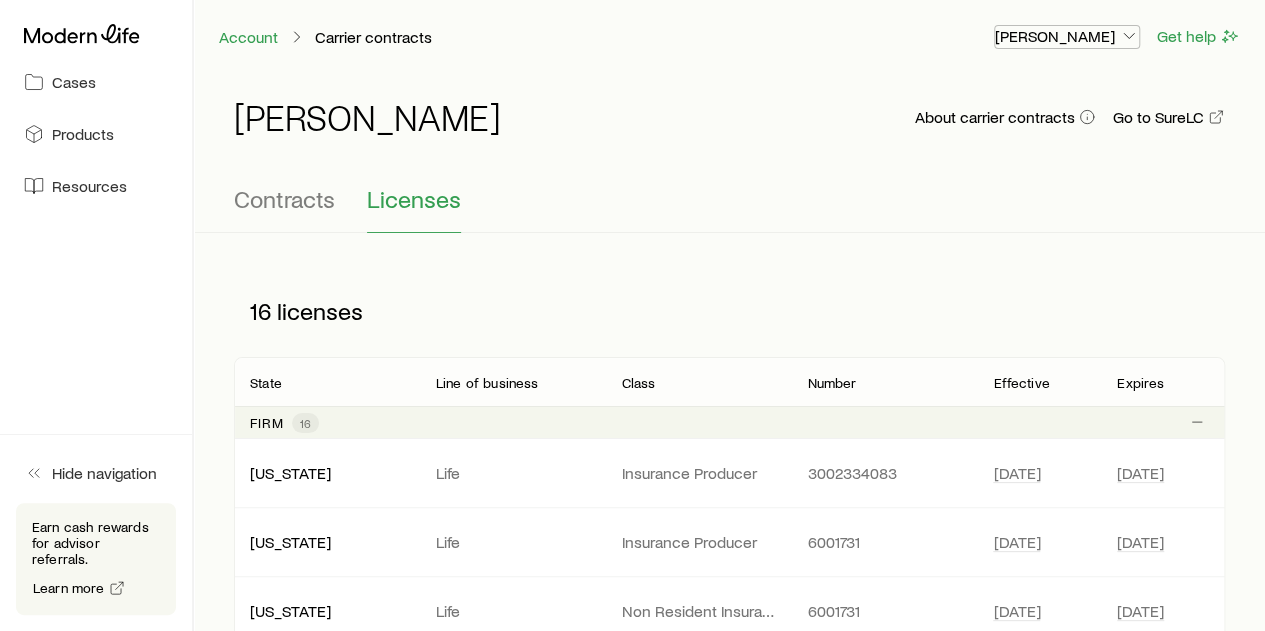 click 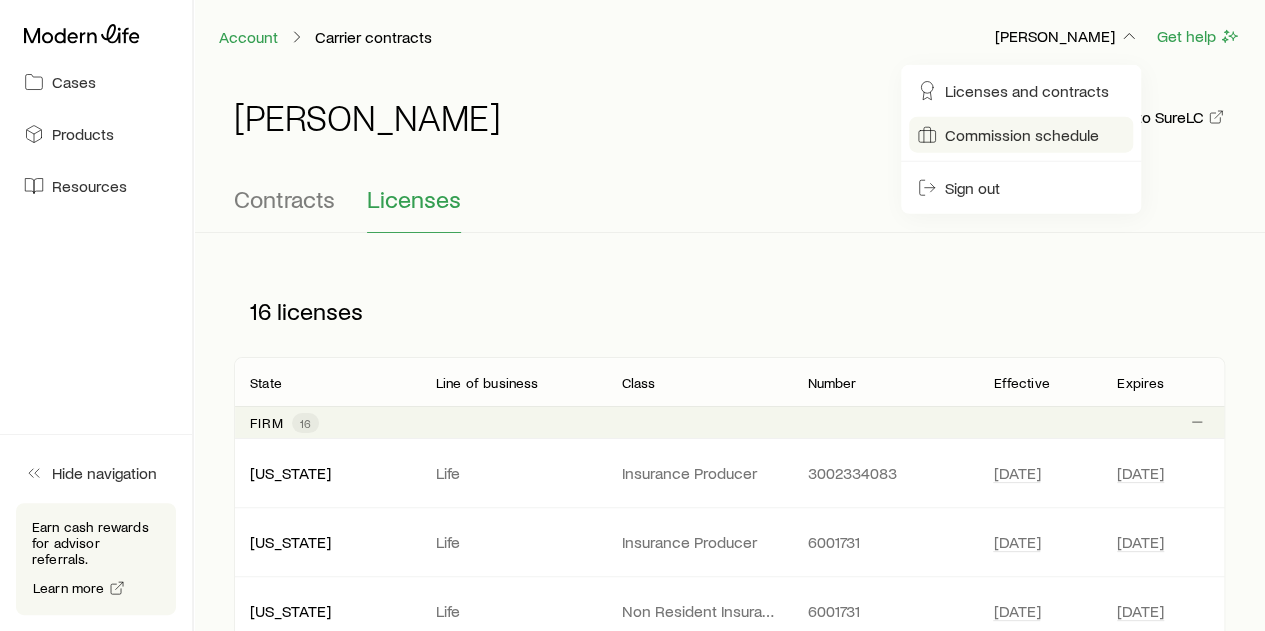 click on "Commission schedule" at bounding box center (1022, 135) 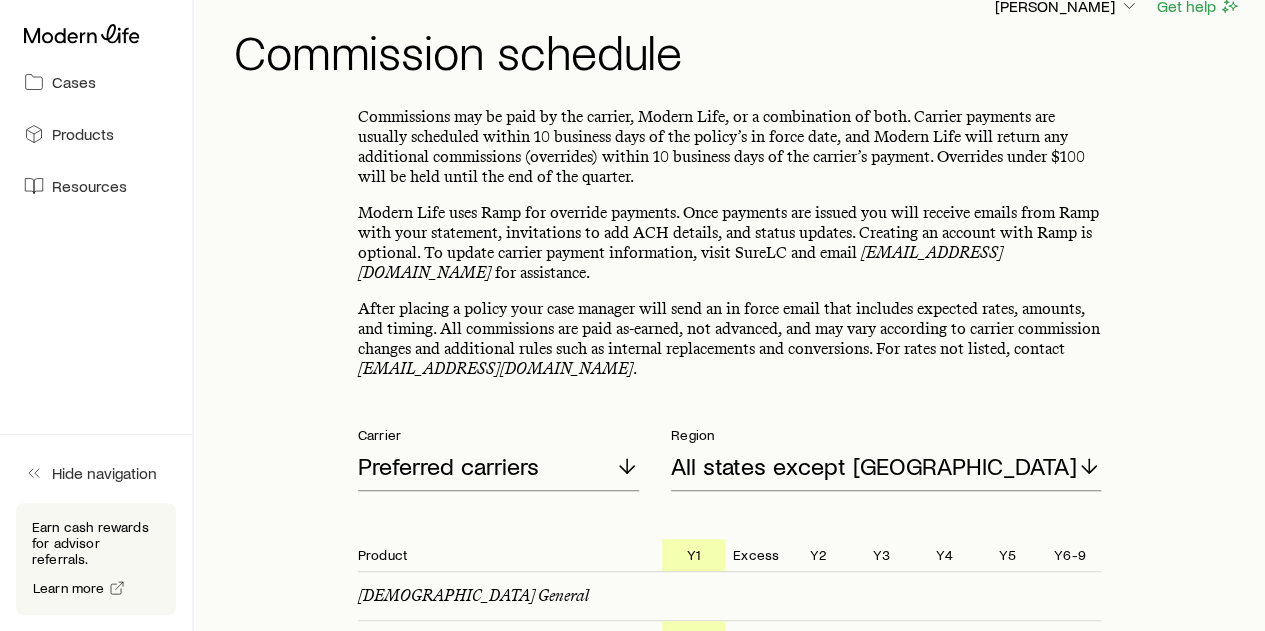 scroll, scrollTop: 0, scrollLeft: 0, axis: both 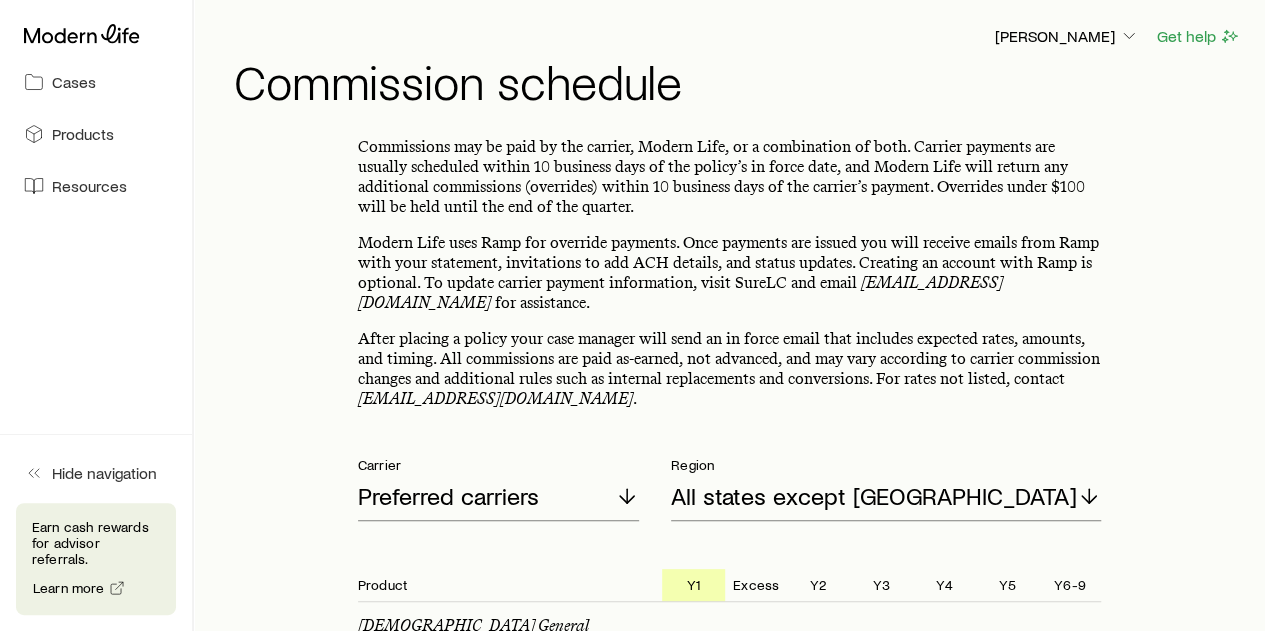 click on "Earn cash rewards for advisor referrals." at bounding box center (96, 543) 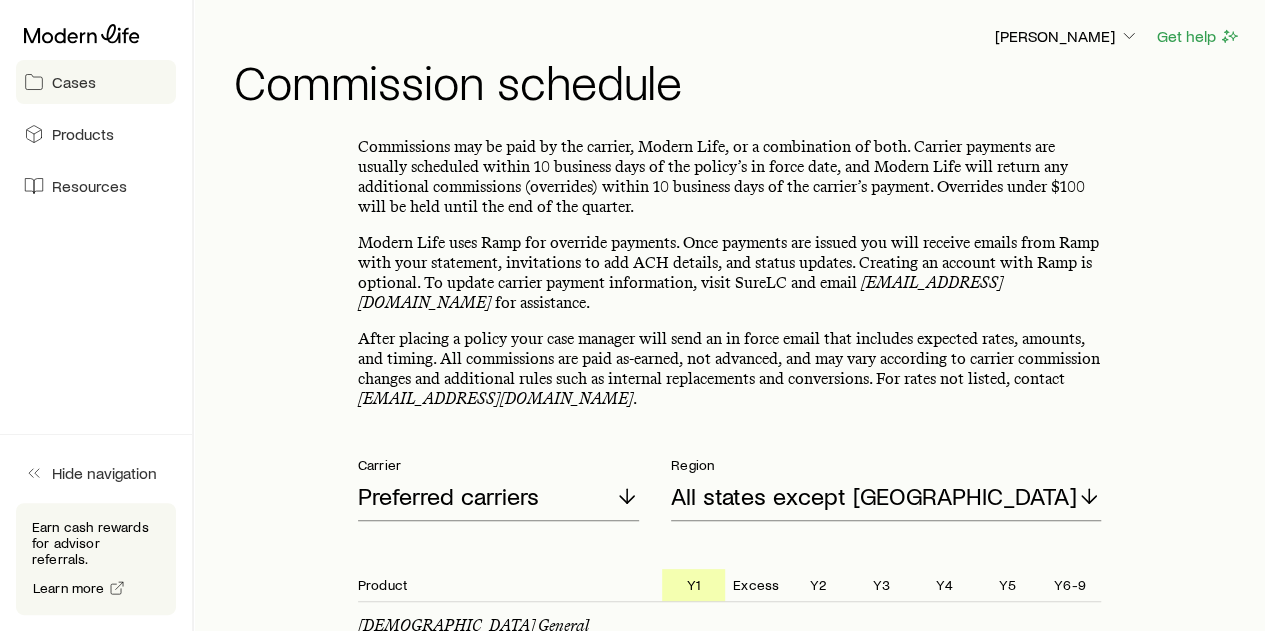click on "Cases" at bounding box center [74, 82] 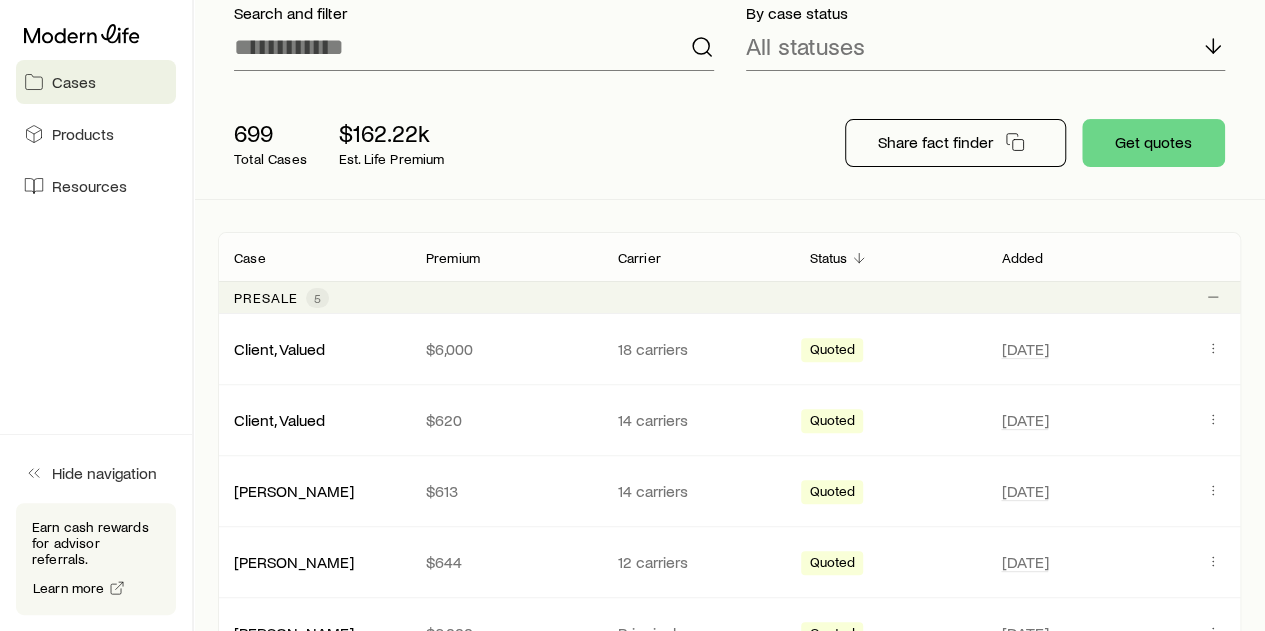 scroll, scrollTop: 103, scrollLeft: 0, axis: vertical 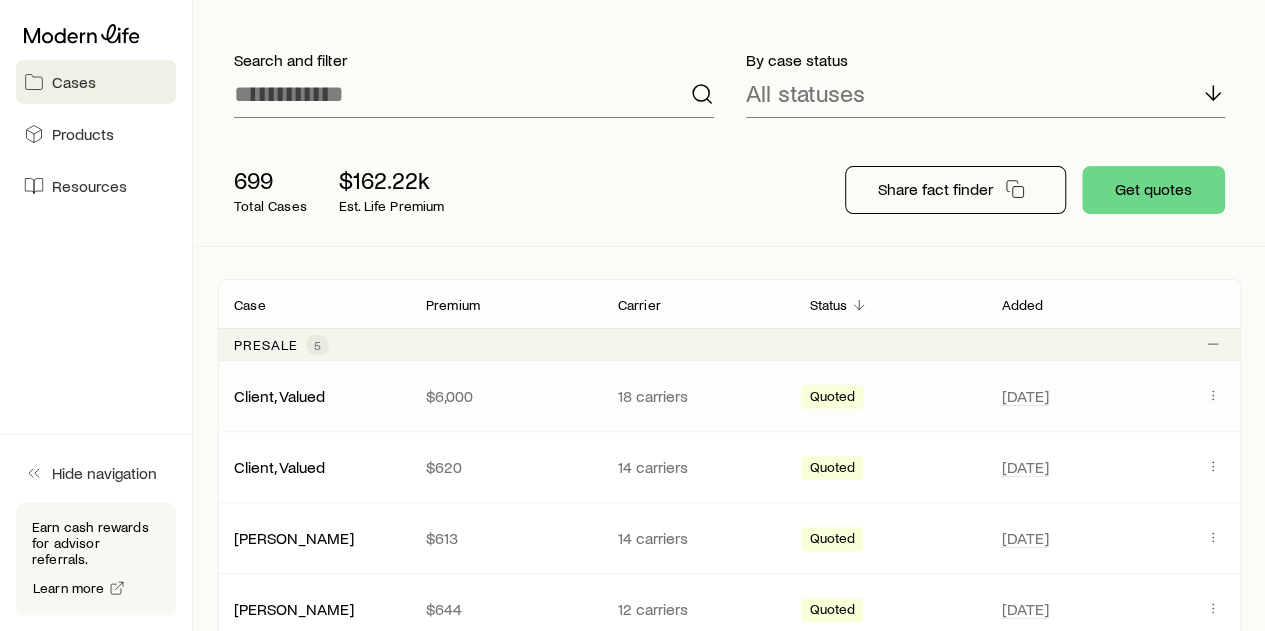 click on "Quoted" at bounding box center [832, 398] 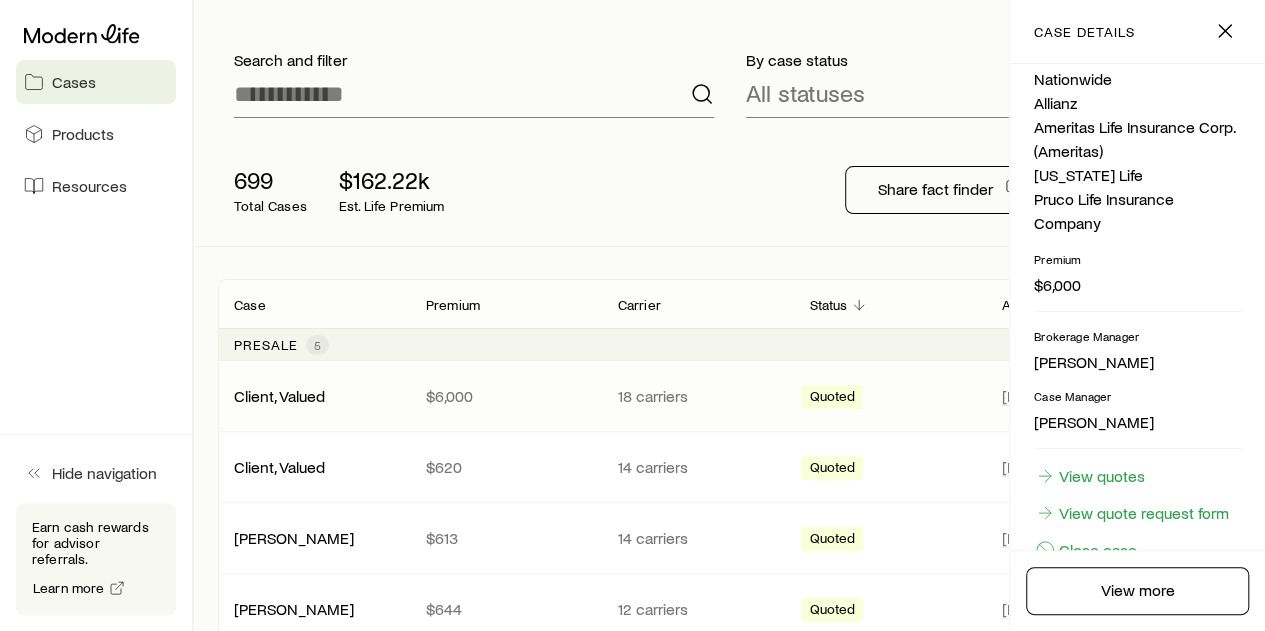 scroll, scrollTop: 815, scrollLeft: 0, axis: vertical 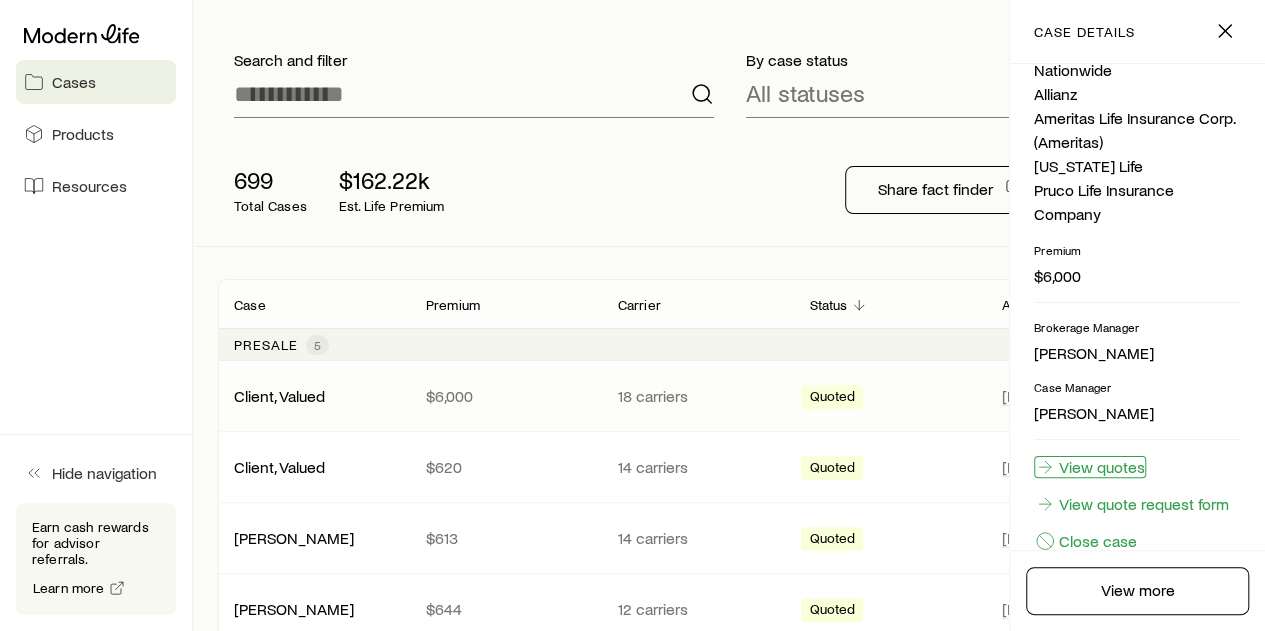 click on "View quotes" at bounding box center [1090, 467] 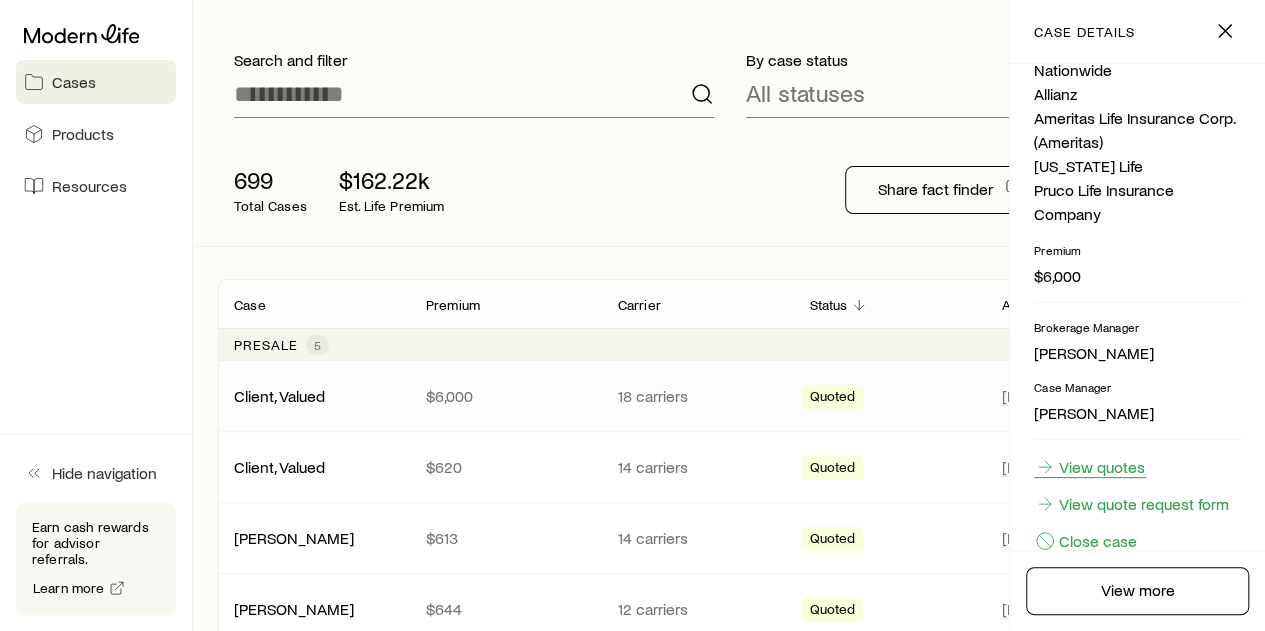 scroll, scrollTop: 0, scrollLeft: 0, axis: both 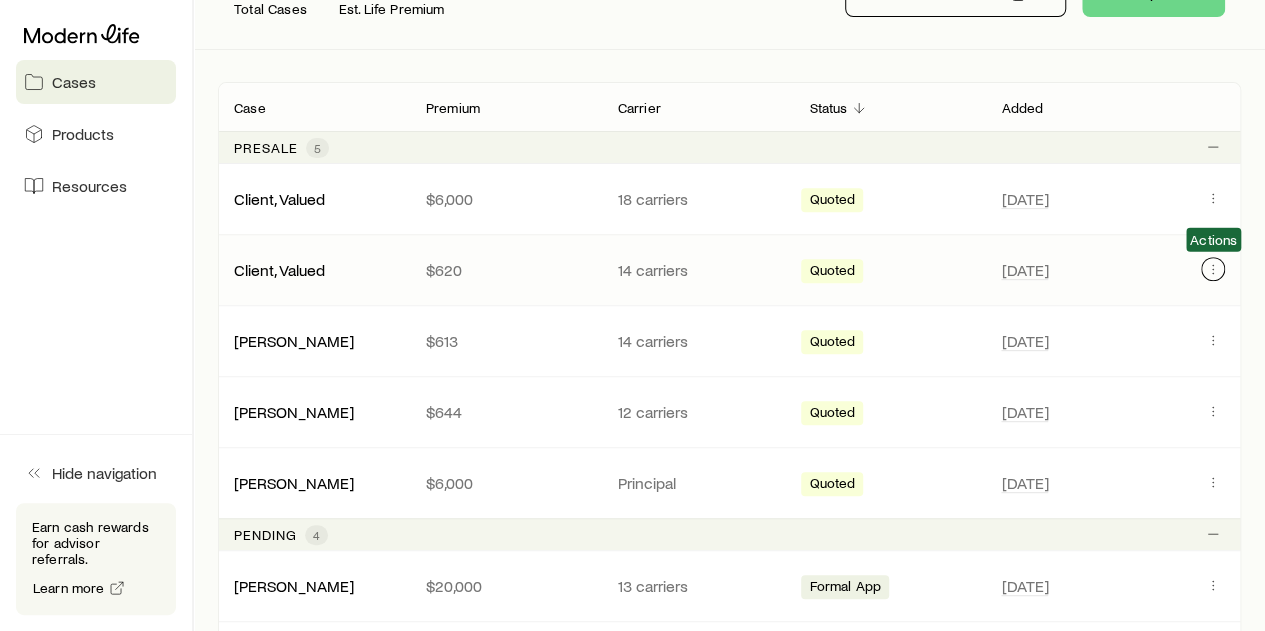 click 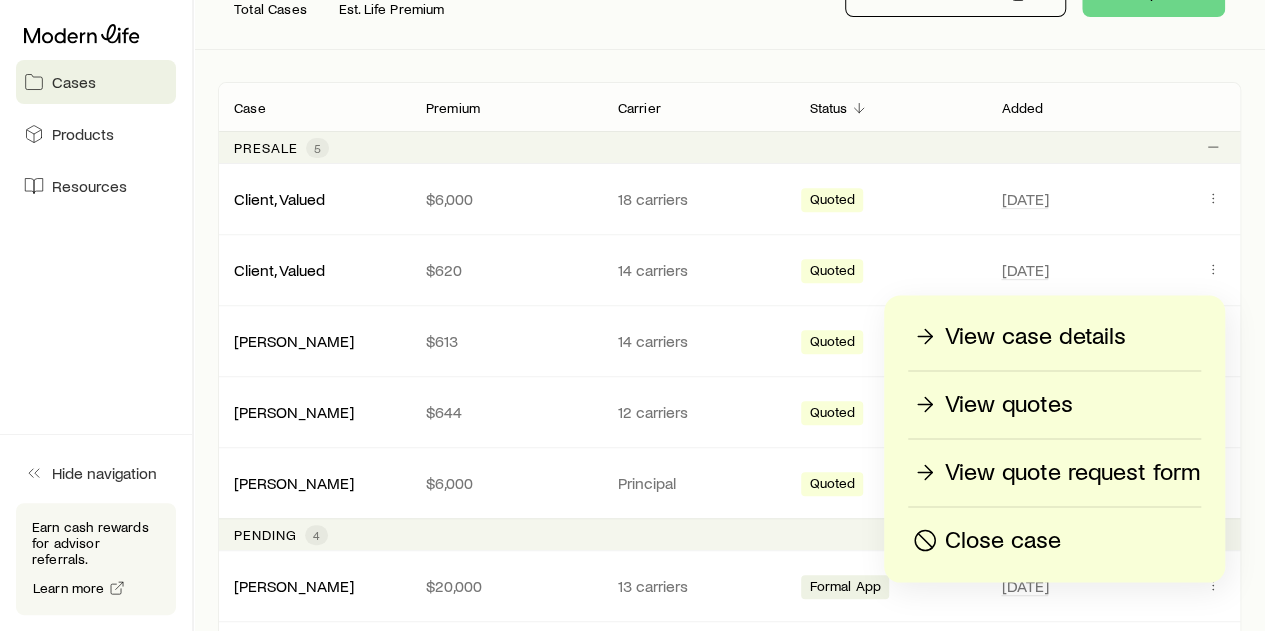 click on "View quotes" at bounding box center [1009, 404] 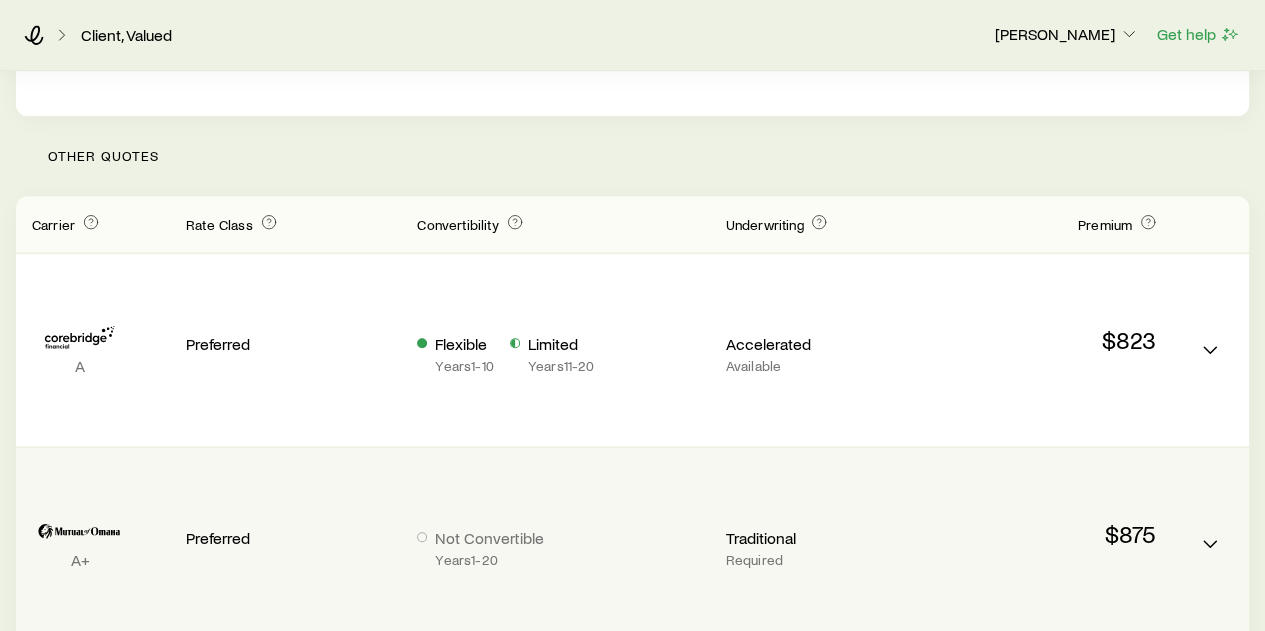 scroll, scrollTop: 600, scrollLeft: 0, axis: vertical 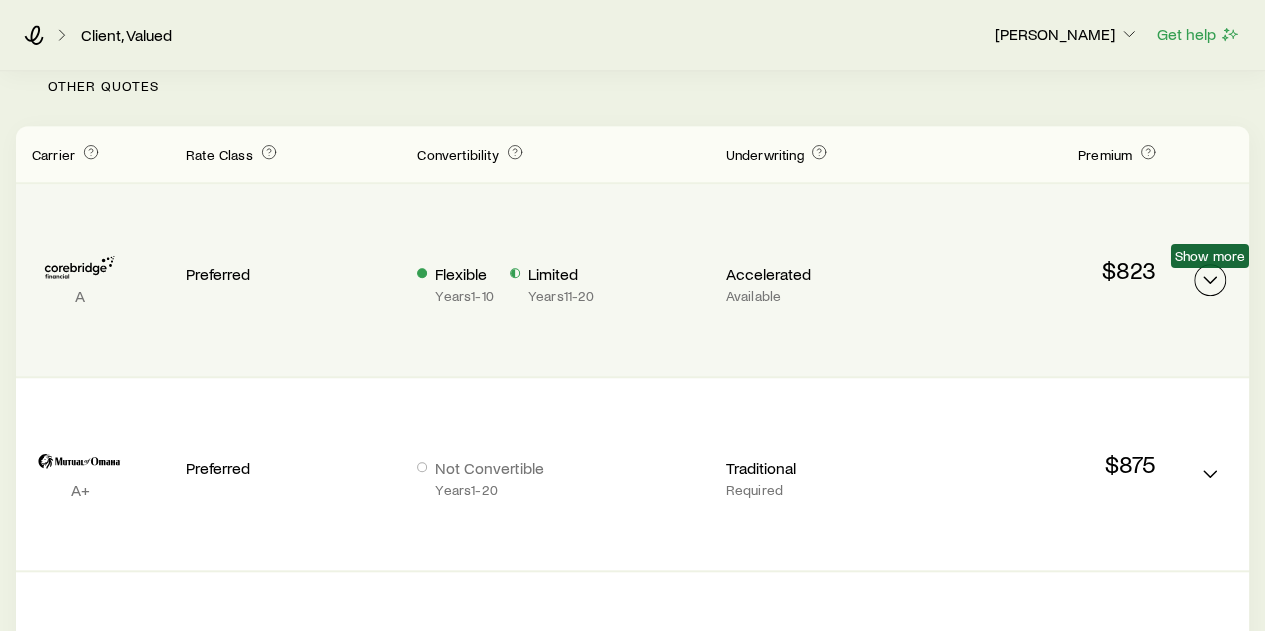 click 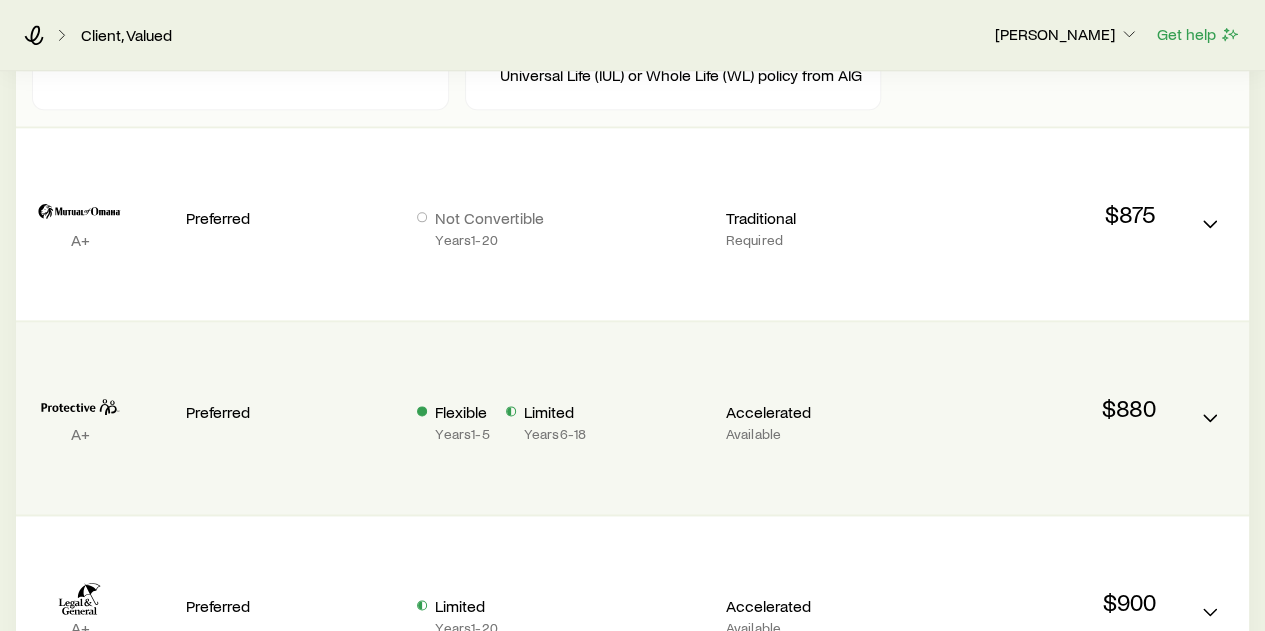 scroll, scrollTop: 1100, scrollLeft: 0, axis: vertical 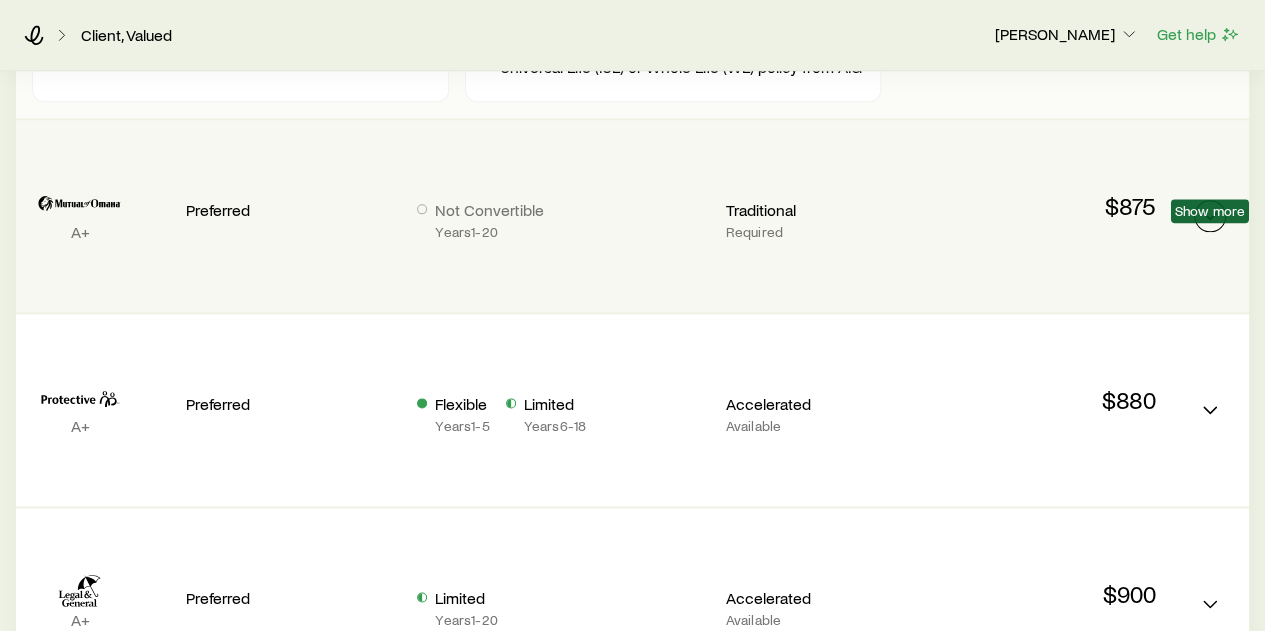 click 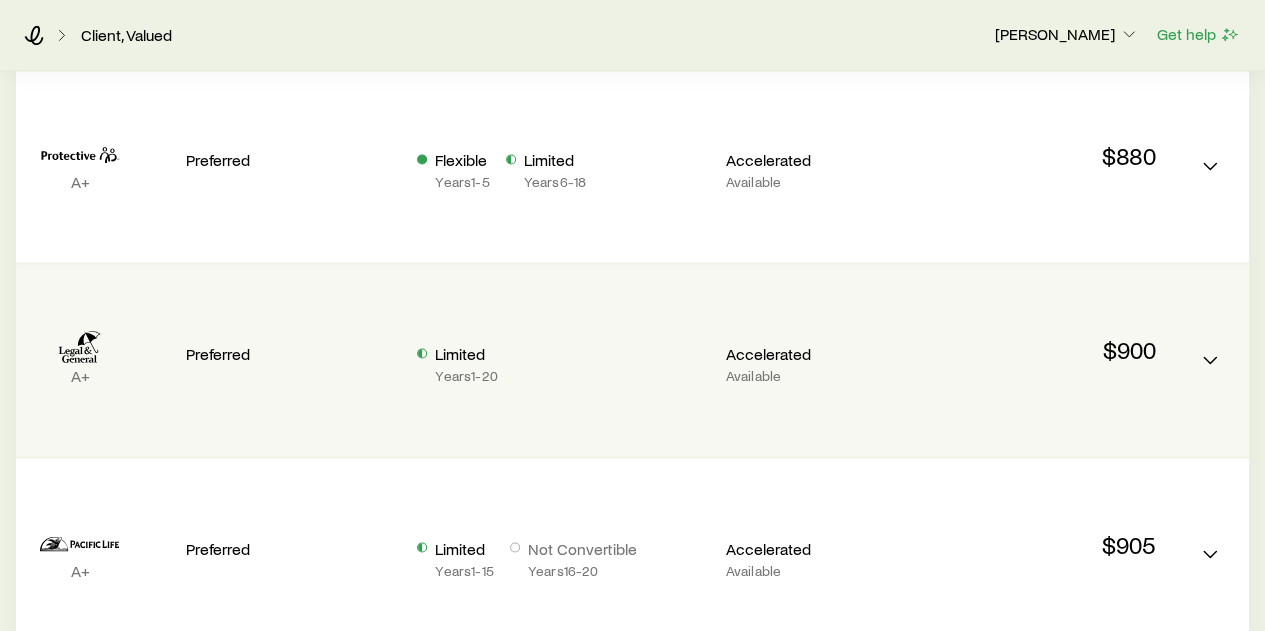 scroll, scrollTop: 1500, scrollLeft: 0, axis: vertical 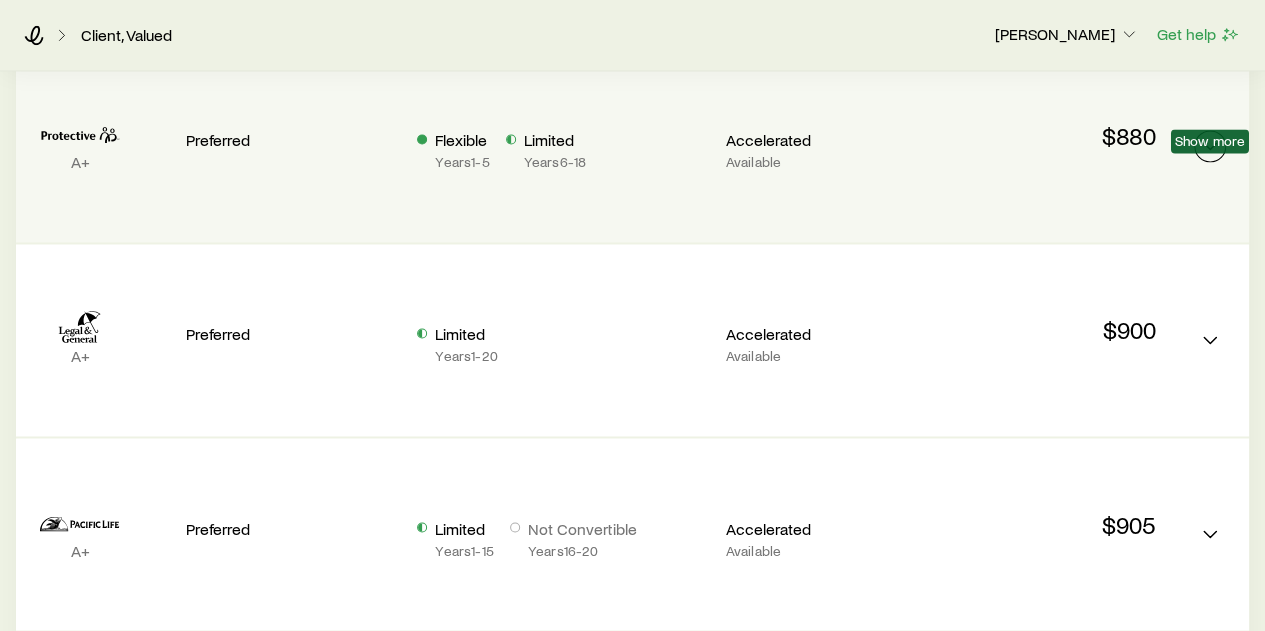 click 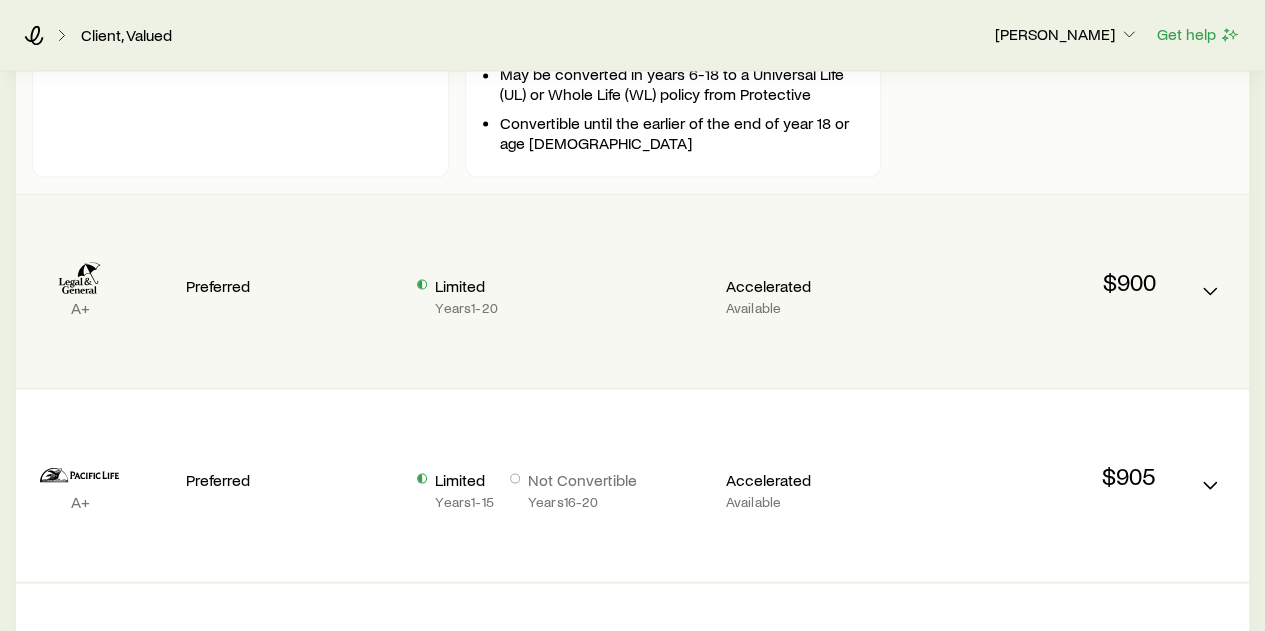 scroll, scrollTop: 1800, scrollLeft: 0, axis: vertical 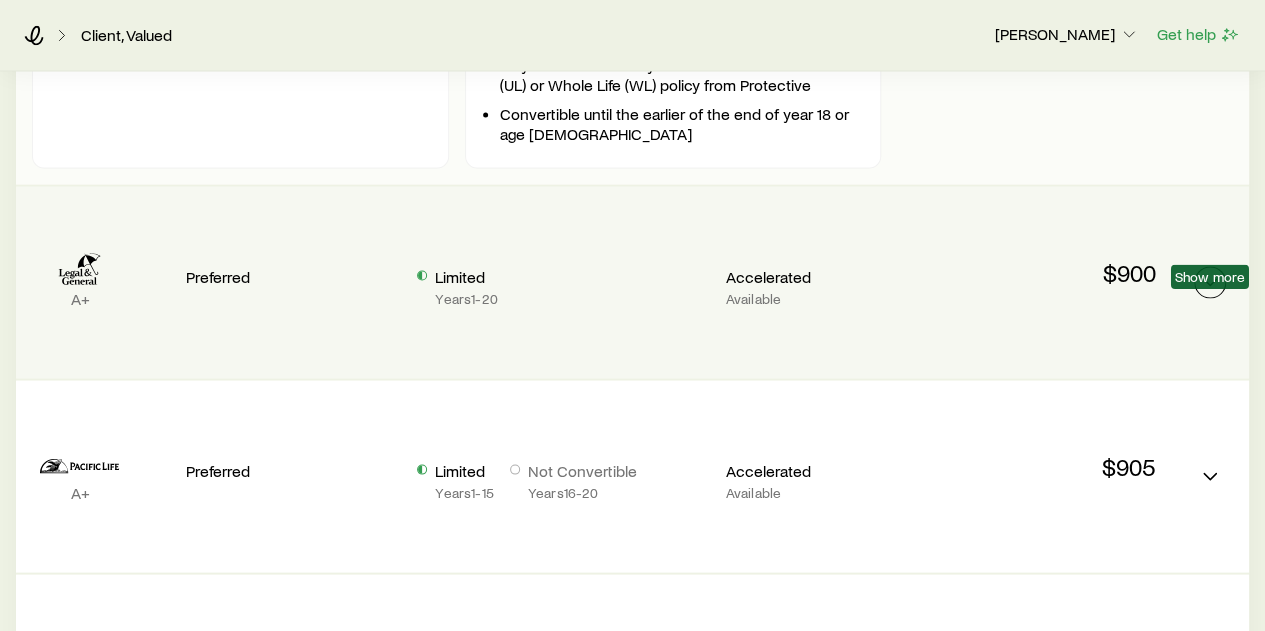 click 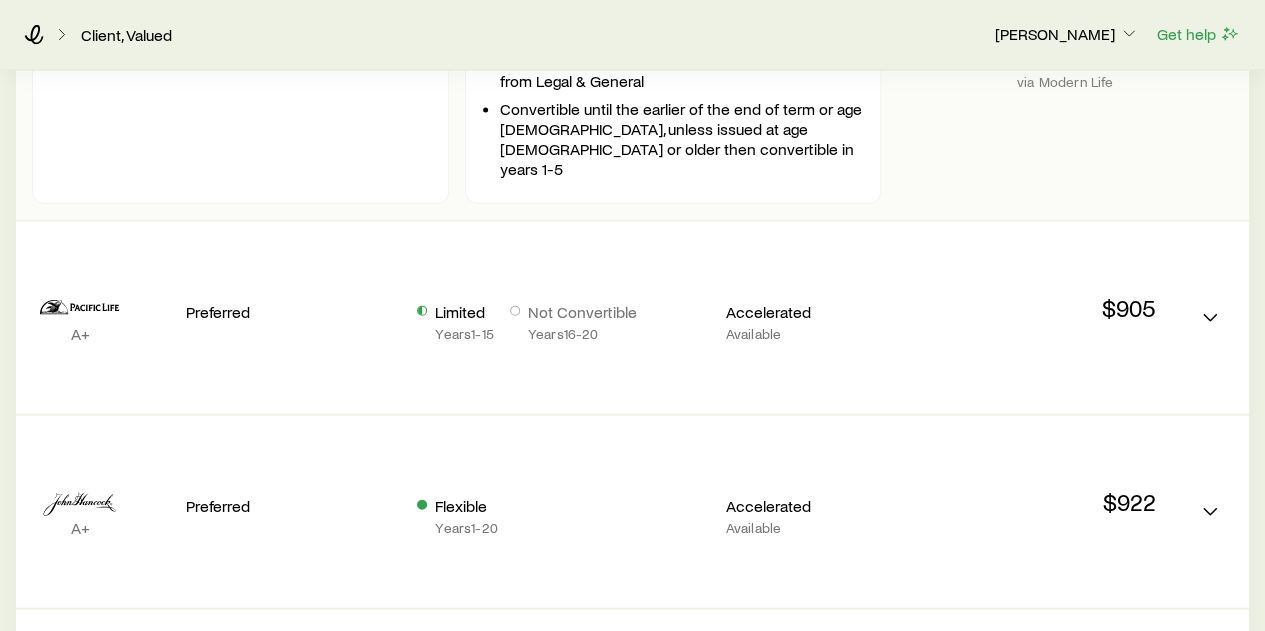scroll, scrollTop: 2200, scrollLeft: 0, axis: vertical 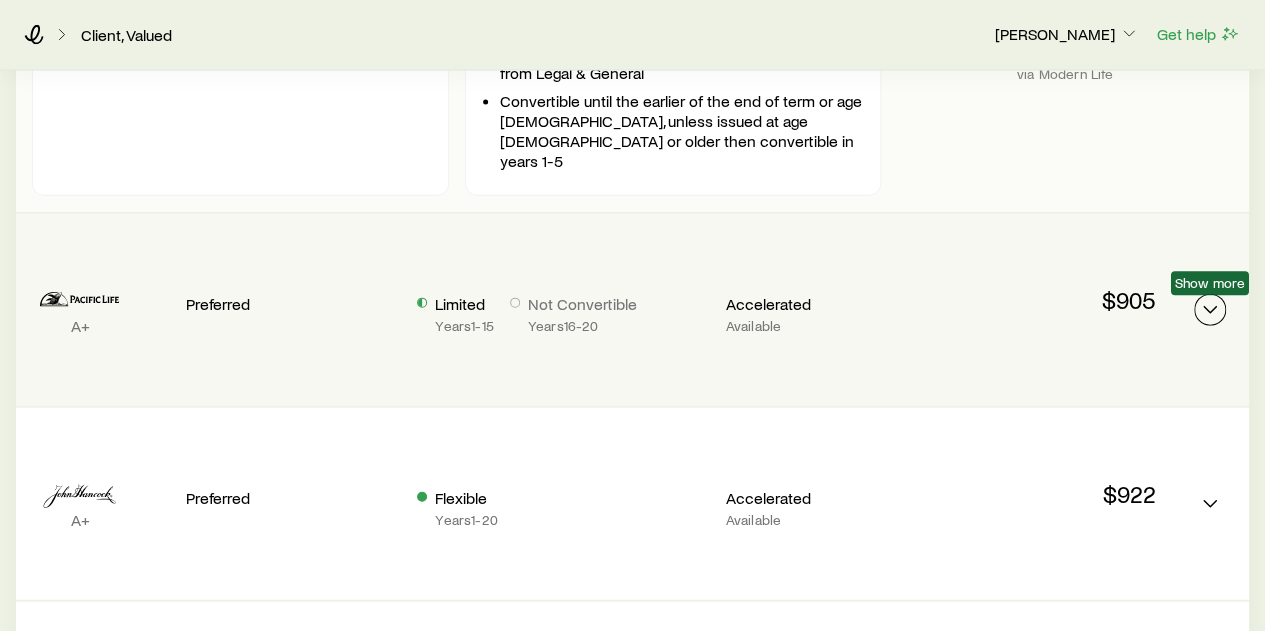 click 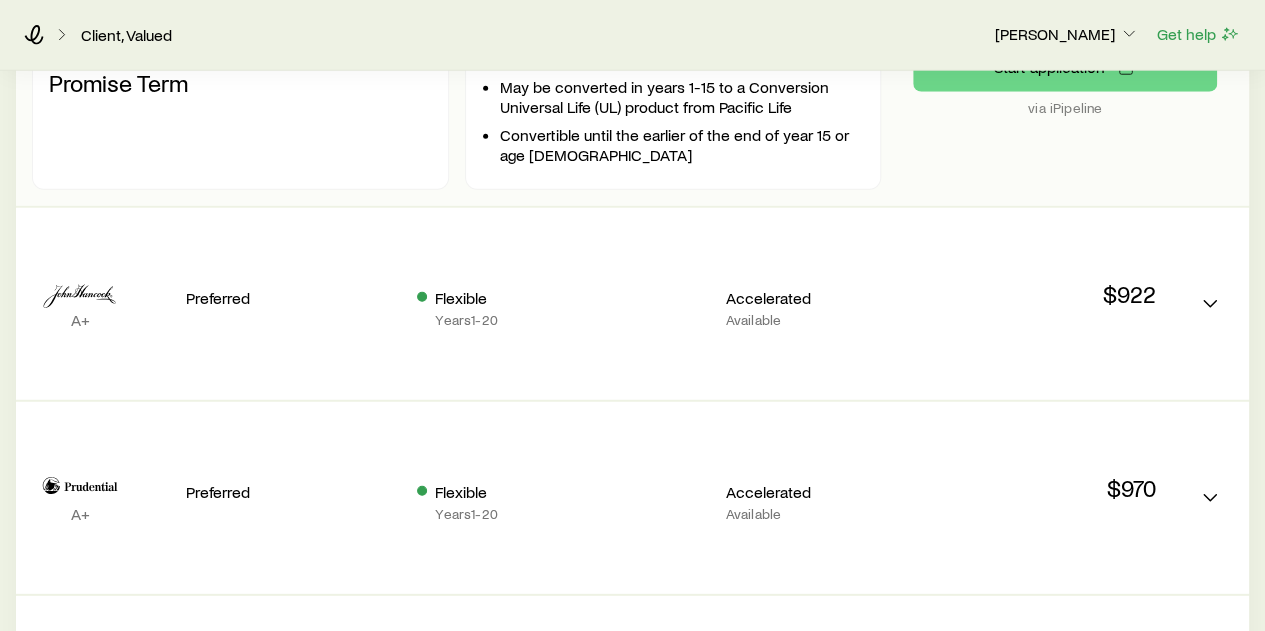 scroll, scrollTop: 2600, scrollLeft: 0, axis: vertical 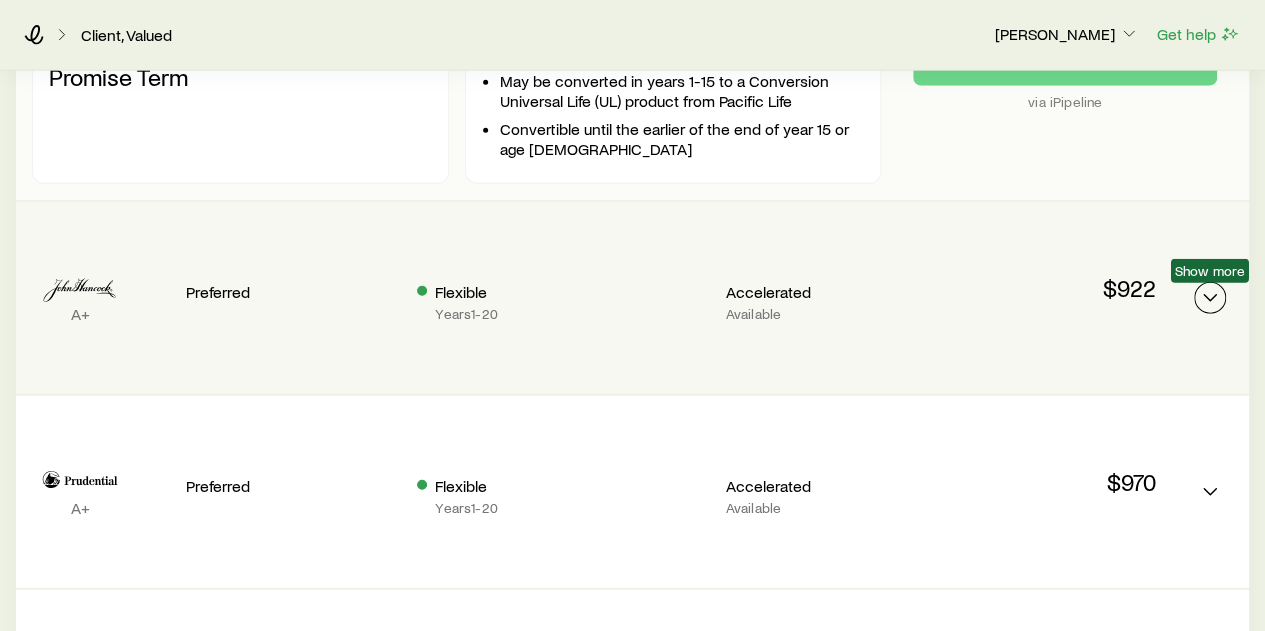click 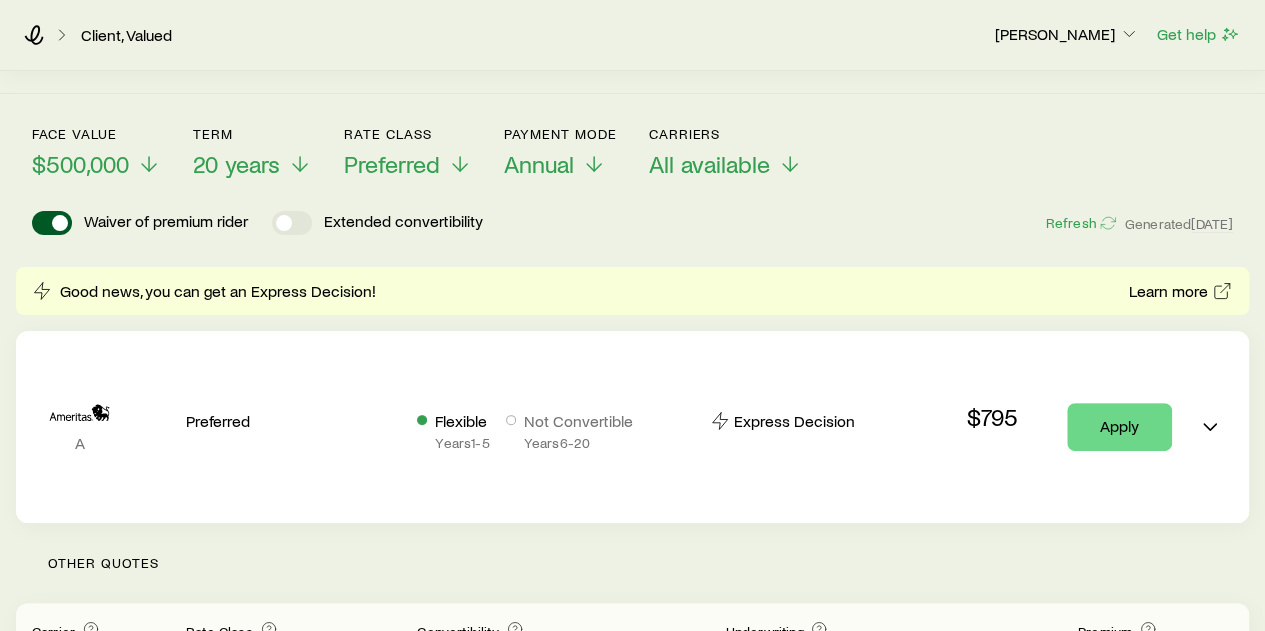 scroll, scrollTop: 0, scrollLeft: 0, axis: both 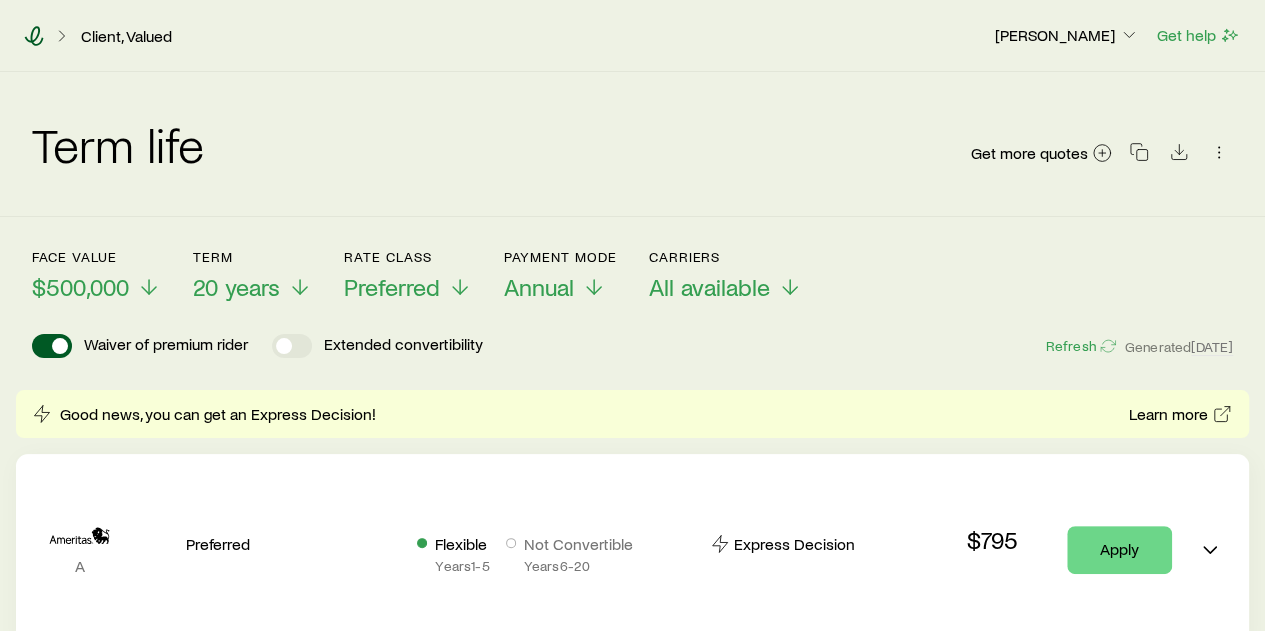 click 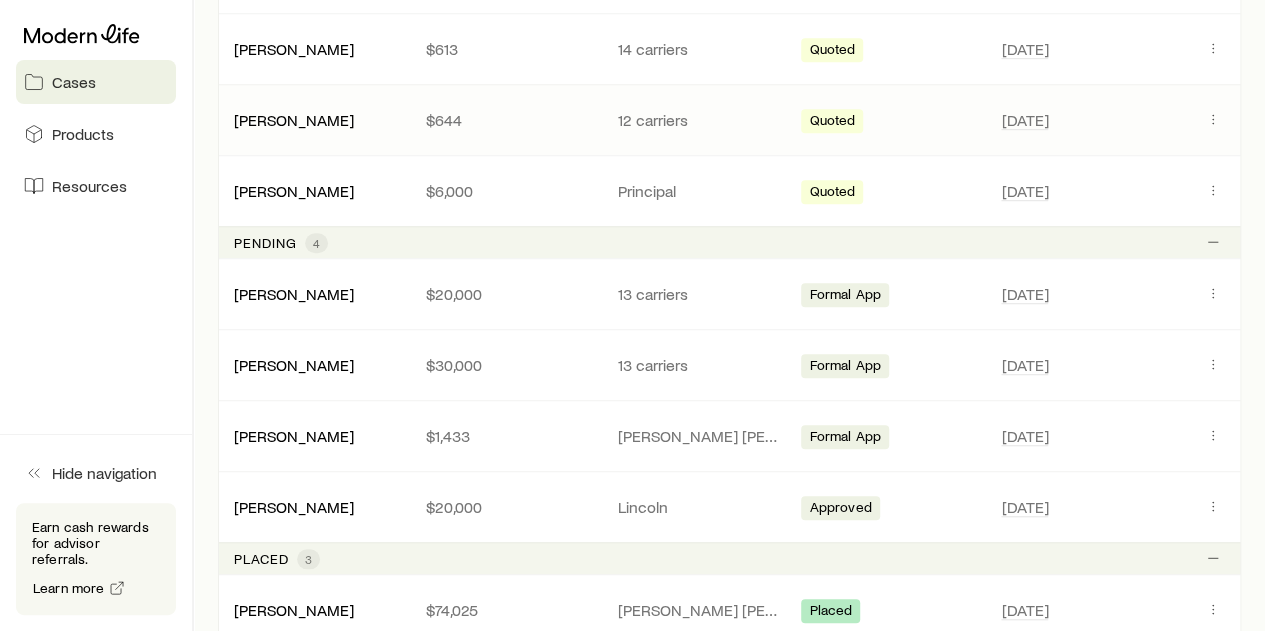 scroll, scrollTop: 600, scrollLeft: 0, axis: vertical 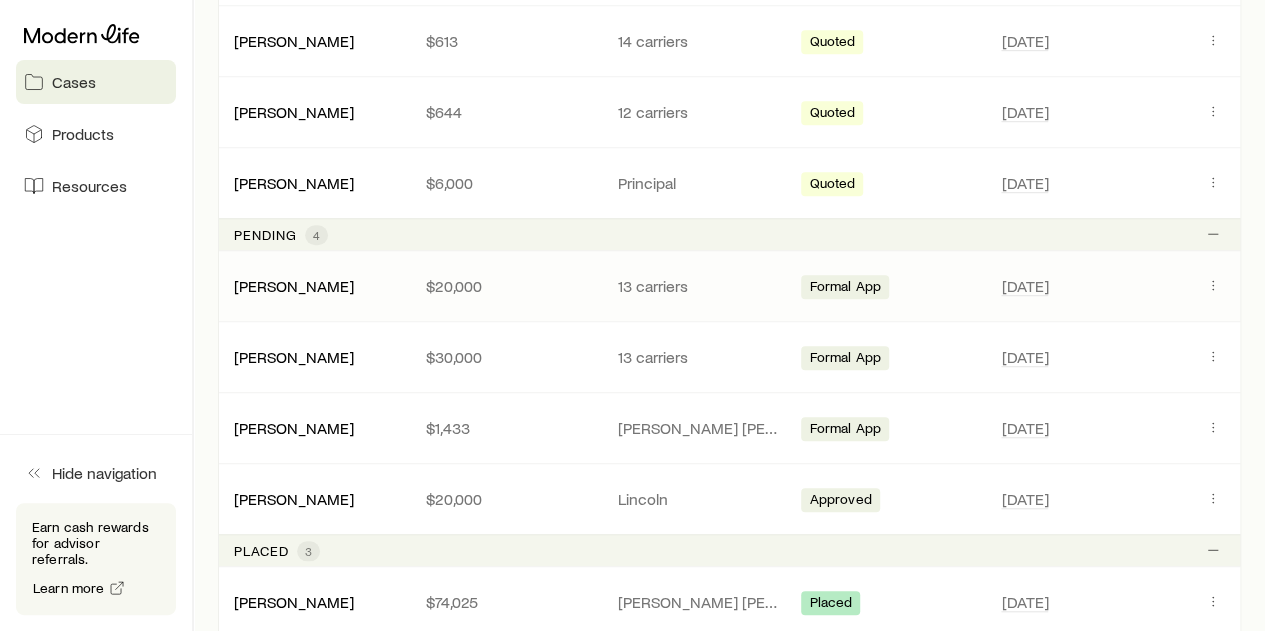 click on "Formal App" at bounding box center [845, 288] 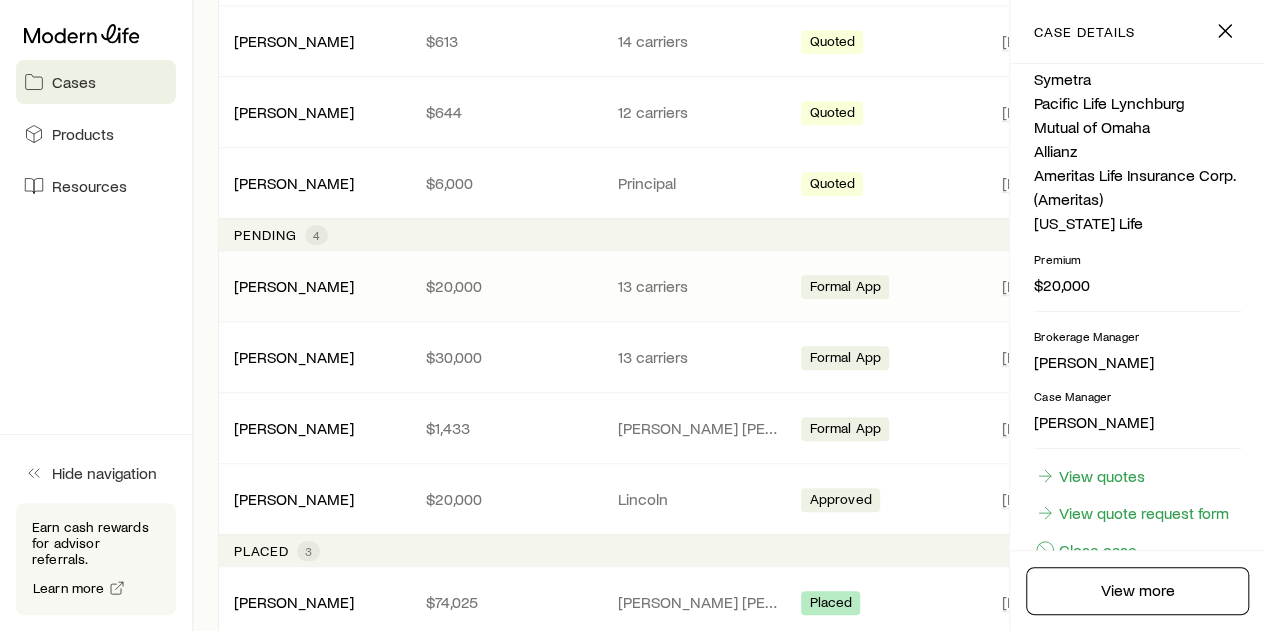 scroll, scrollTop: 671, scrollLeft: 0, axis: vertical 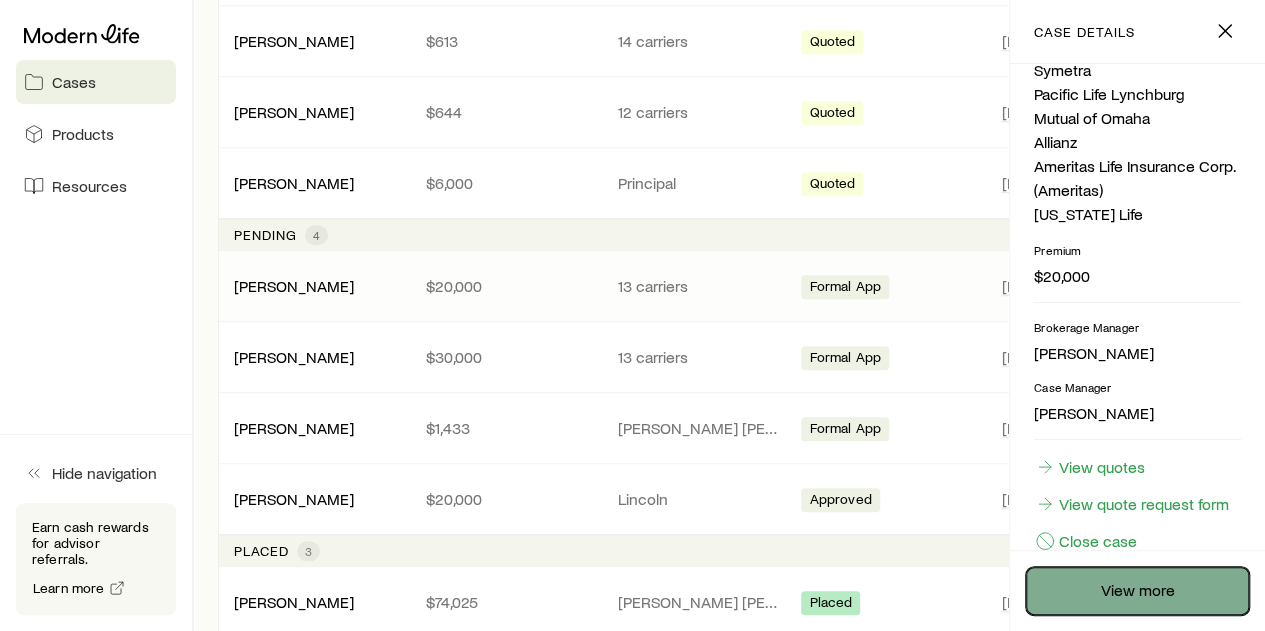 click on "View more" at bounding box center [1137, 591] 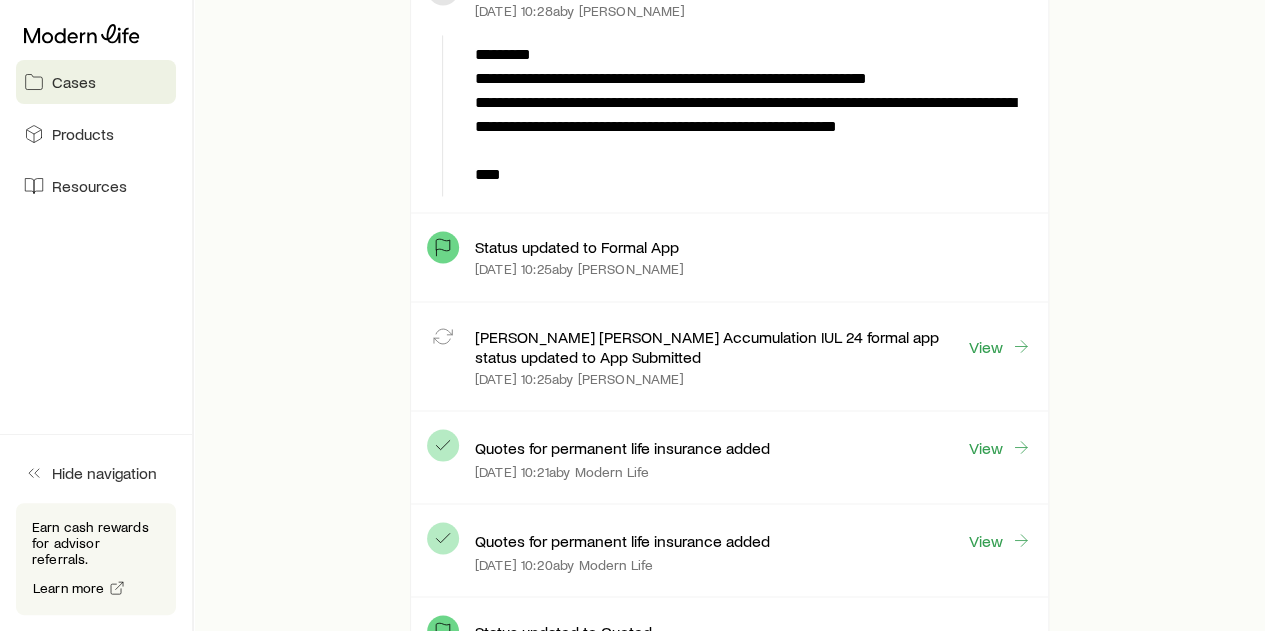 scroll, scrollTop: 1600, scrollLeft: 0, axis: vertical 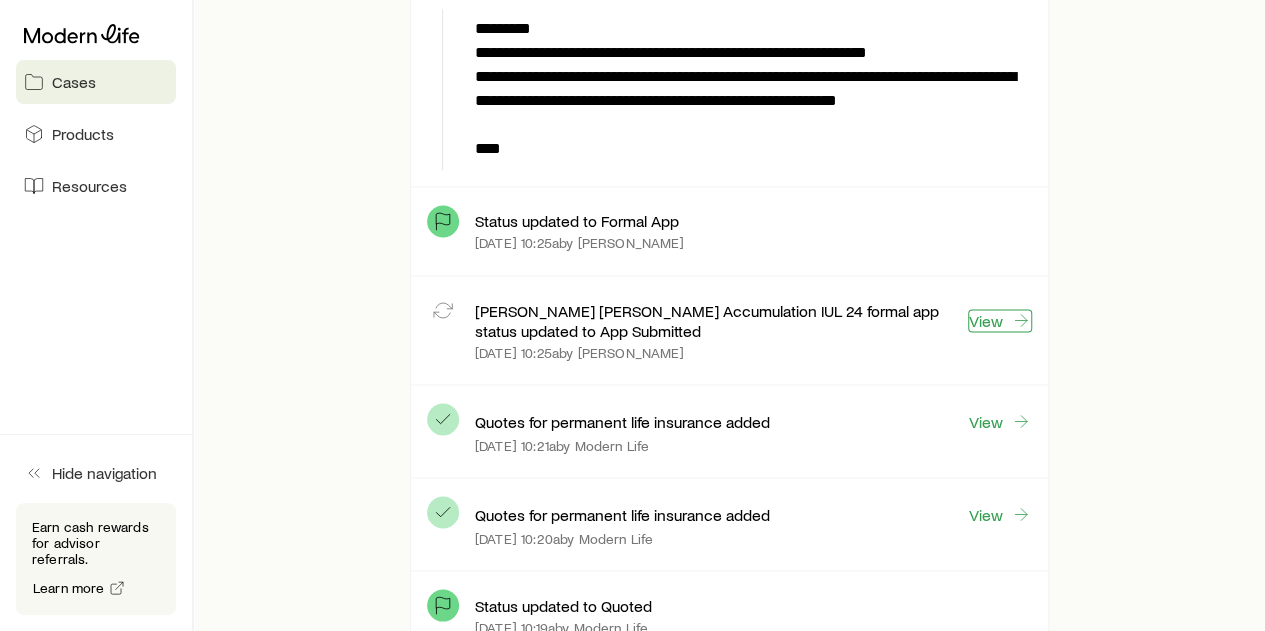 click on "View" at bounding box center (1000, 320) 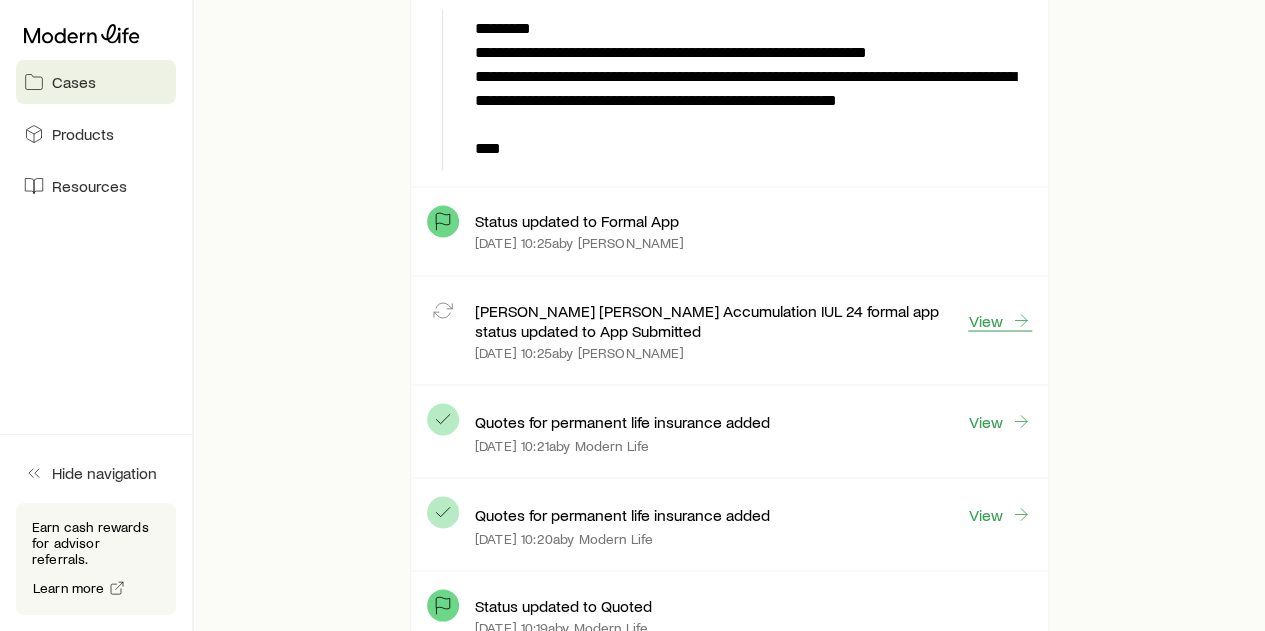 scroll, scrollTop: 0, scrollLeft: 0, axis: both 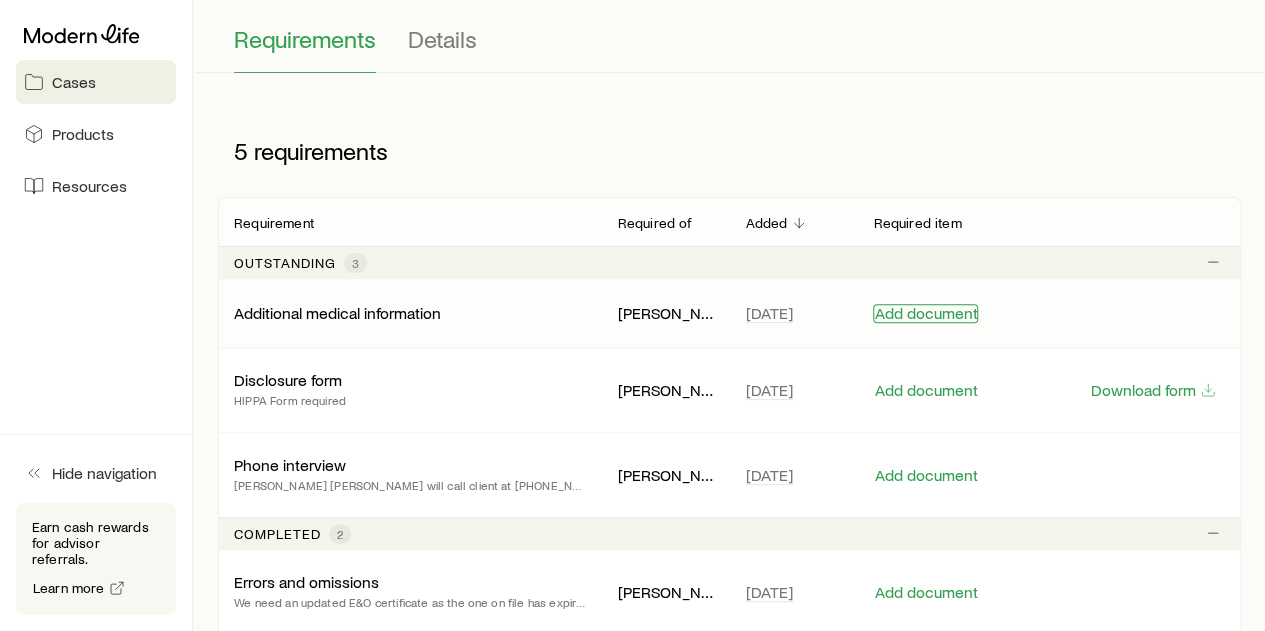 click on "Add document" at bounding box center (925, 313) 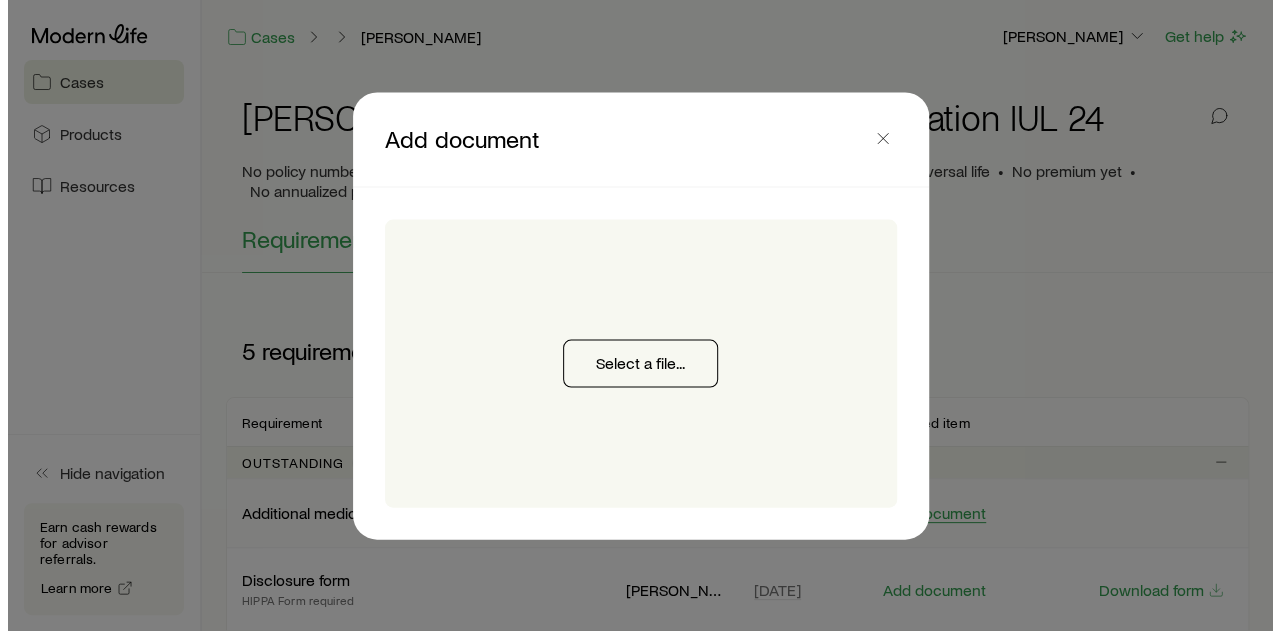 scroll, scrollTop: 0, scrollLeft: 0, axis: both 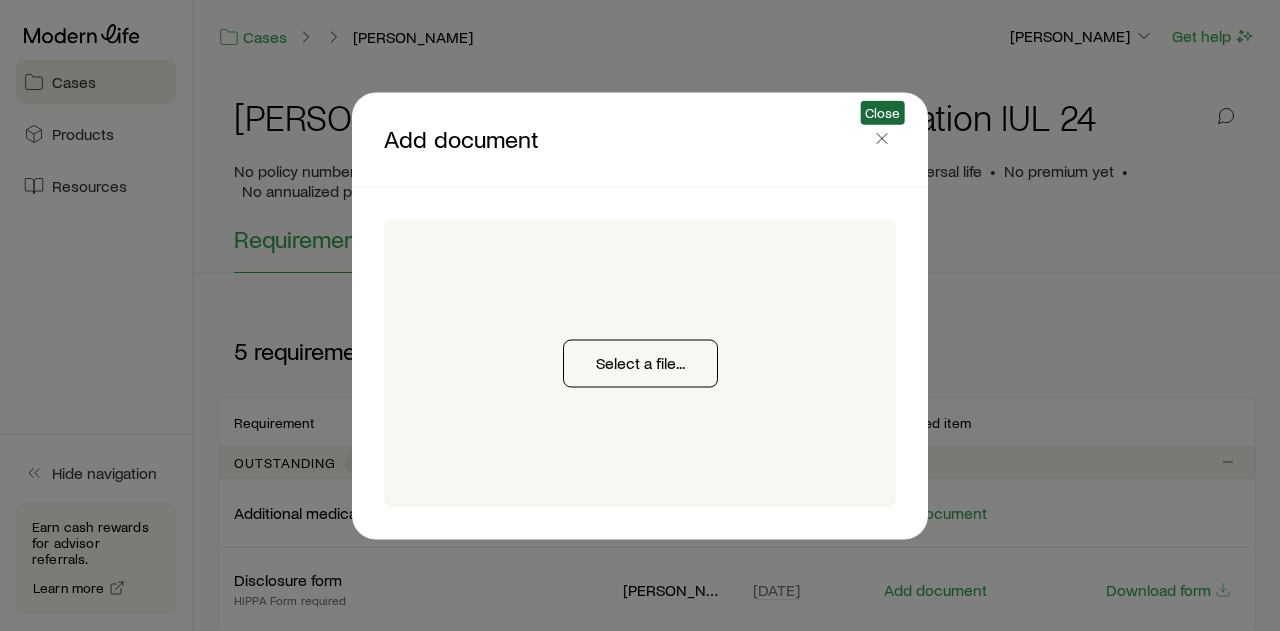 click 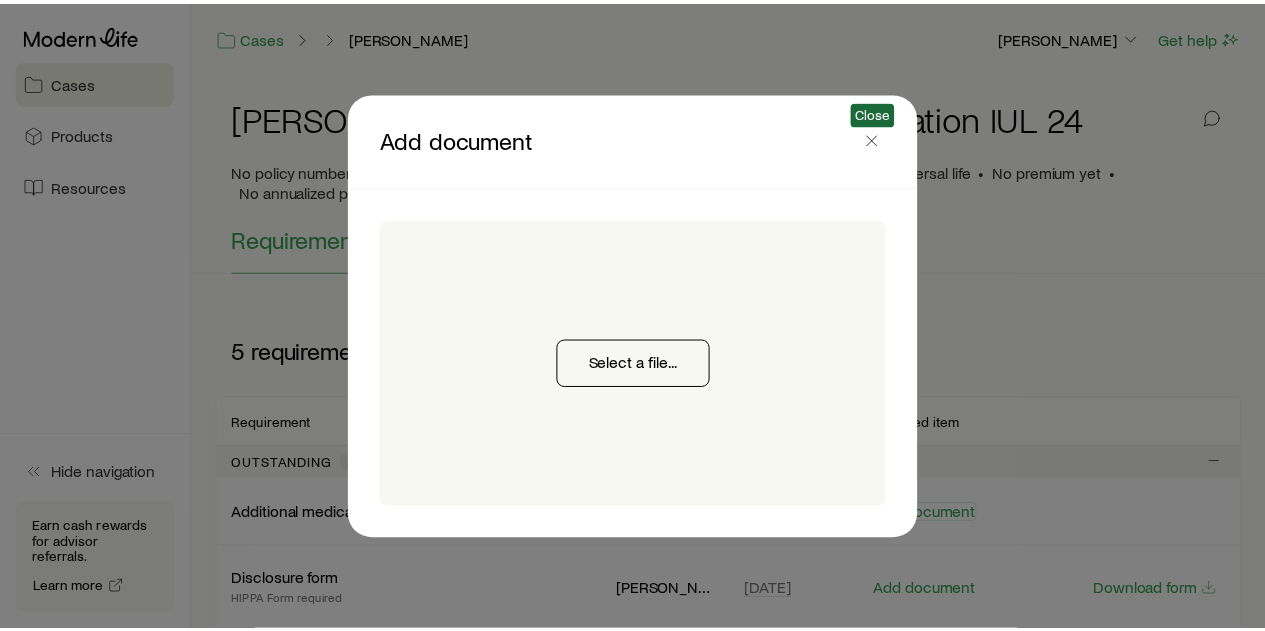 scroll, scrollTop: 200, scrollLeft: 0, axis: vertical 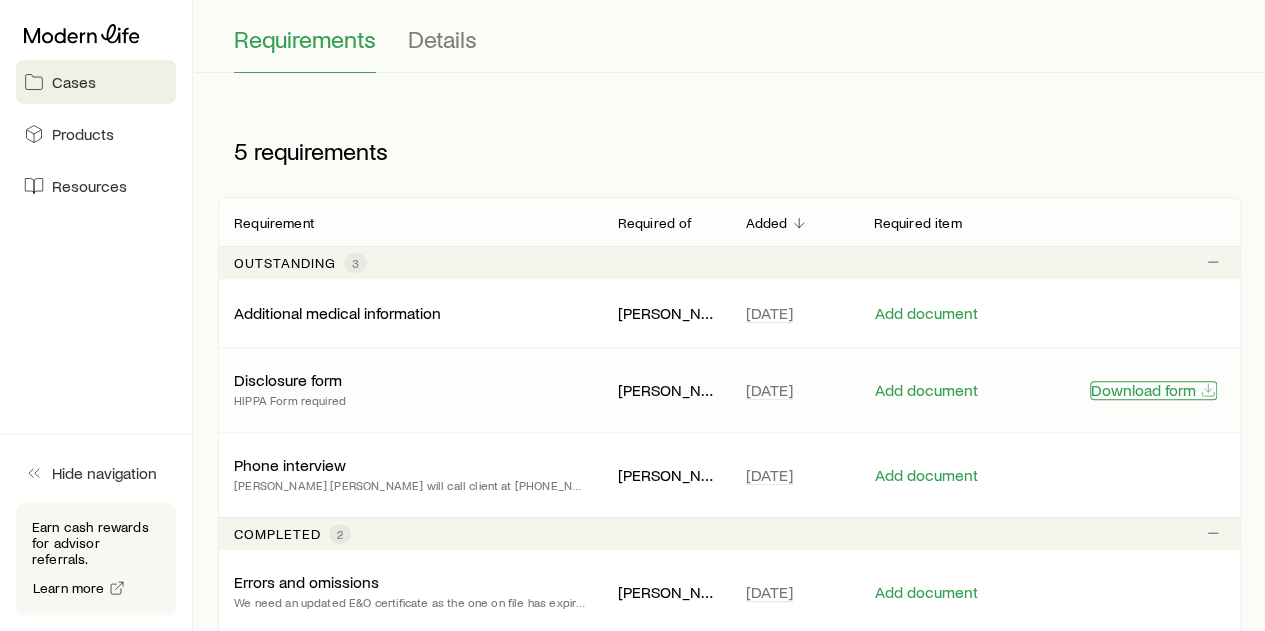 click on "Download form" at bounding box center (1153, 390) 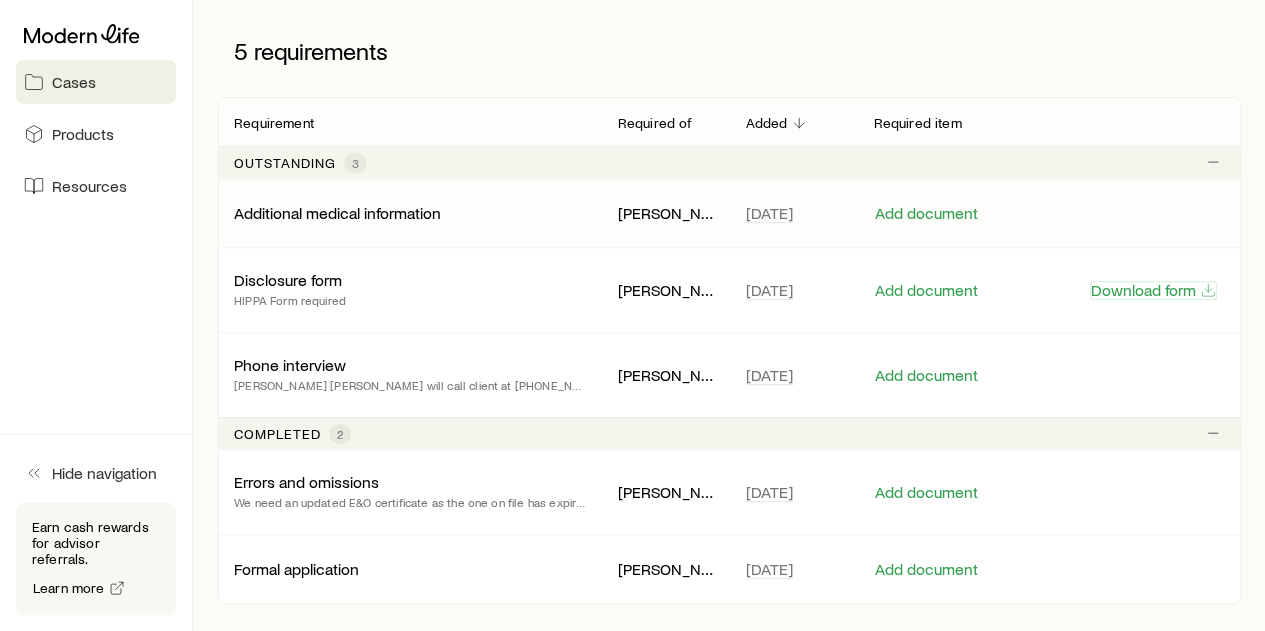 scroll, scrollTop: 0, scrollLeft: 0, axis: both 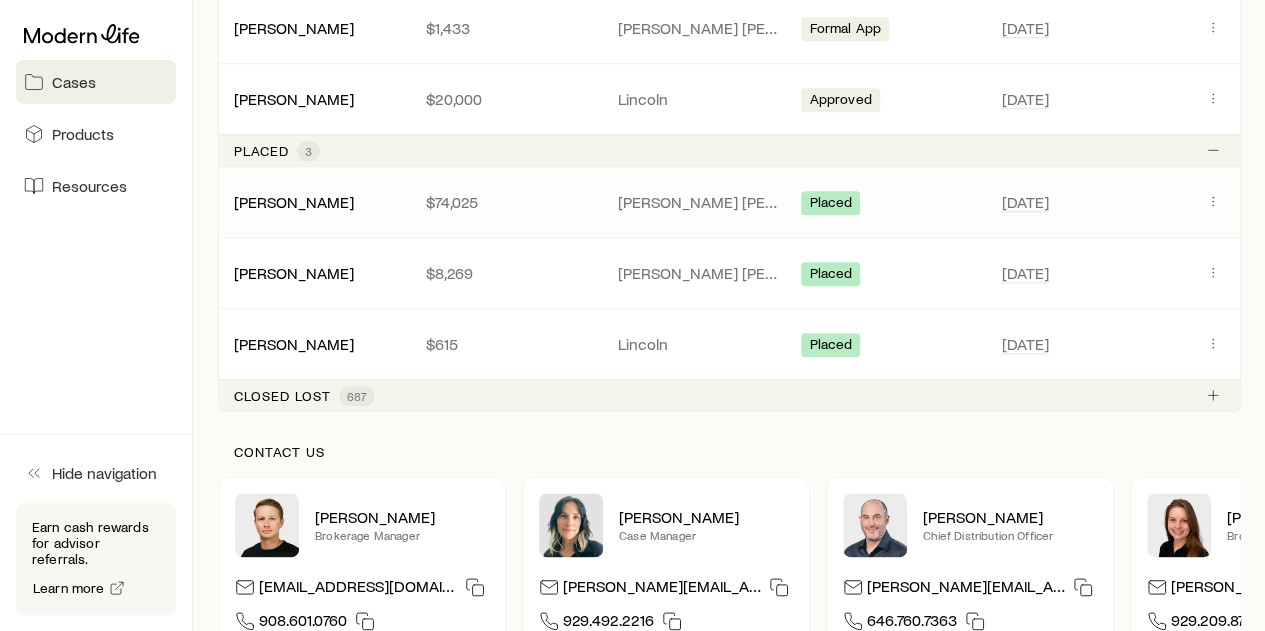 click on "Placed" at bounding box center (830, 204) 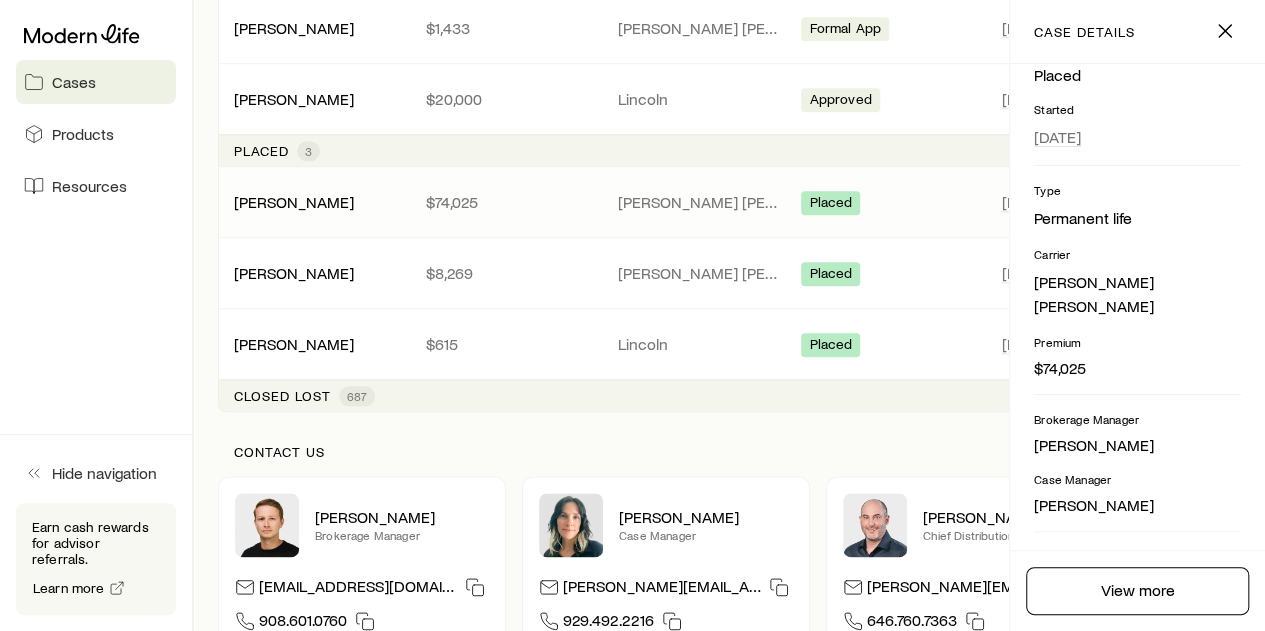 scroll, scrollTop: 335, scrollLeft: 0, axis: vertical 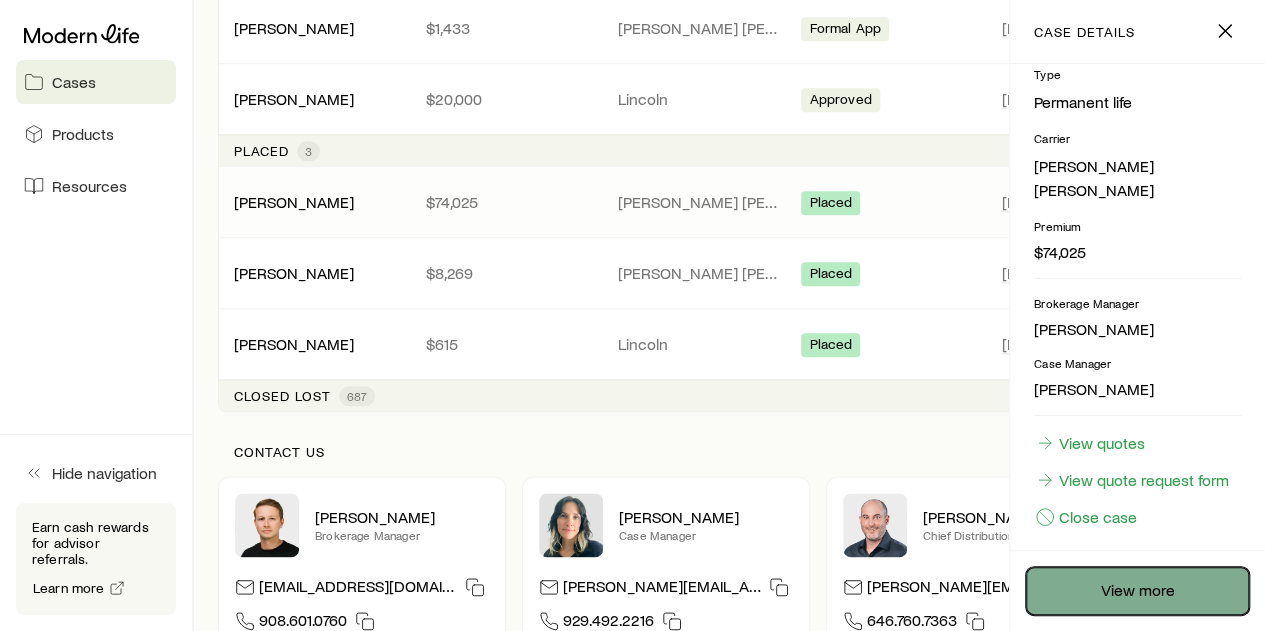 click on "View more" at bounding box center [1137, 591] 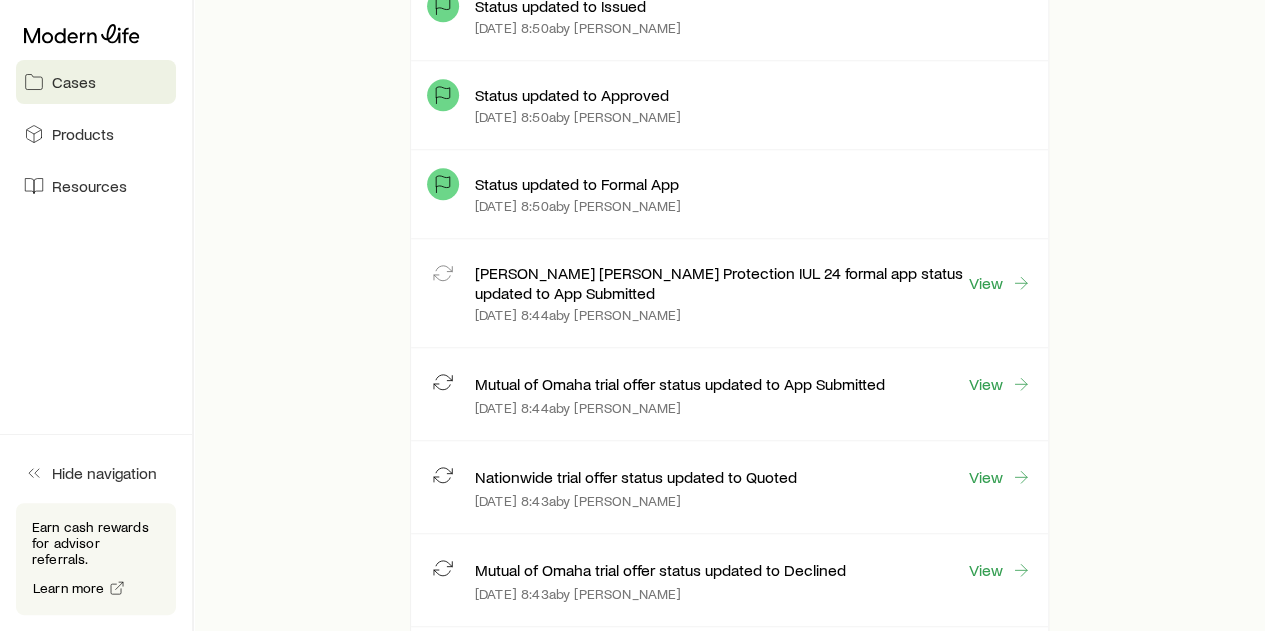 scroll, scrollTop: 800, scrollLeft: 0, axis: vertical 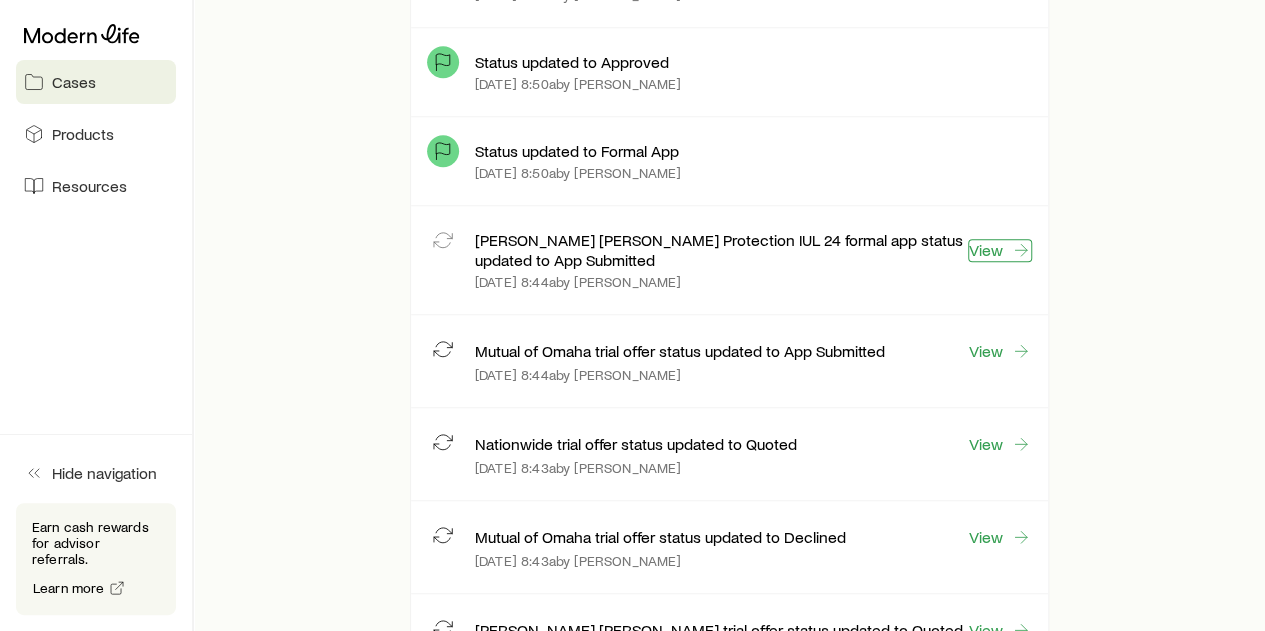click on "View" at bounding box center (1000, 250) 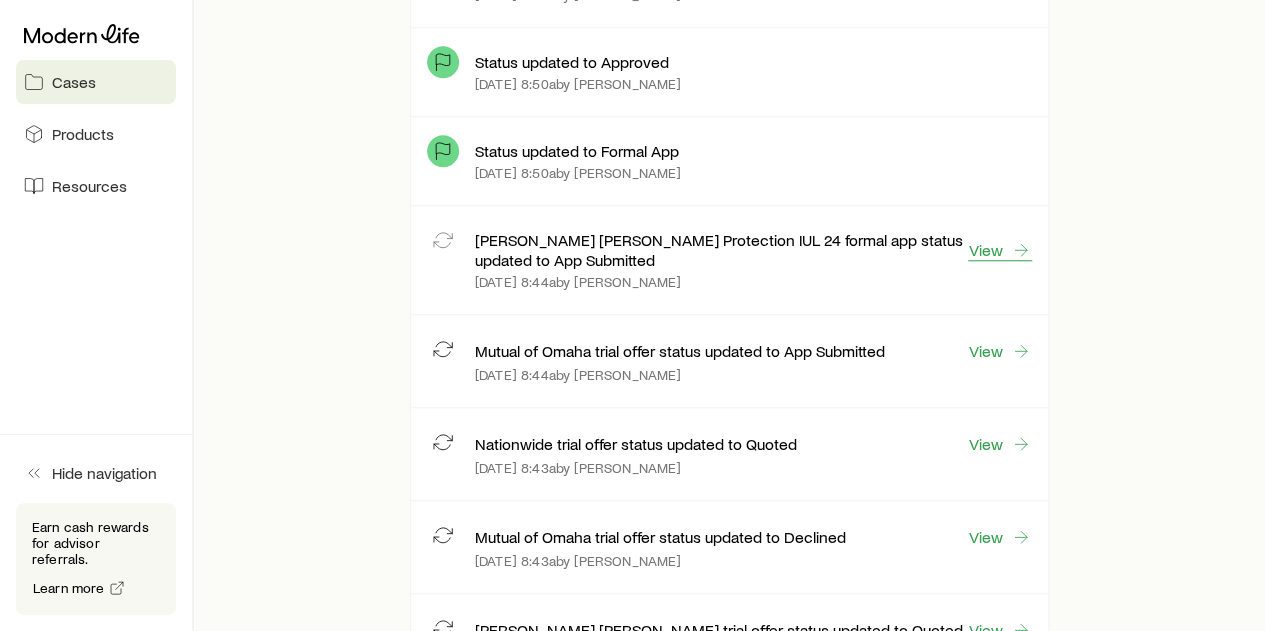scroll, scrollTop: 0, scrollLeft: 0, axis: both 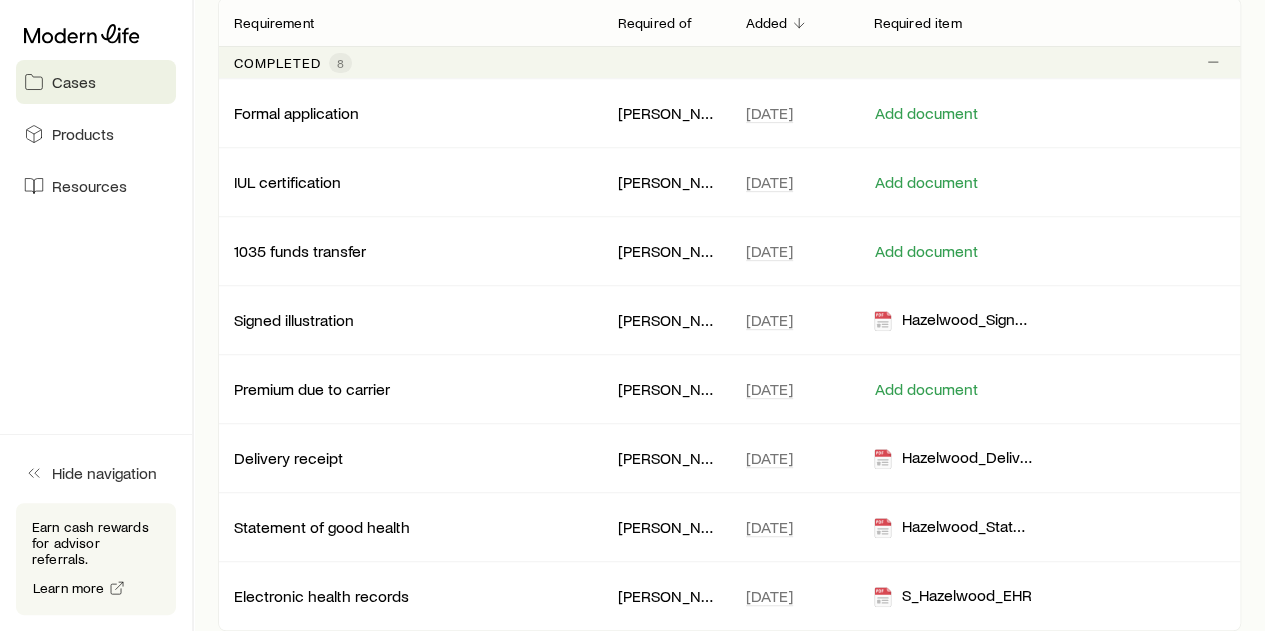 click on "Cases" at bounding box center [74, 82] 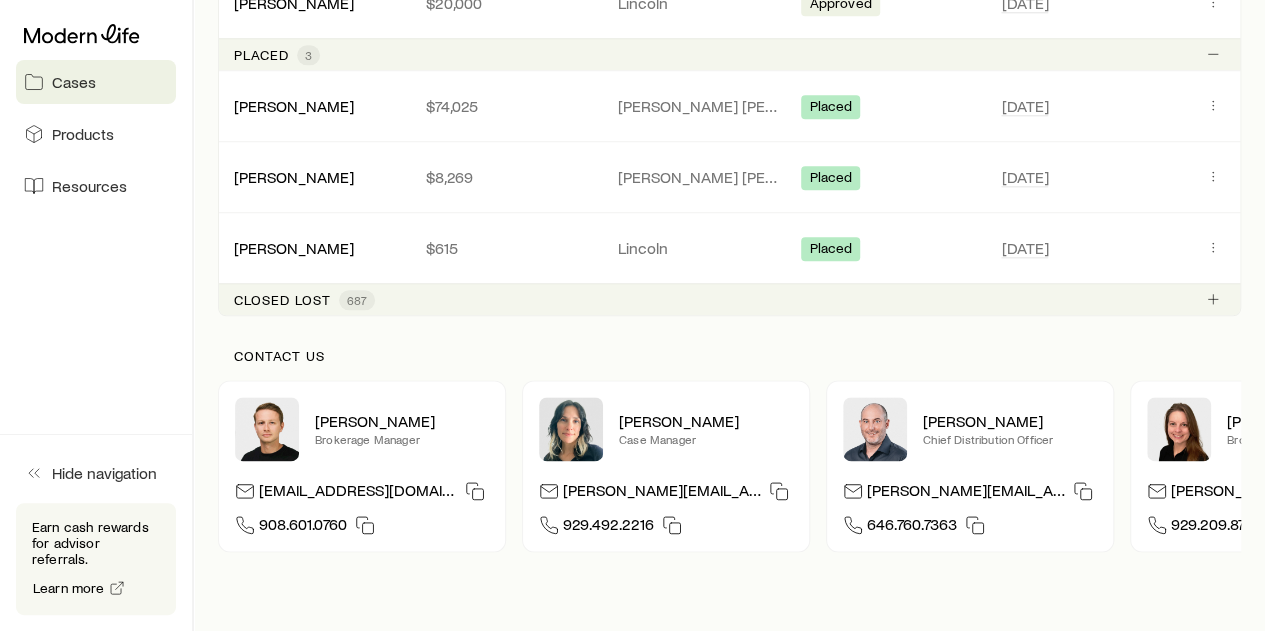 scroll, scrollTop: 1100, scrollLeft: 0, axis: vertical 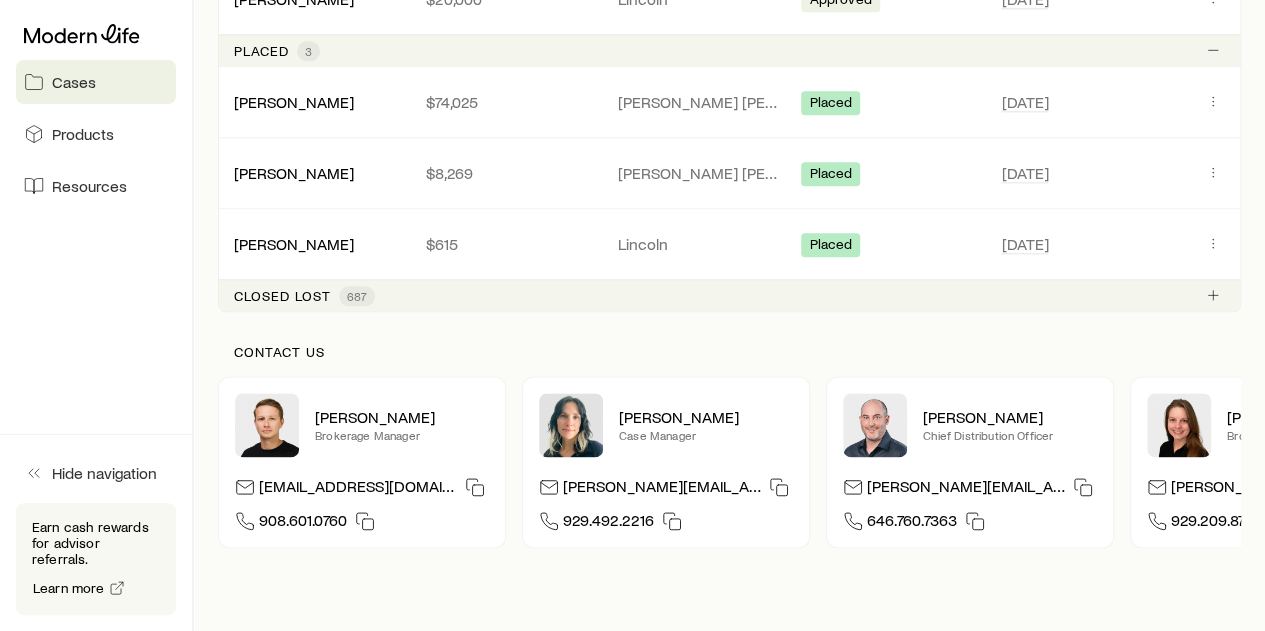 click on "687" at bounding box center (357, 296) 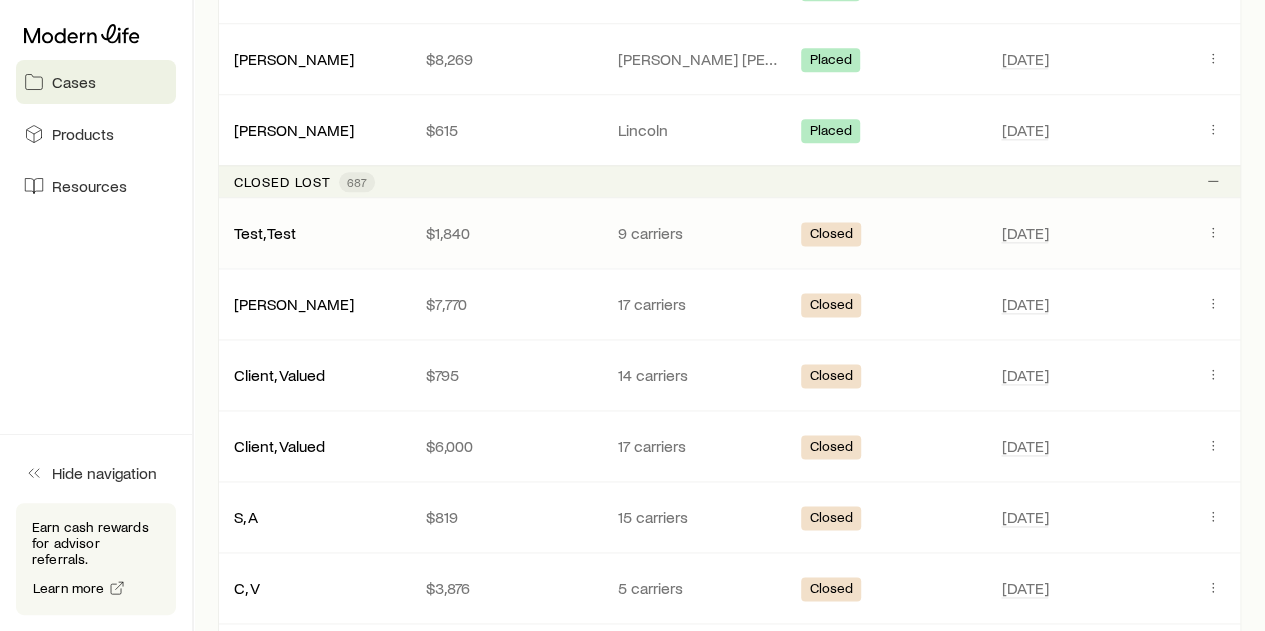 scroll, scrollTop: 1171, scrollLeft: 0, axis: vertical 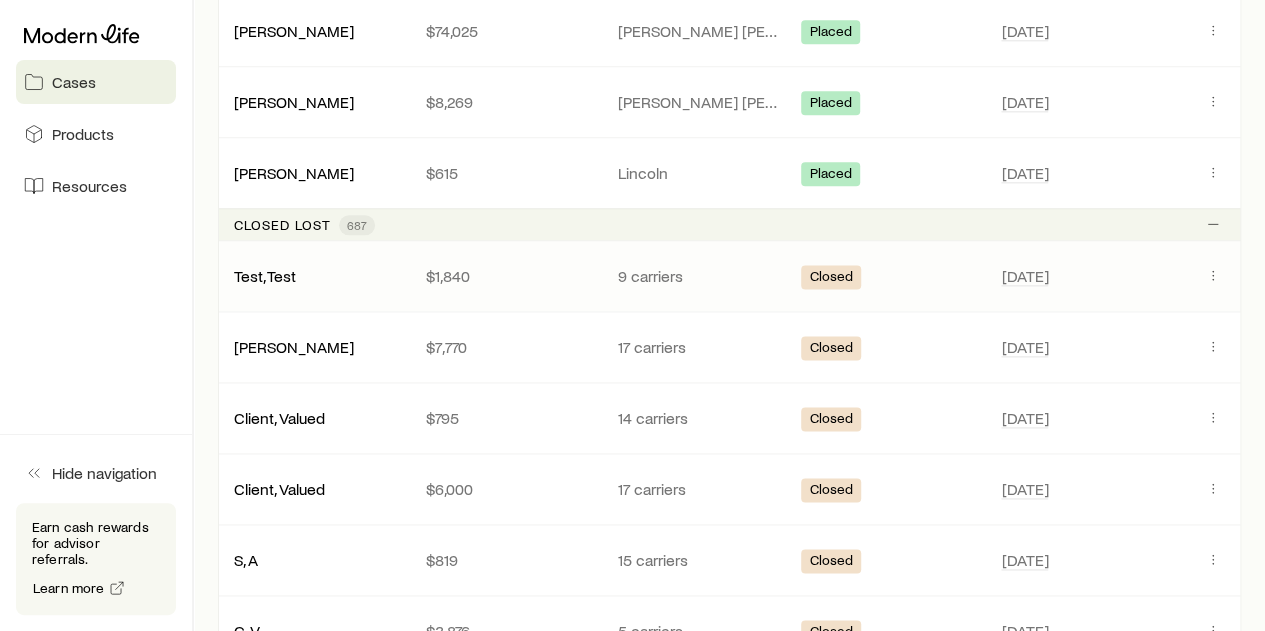 click on "Closed" at bounding box center [831, 278] 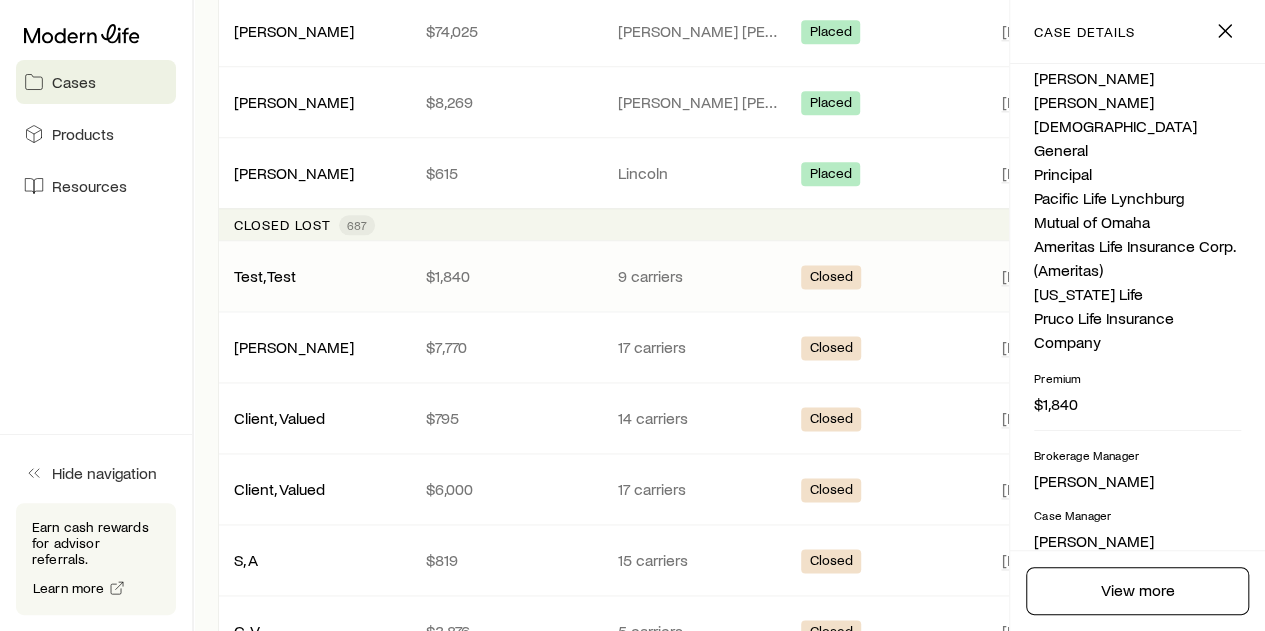 scroll, scrollTop: 518, scrollLeft: 0, axis: vertical 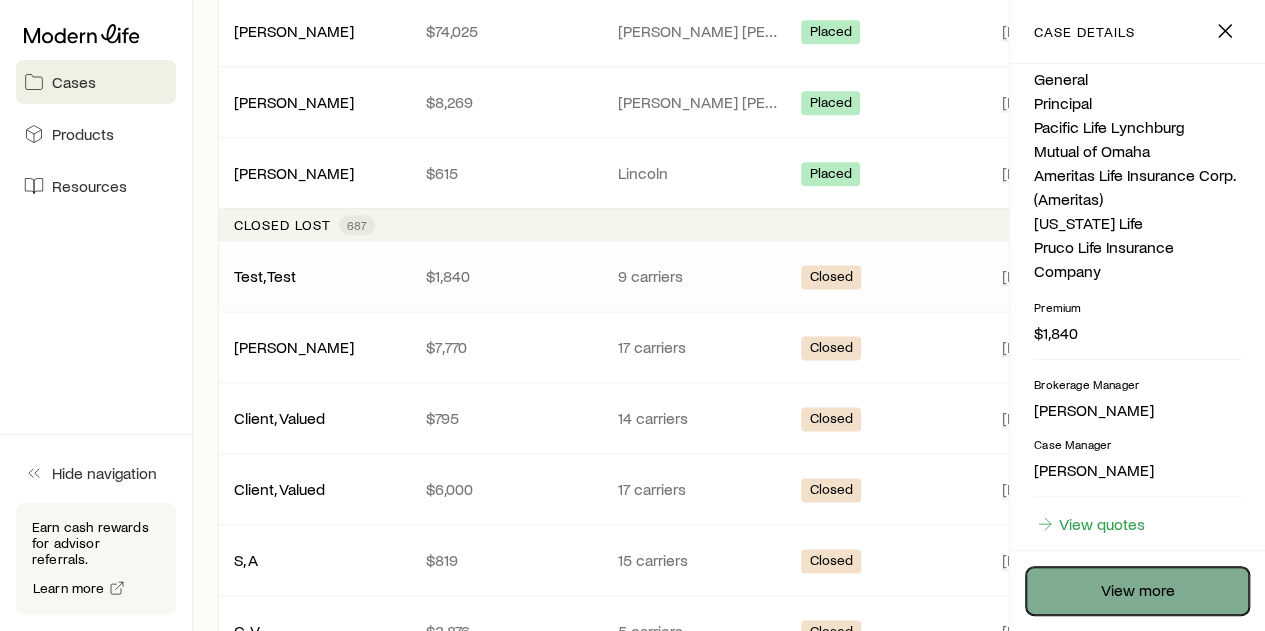 click on "View more" at bounding box center (1137, 591) 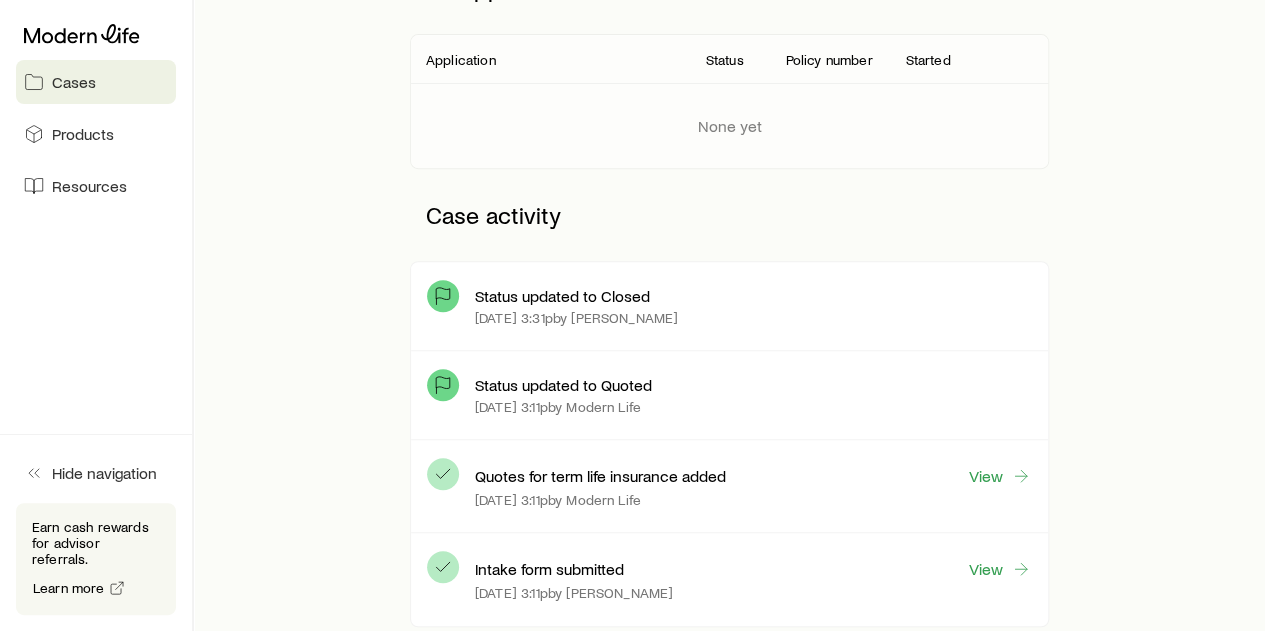 scroll, scrollTop: 290, scrollLeft: 0, axis: vertical 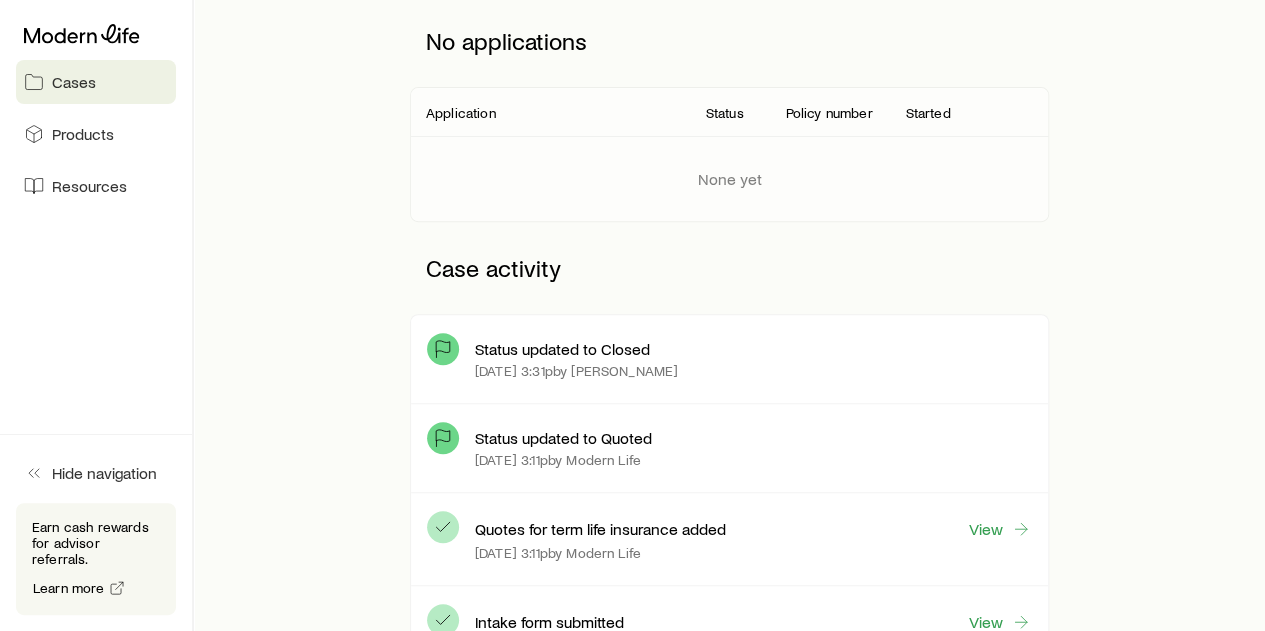 click on "Cases" at bounding box center (74, 82) 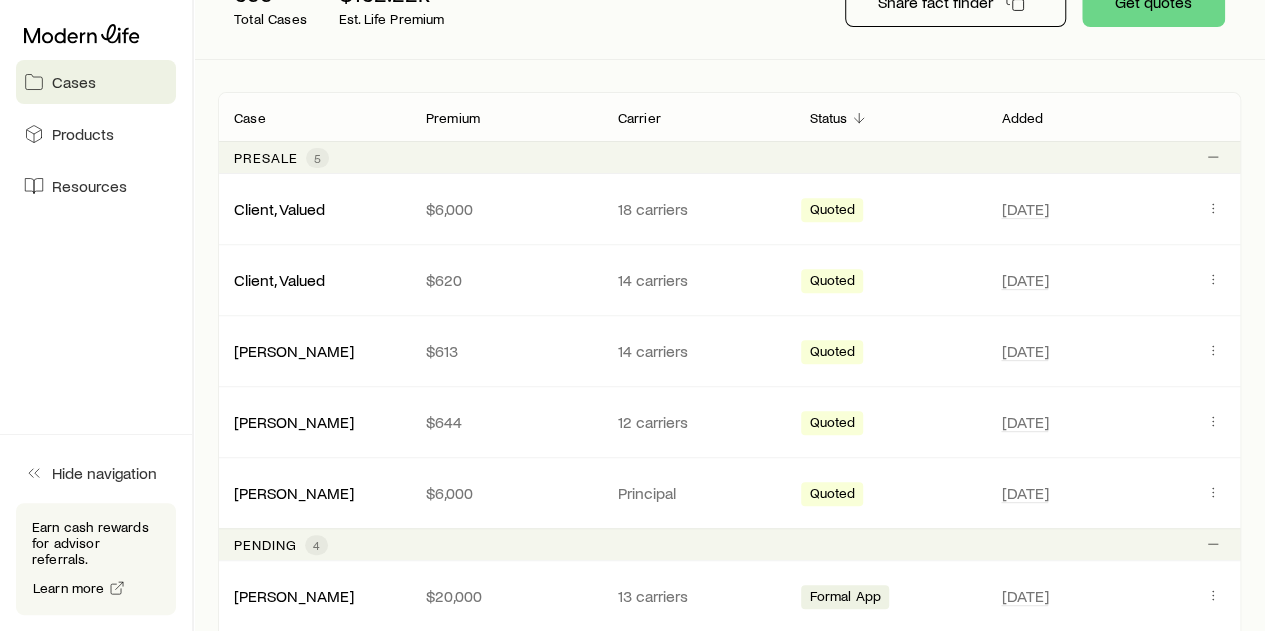 scroll, scrollTop: 0, scrollLeft: 0, axis: both 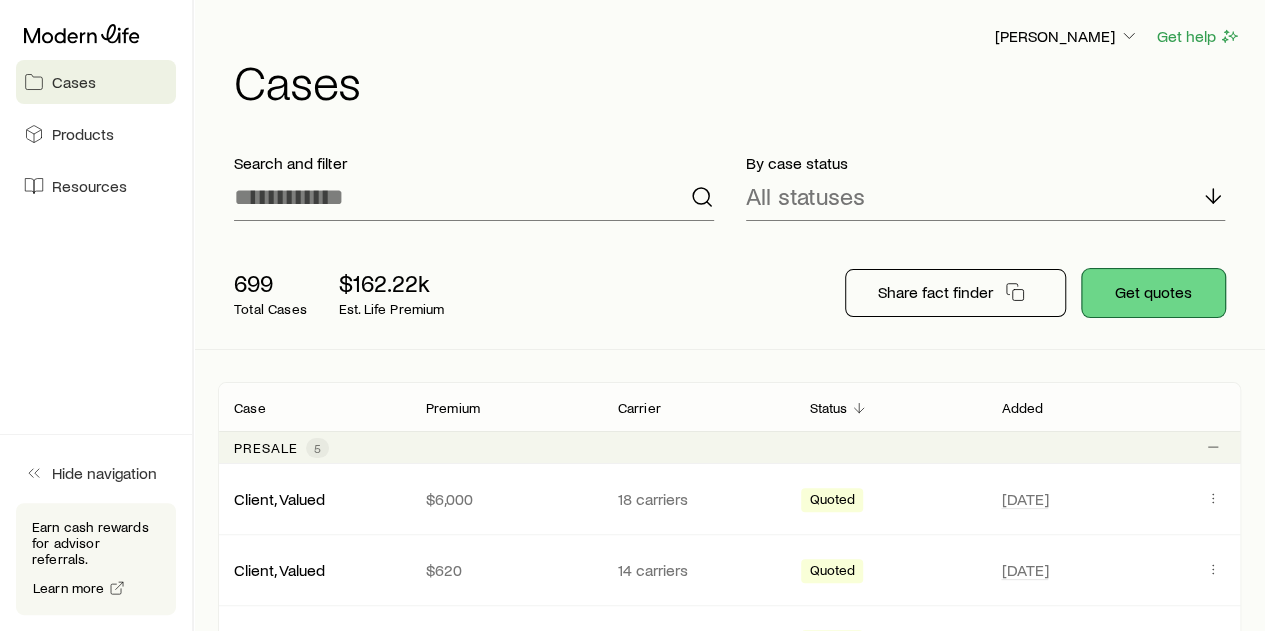 click on "Get quotes" at bounding box center (1153, 293) 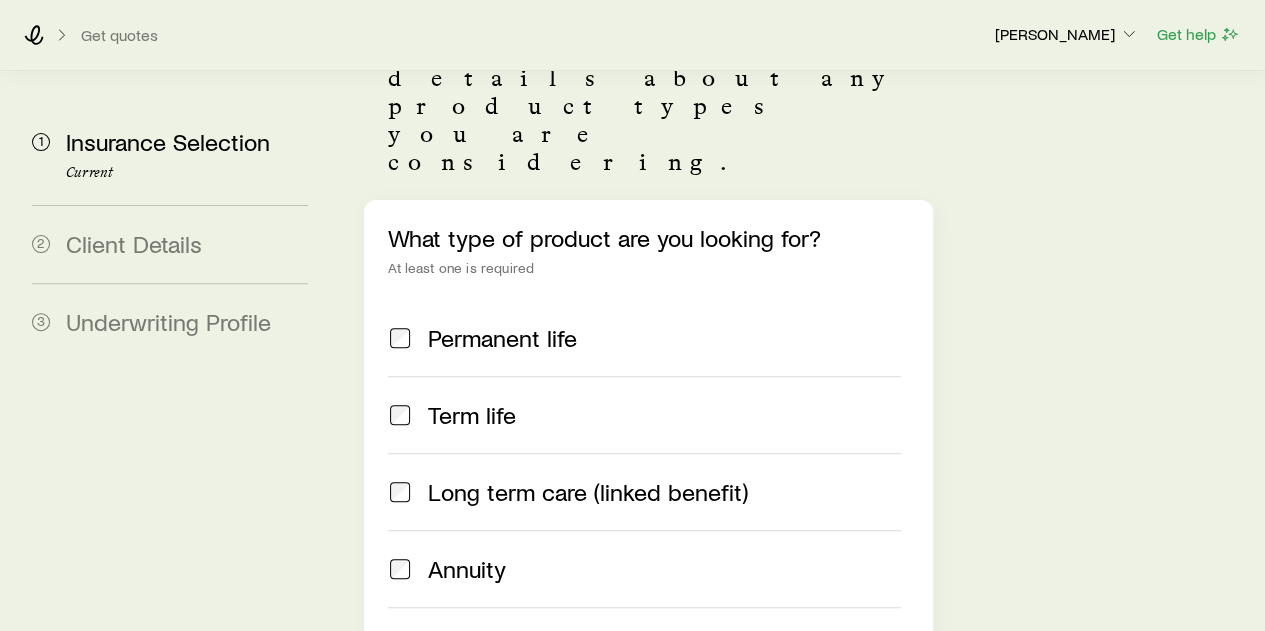 scroll, scrollTop: 100, scrollLeft: 0, axis: vertical 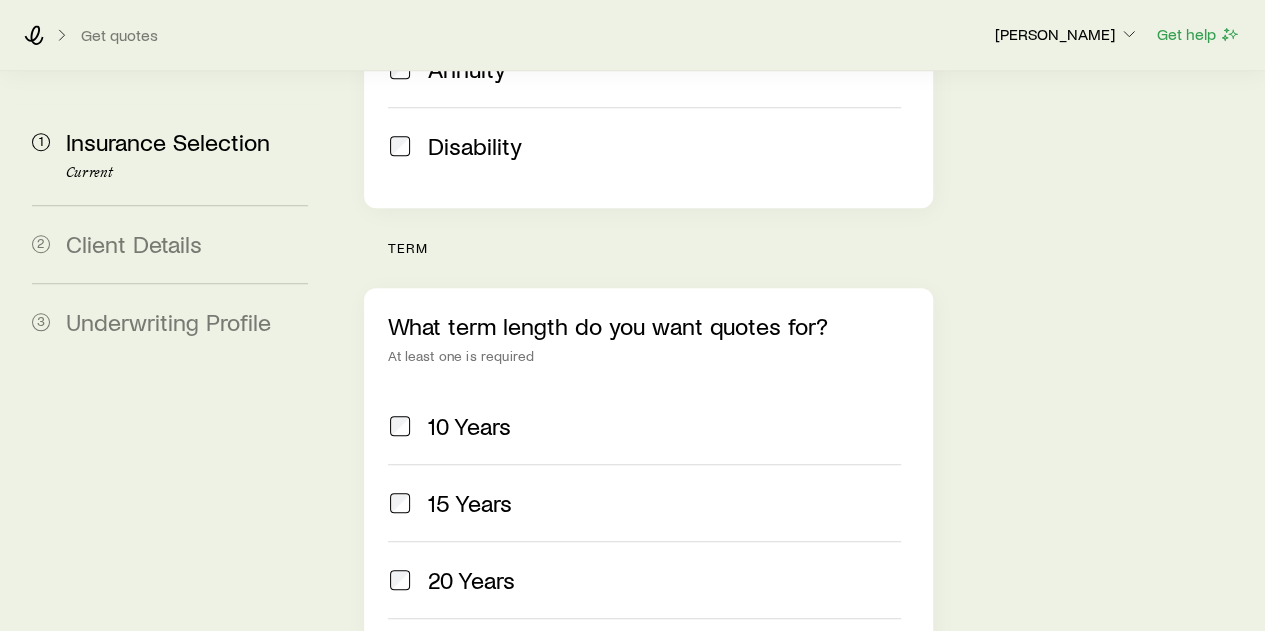 click at bounding box center (400, 580) 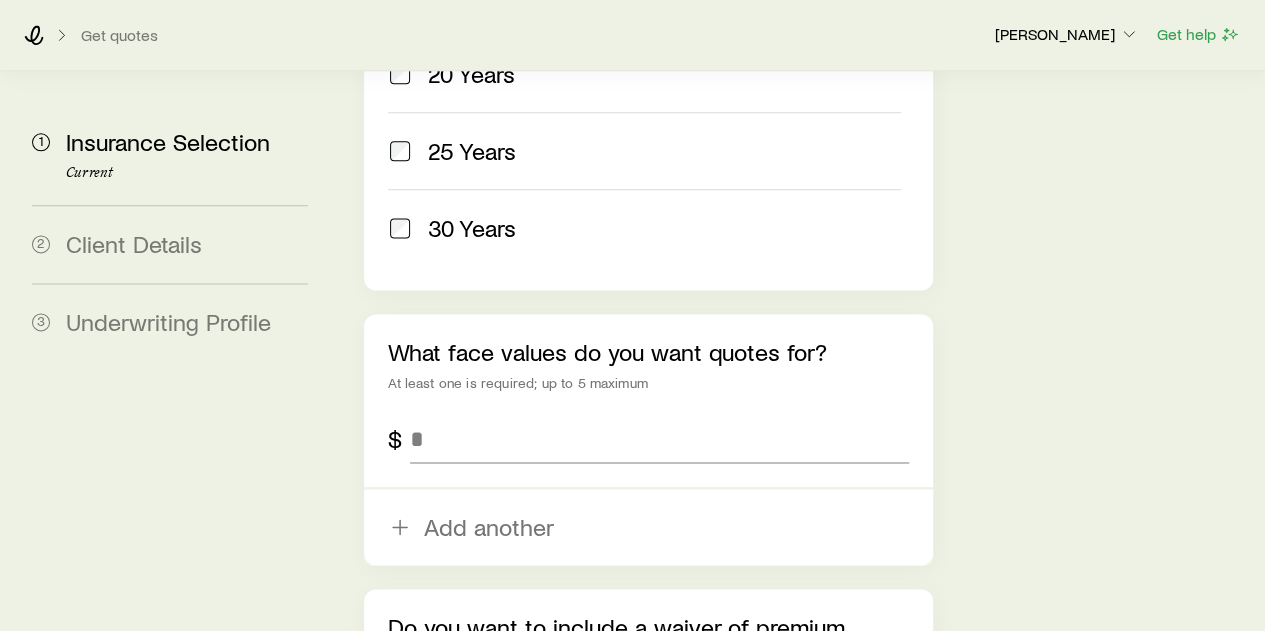 scroll, scrollTop: 1300, scrollLeft: 0, axis: vertical 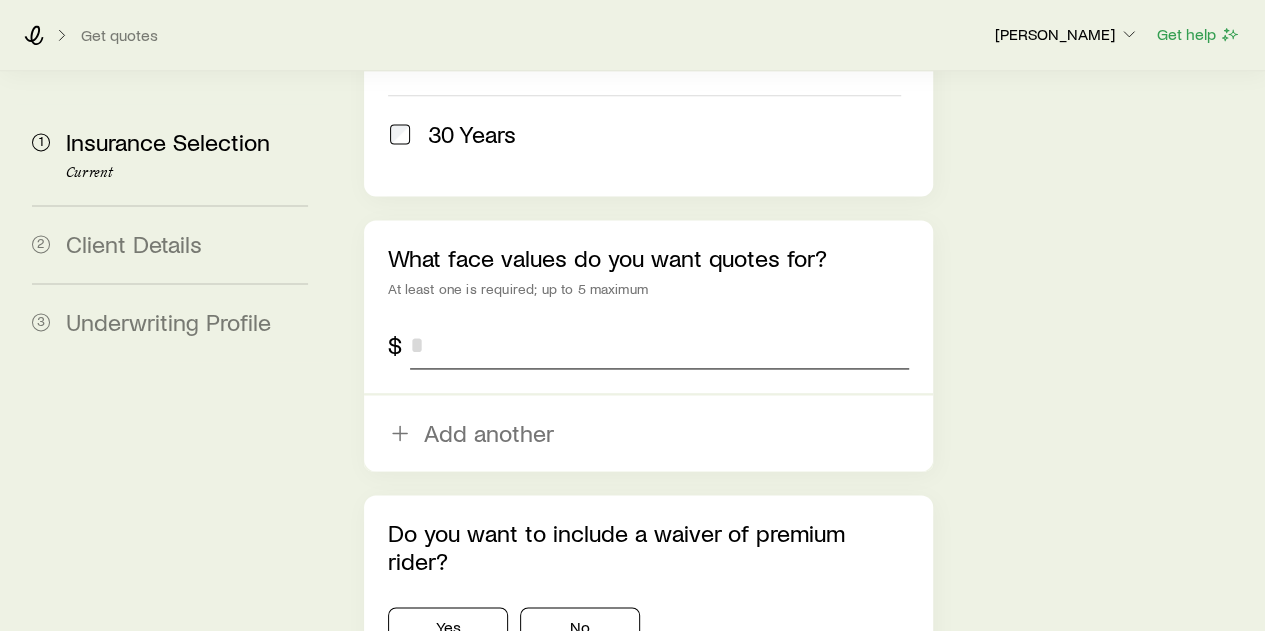 click at bounding box center [659, 345] 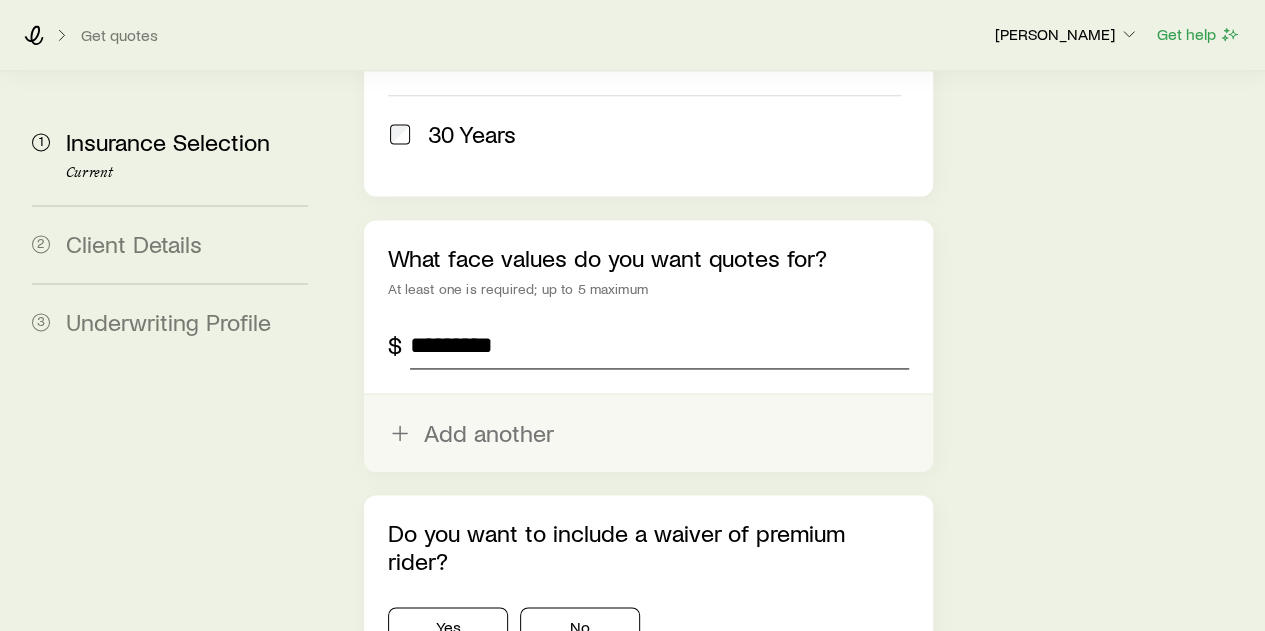 type on "*********" 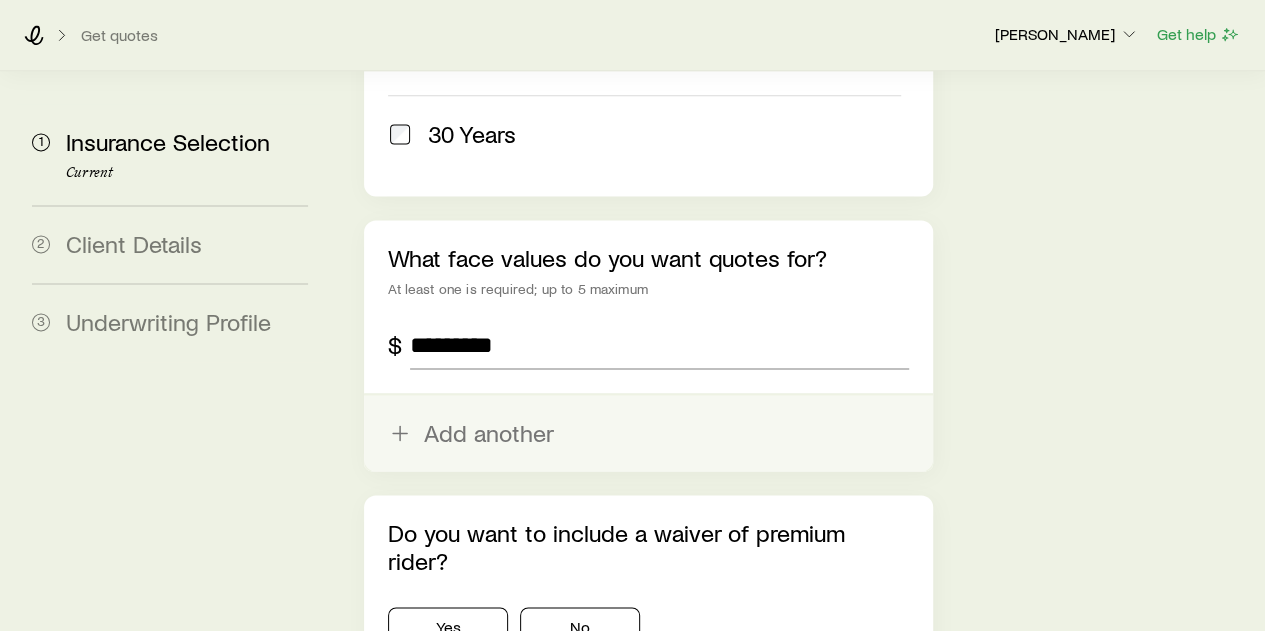 click on "Add another" at bounding box center (648, 433) 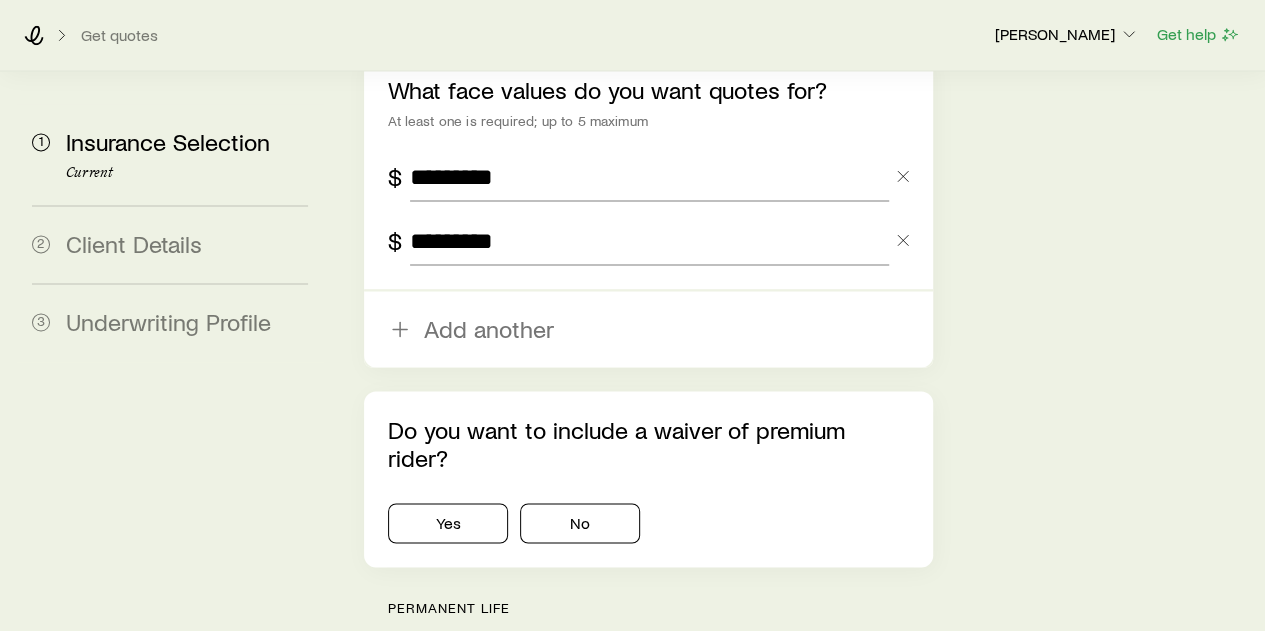 scroll, scrollTop: 1500, scrollLeft: 0, axis: vertical 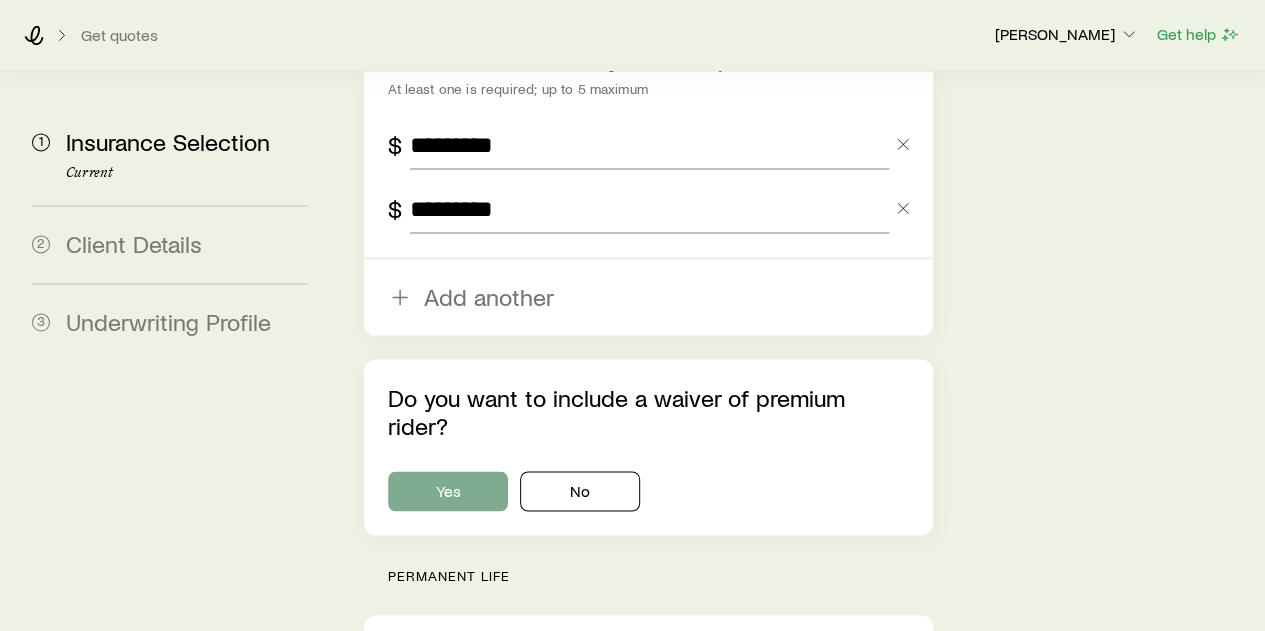 type on "*********" 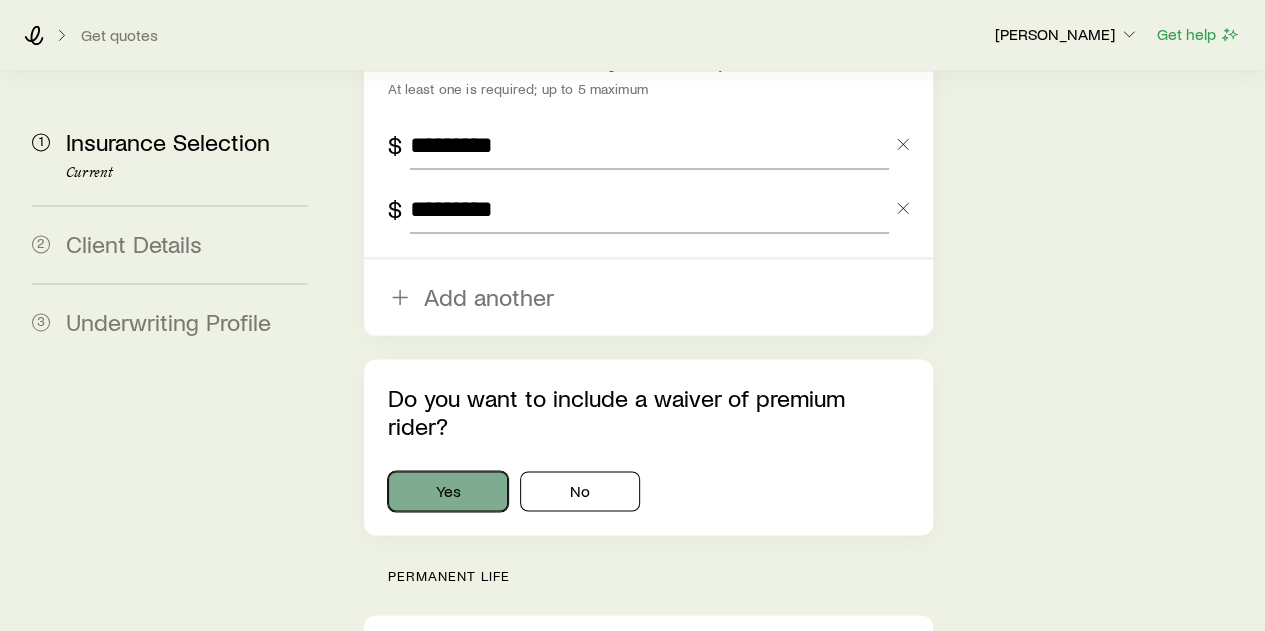 click on "Yes" at bounding box center [448, 491] 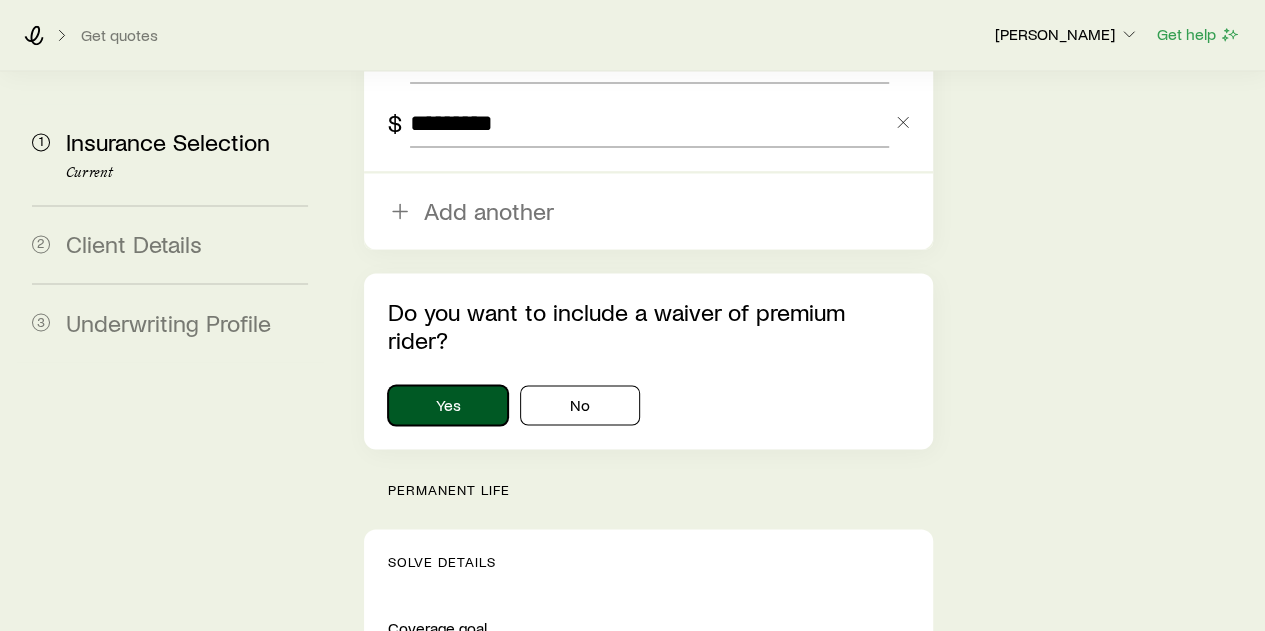 scroll, scrollTop: 1500, scrollLeft: 0, axis: vertical 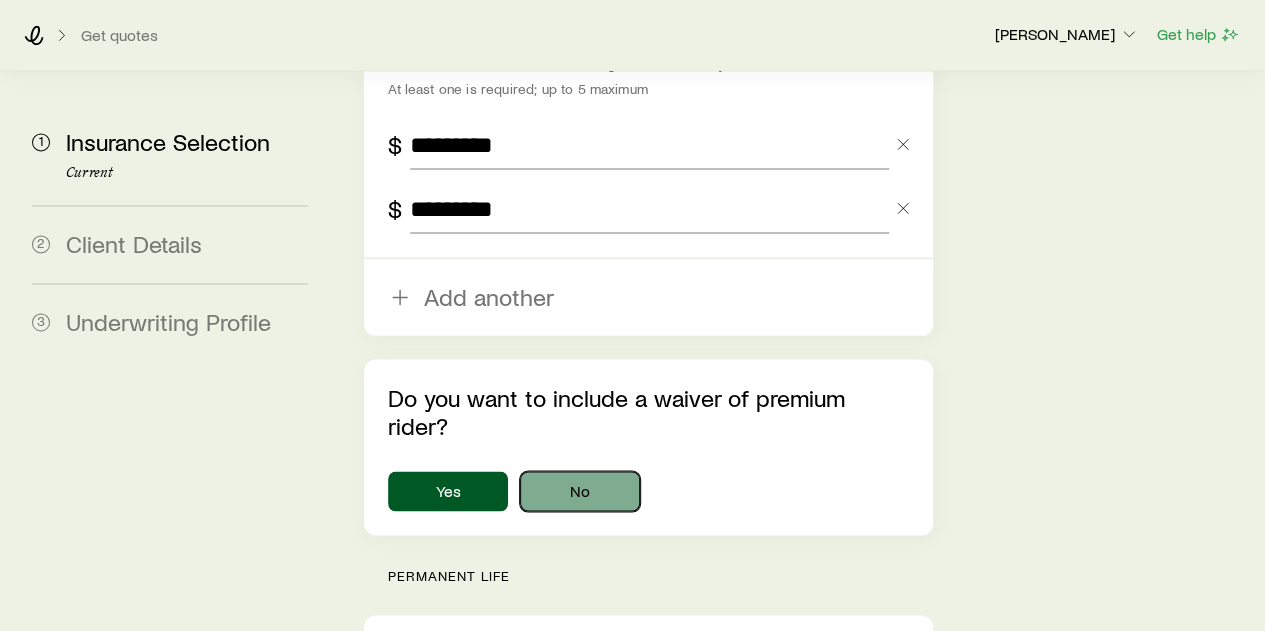 click on "No" at bounding box center (580, 491) 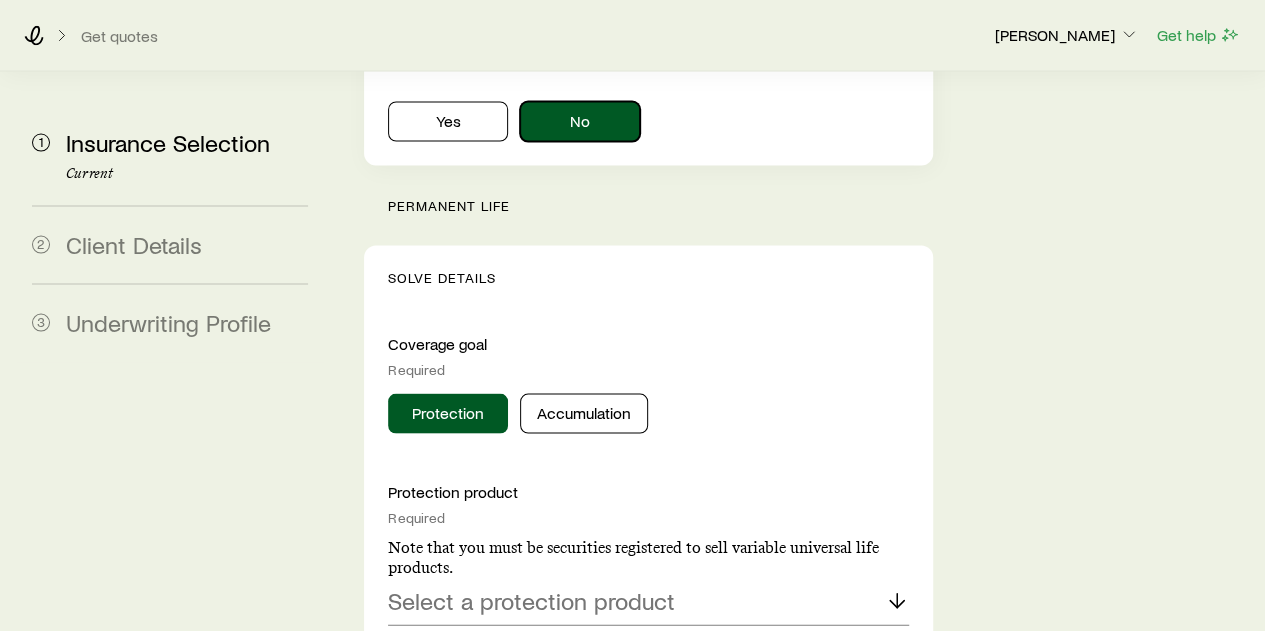scroll, scrollTop: 1900, scrollLeft: 0, axis: vertical 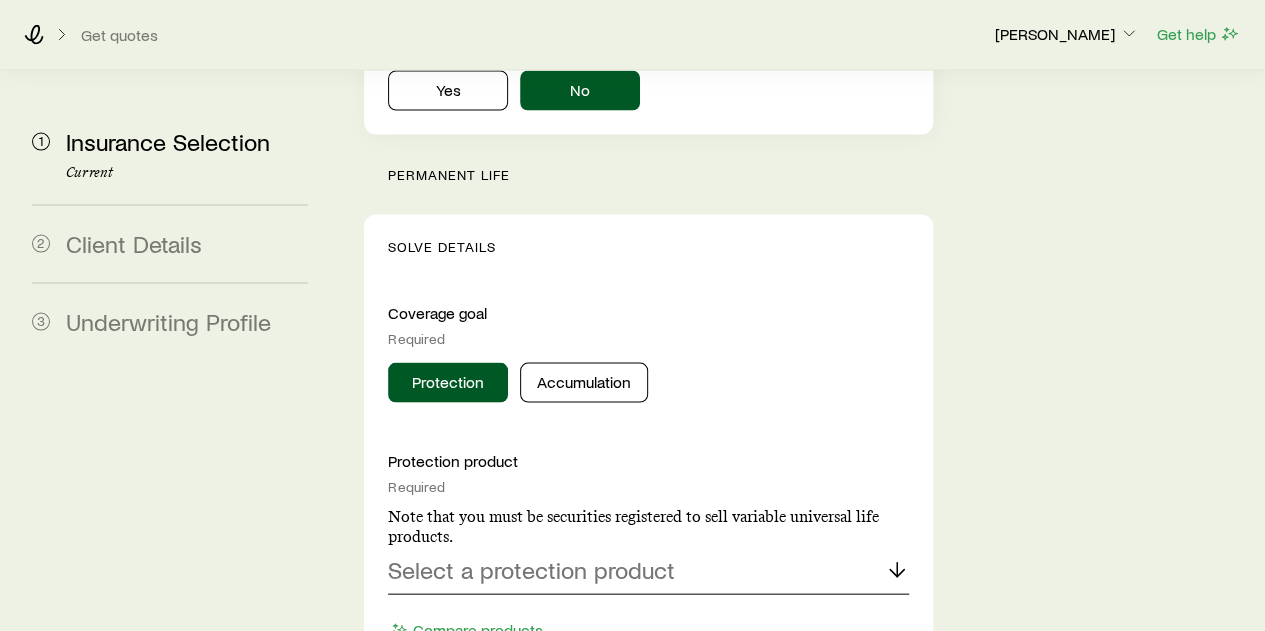 click 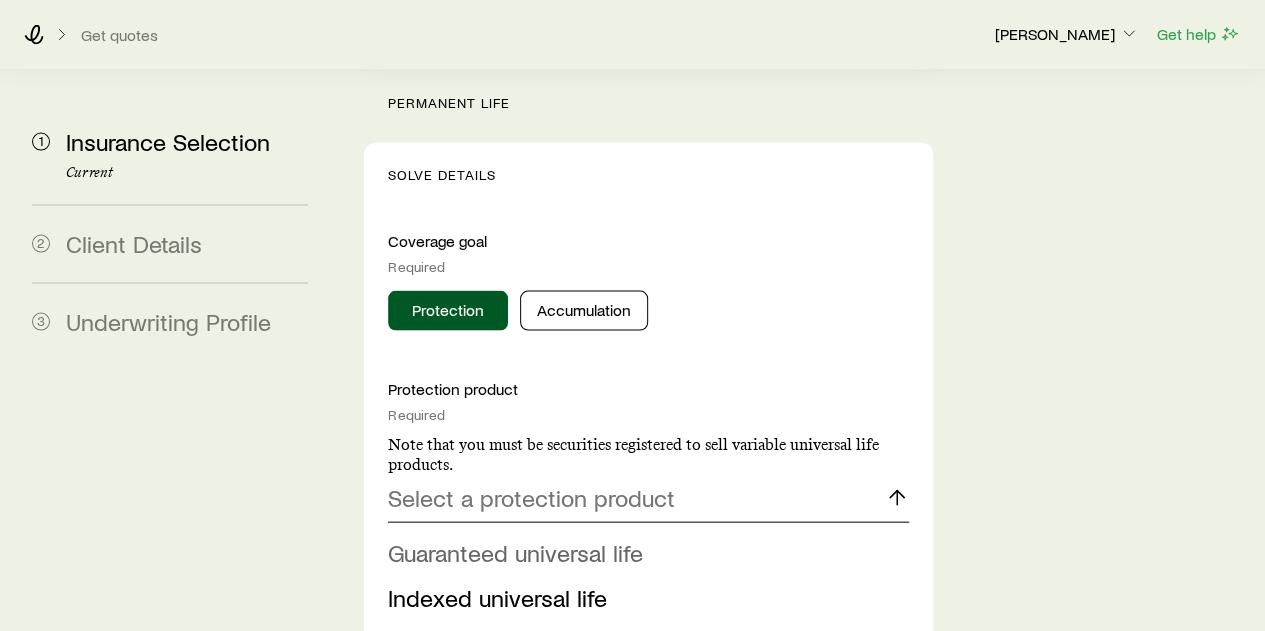 scroll, scrollTop: 2000, scrollLeft: 0, axis: vertical 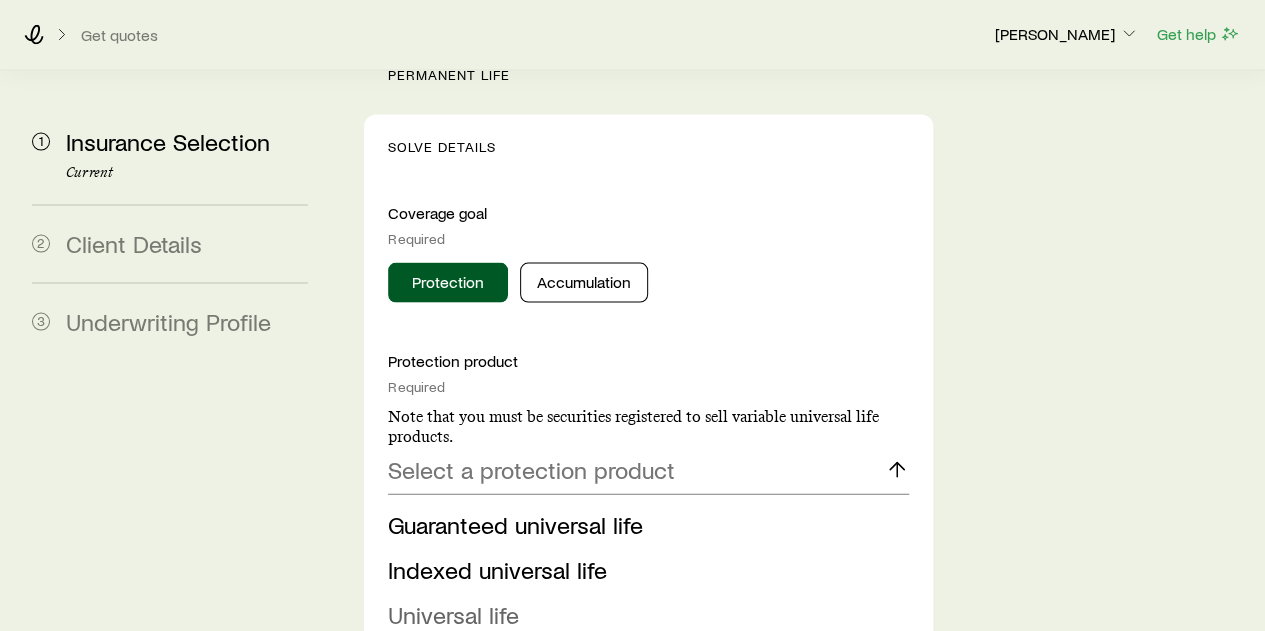 click on "Universal life" at bounding box center [453, 614] 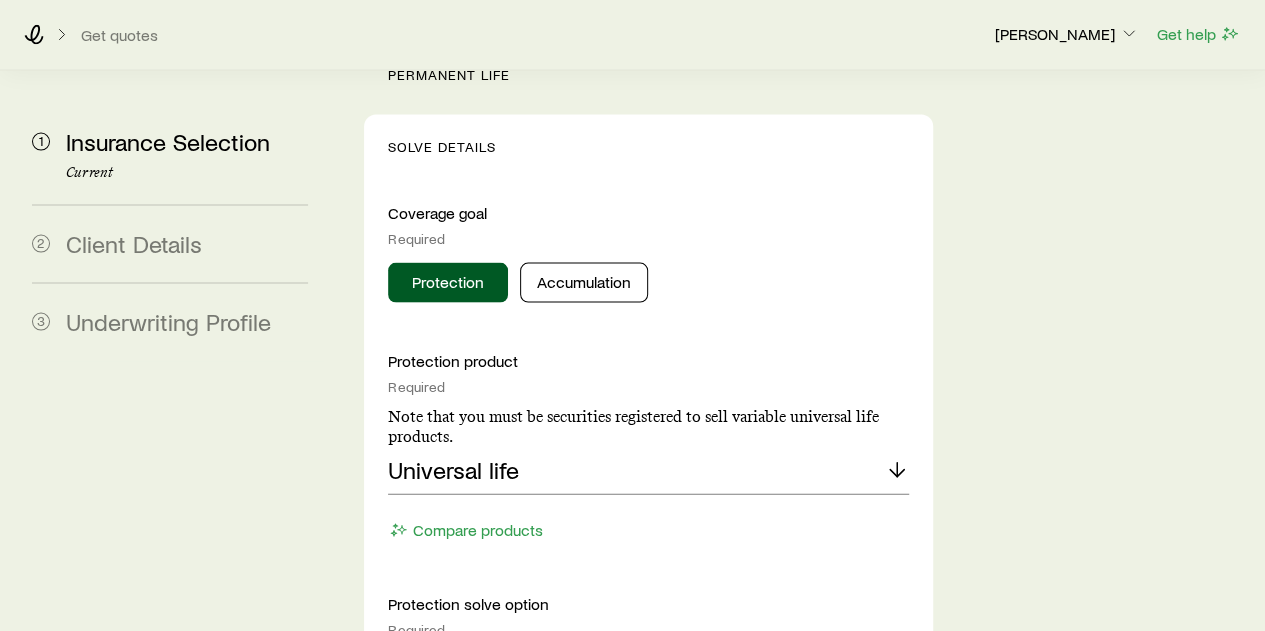 scroll, scrollTop: 2100, scrollLeft: 0, axis: vertical 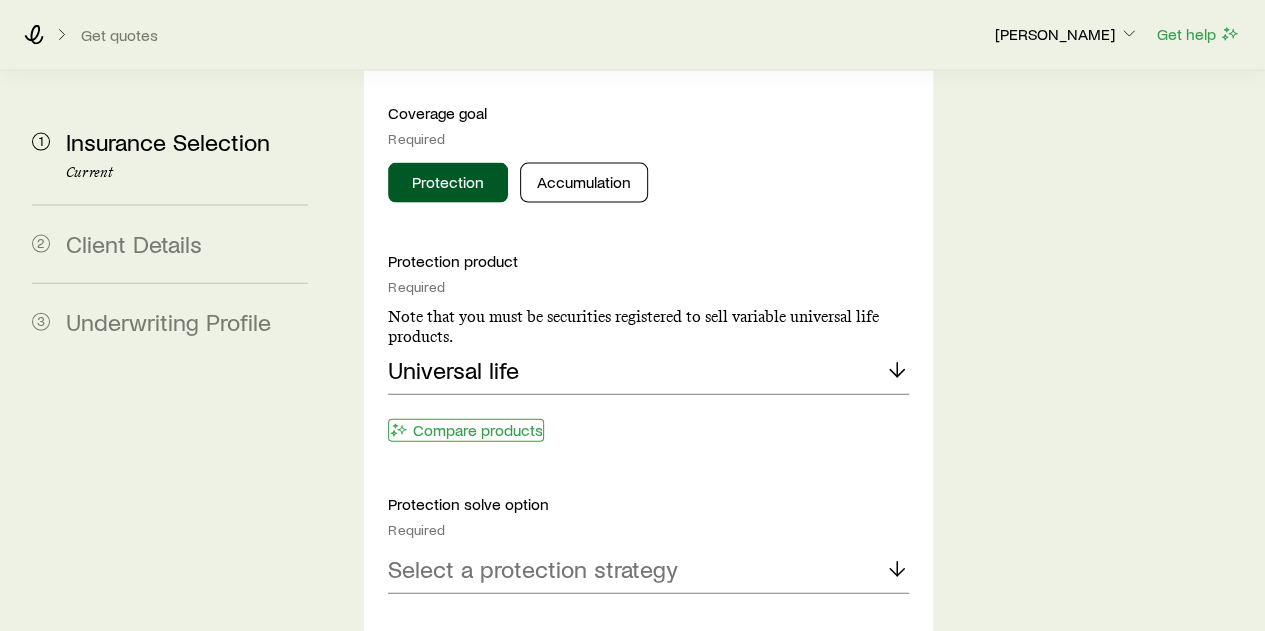 click on "Compare products" at bounding box center [466, 430] 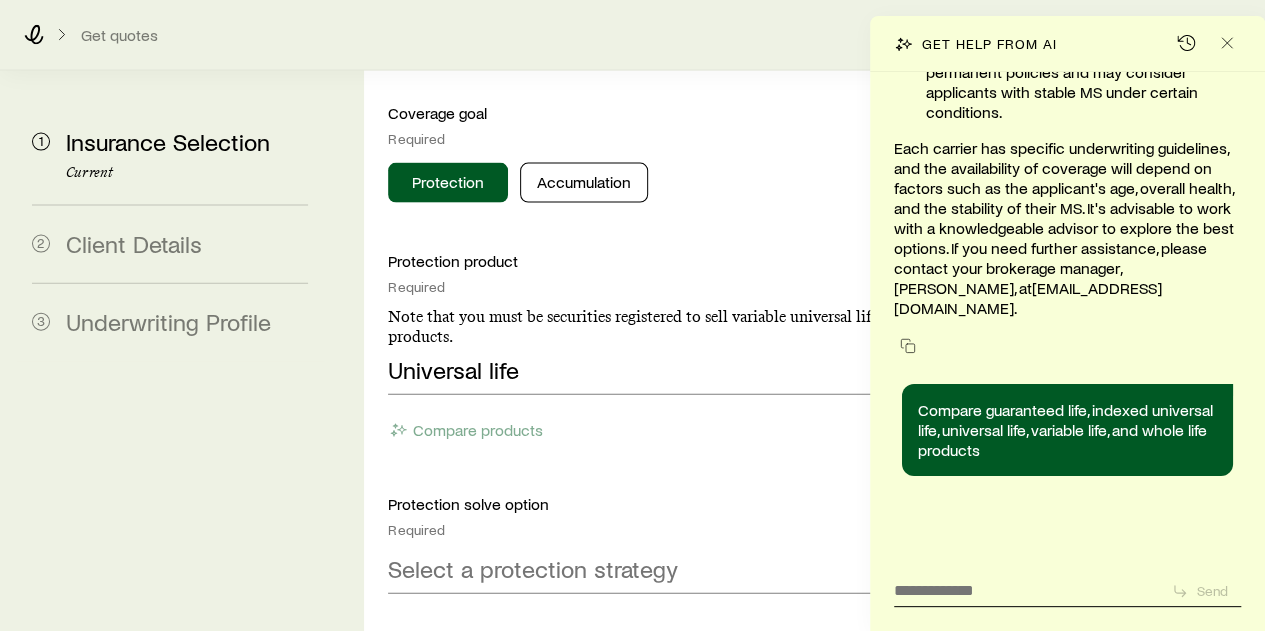 scroll, scrollTop: 100064, scrollLeft: 0, axis: vertical 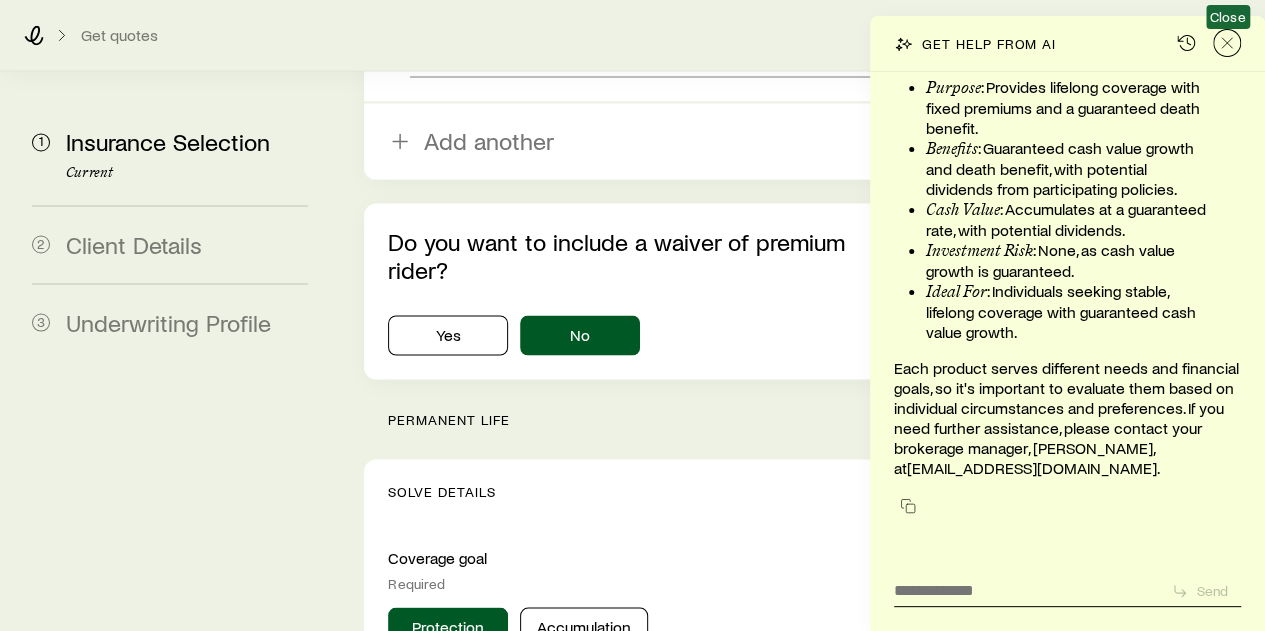 click 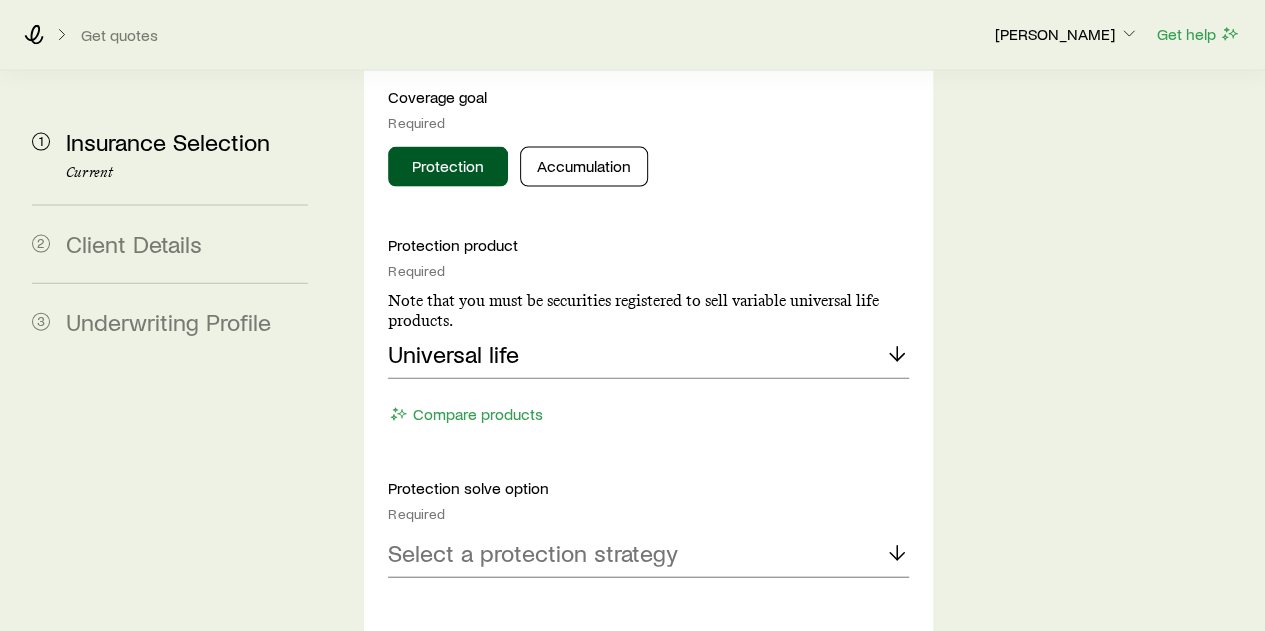 scroll, scrollTop: 2156, scrollLeft: 0, axis: vertical 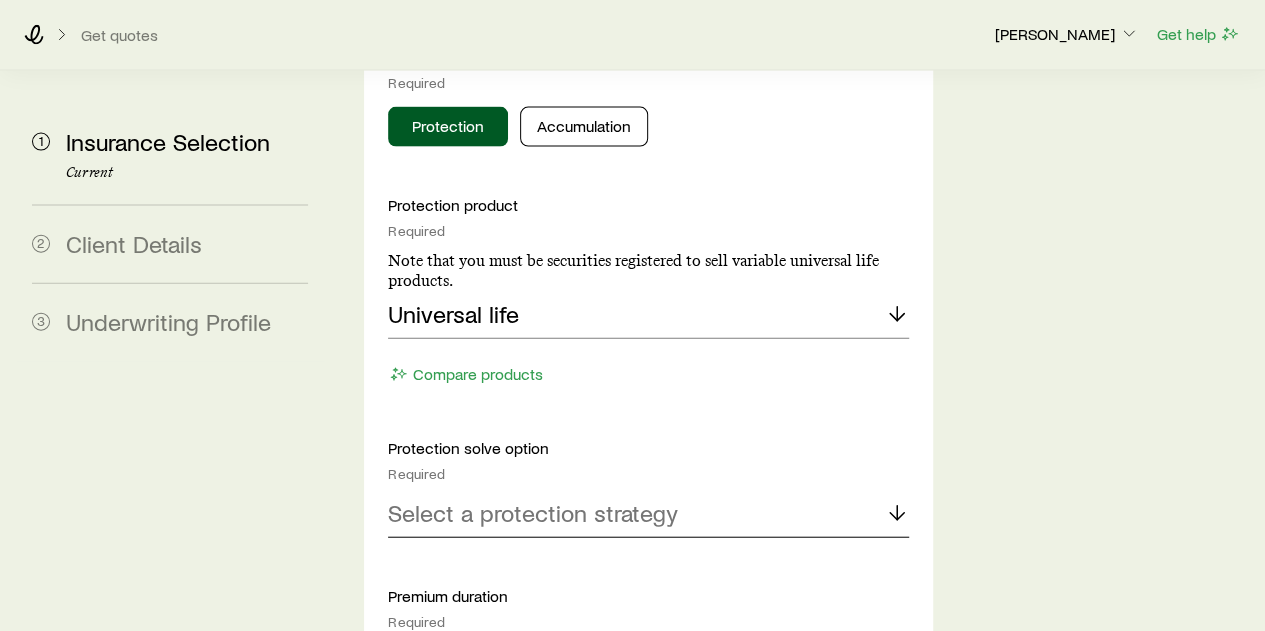 click 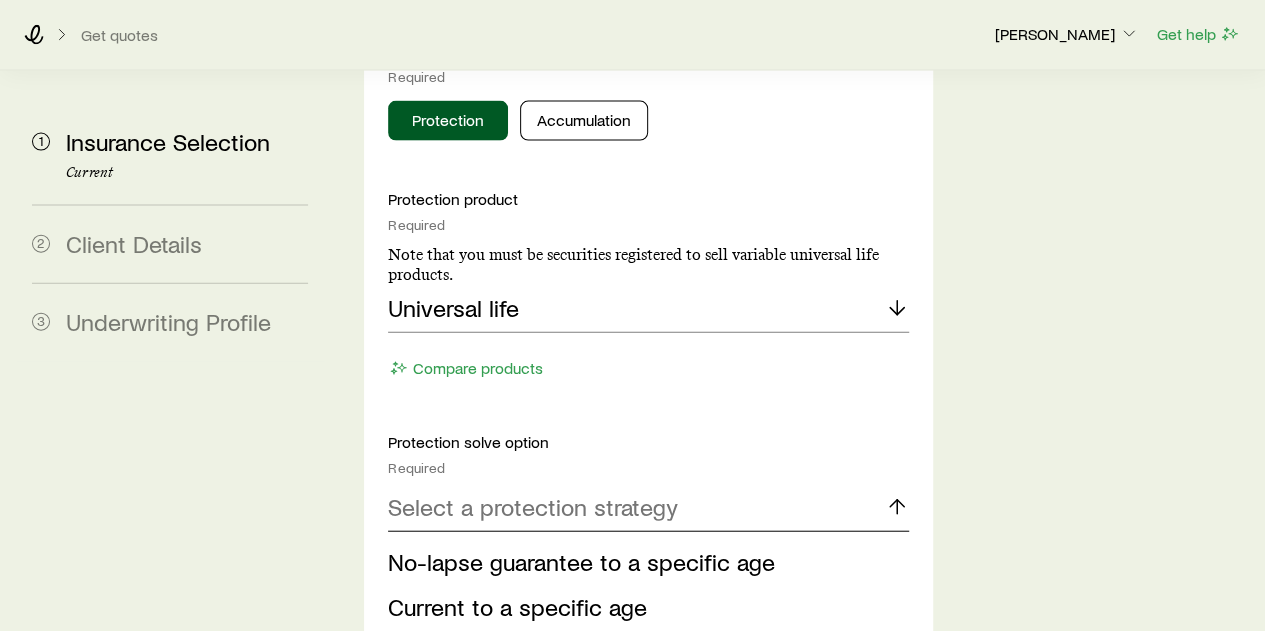 scroll, scrollTop: 2256, scrollLeft: 0, axis: vertical 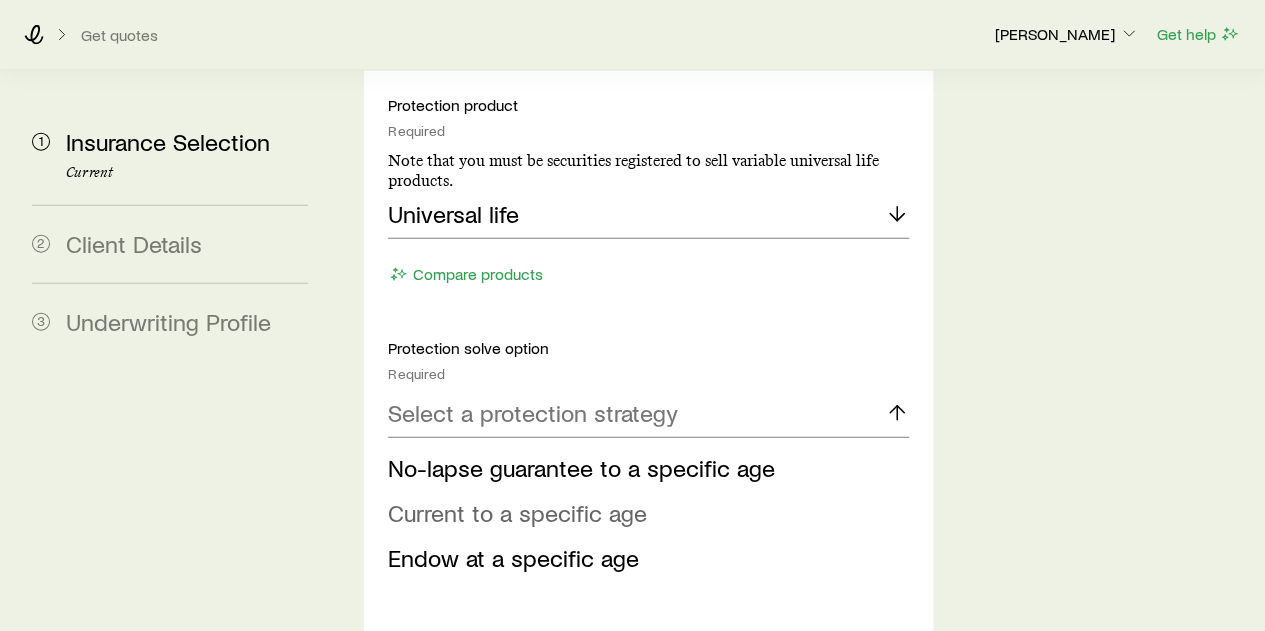 click on "Current to a specific age" at bounding box center (517, 512) 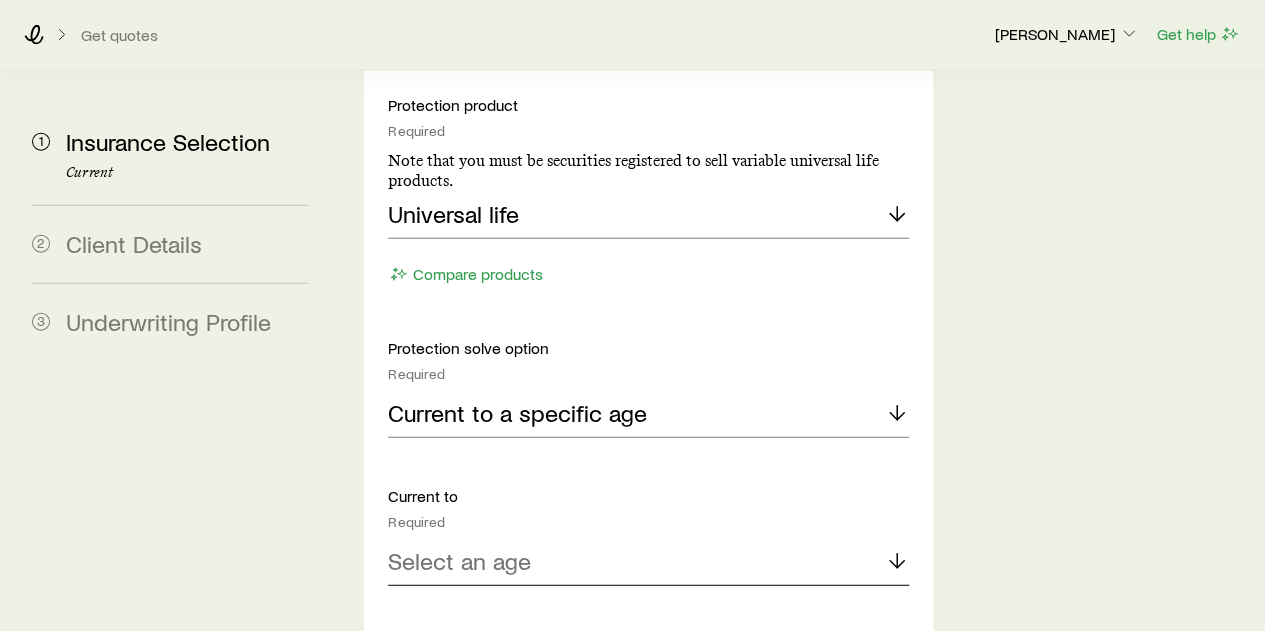 click on "Select an age" at bounding box center [648, 562] 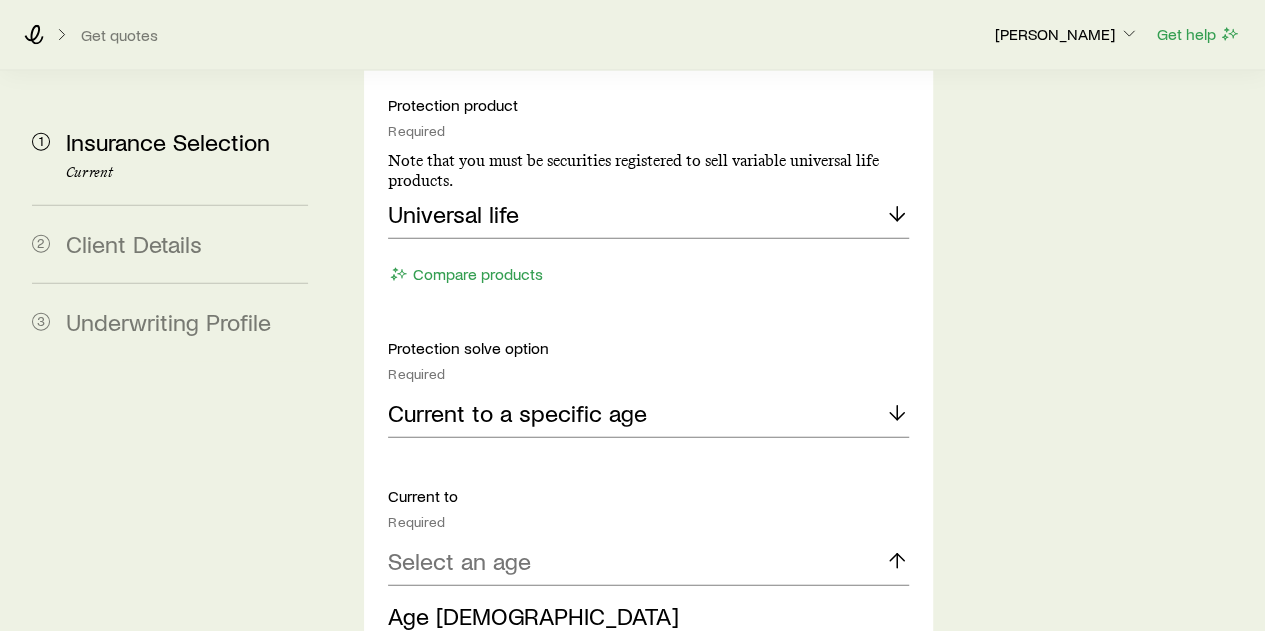 click on "Age [DEMOGRAPHIC_DATA]" at bounding box center [533, 615] 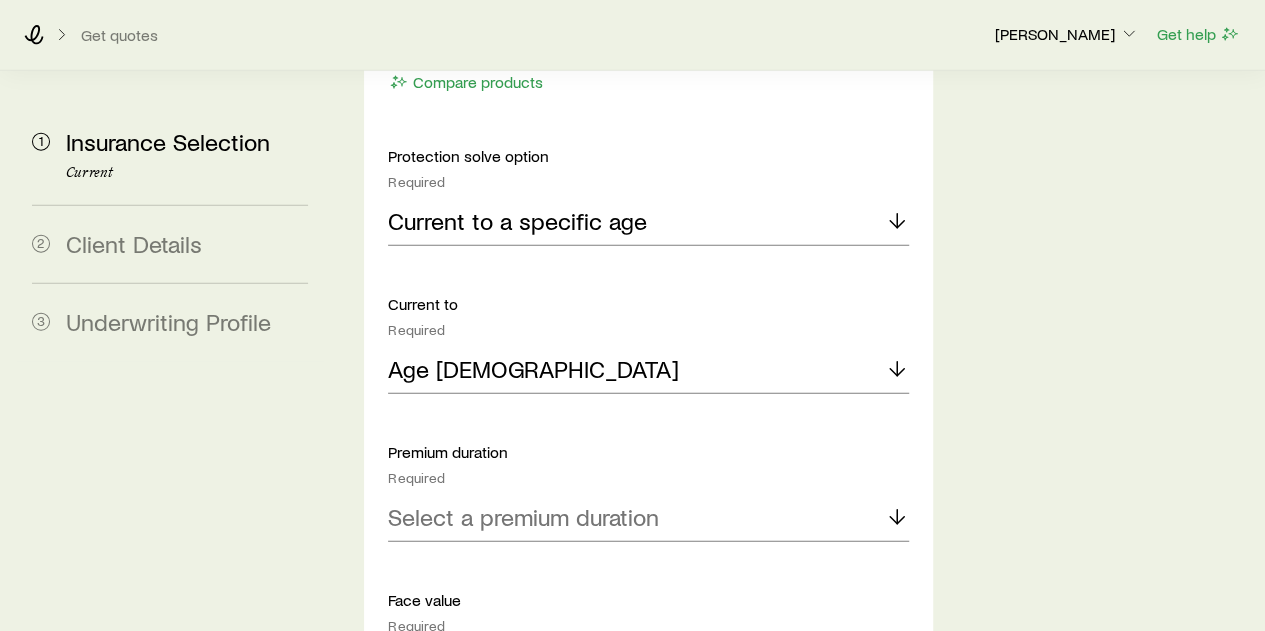 scroll, scrollTop: 2456, scrollLeft: 0, axis: vertical 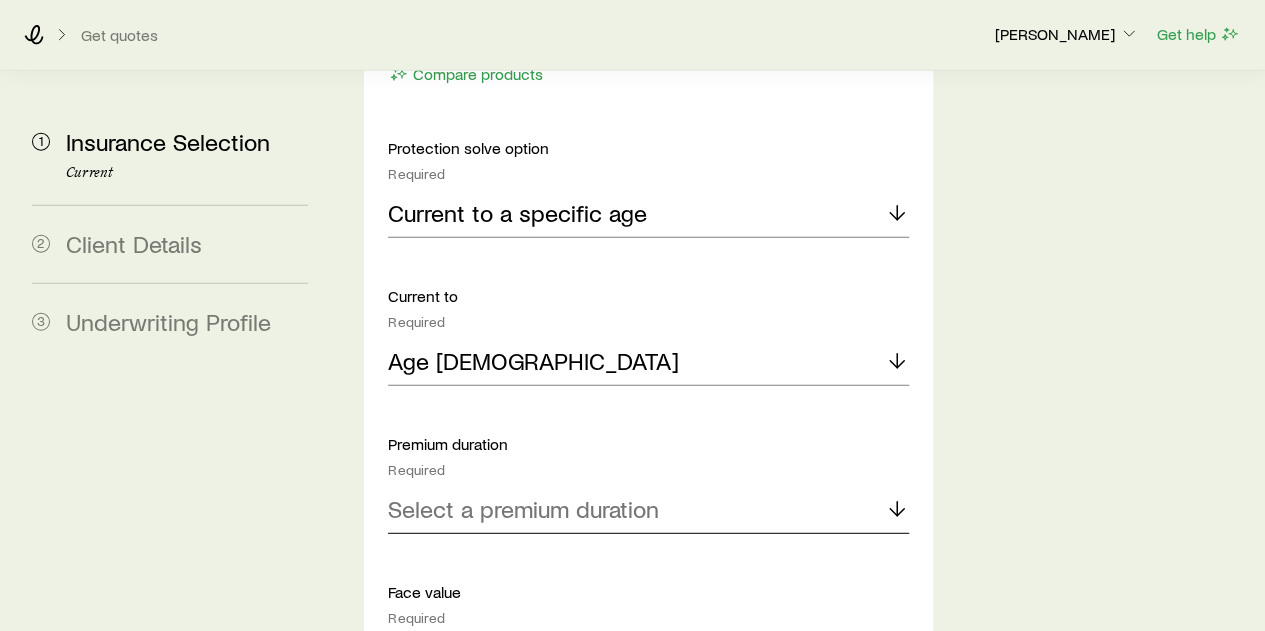 click 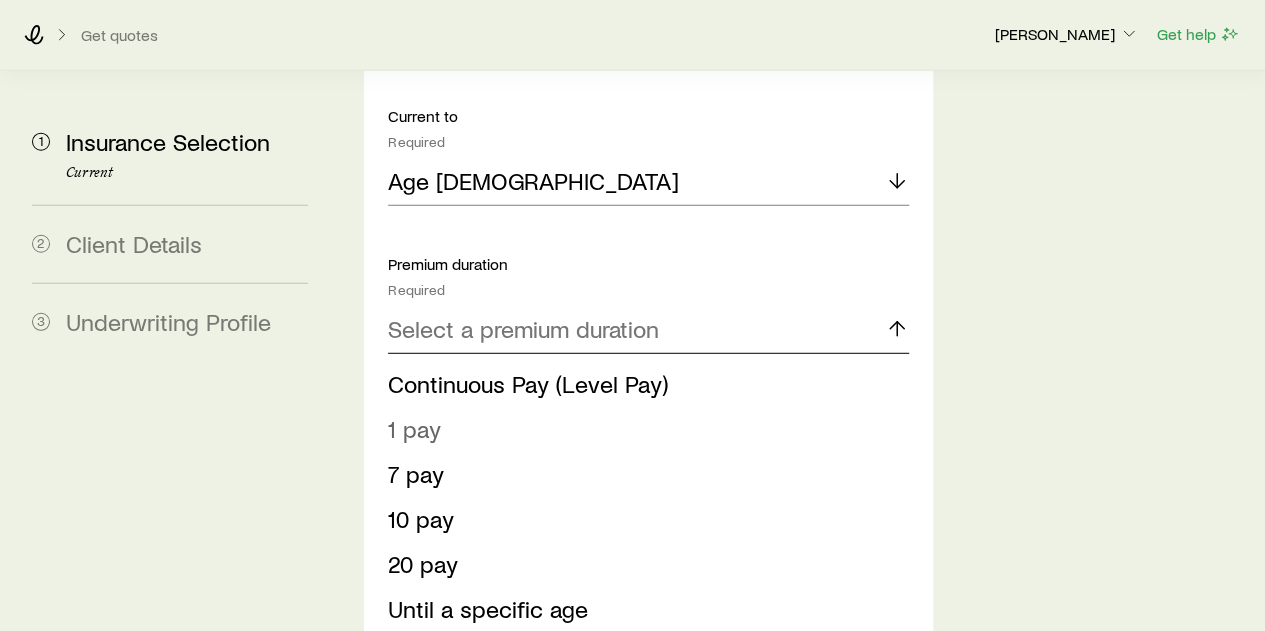 scroll, scrollTop: 2656, scrollLeft: 0, axis: vertical 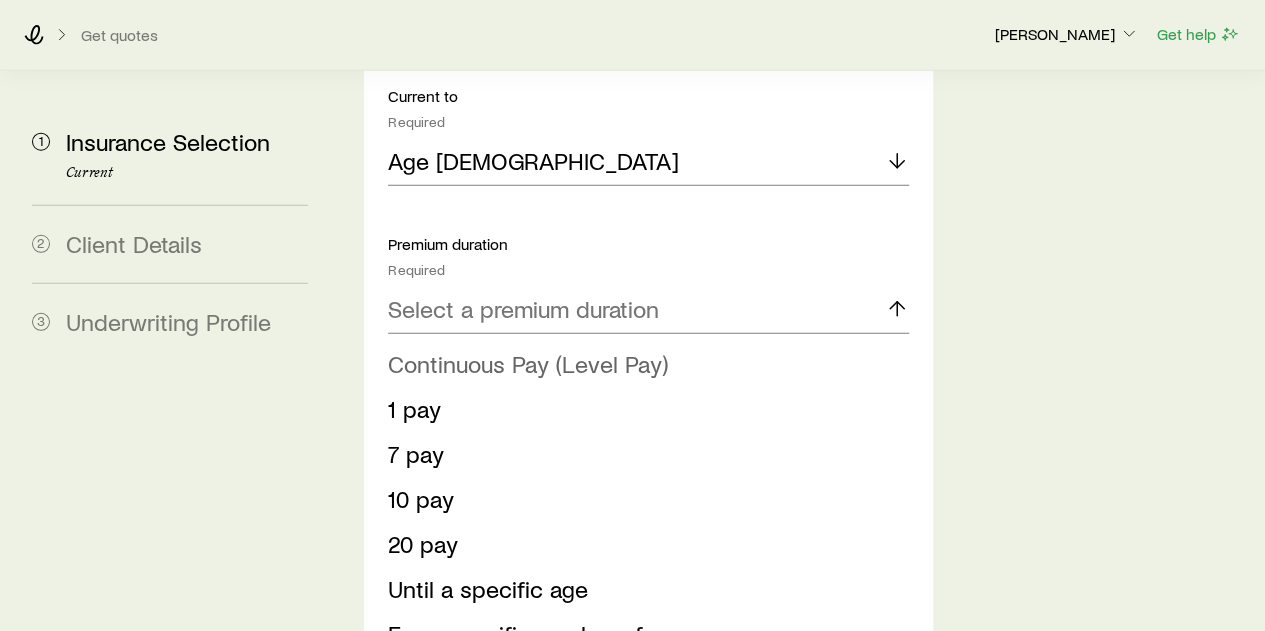 click on "Continuous Pay (Level Pay)" at bounding box center (528, 363) 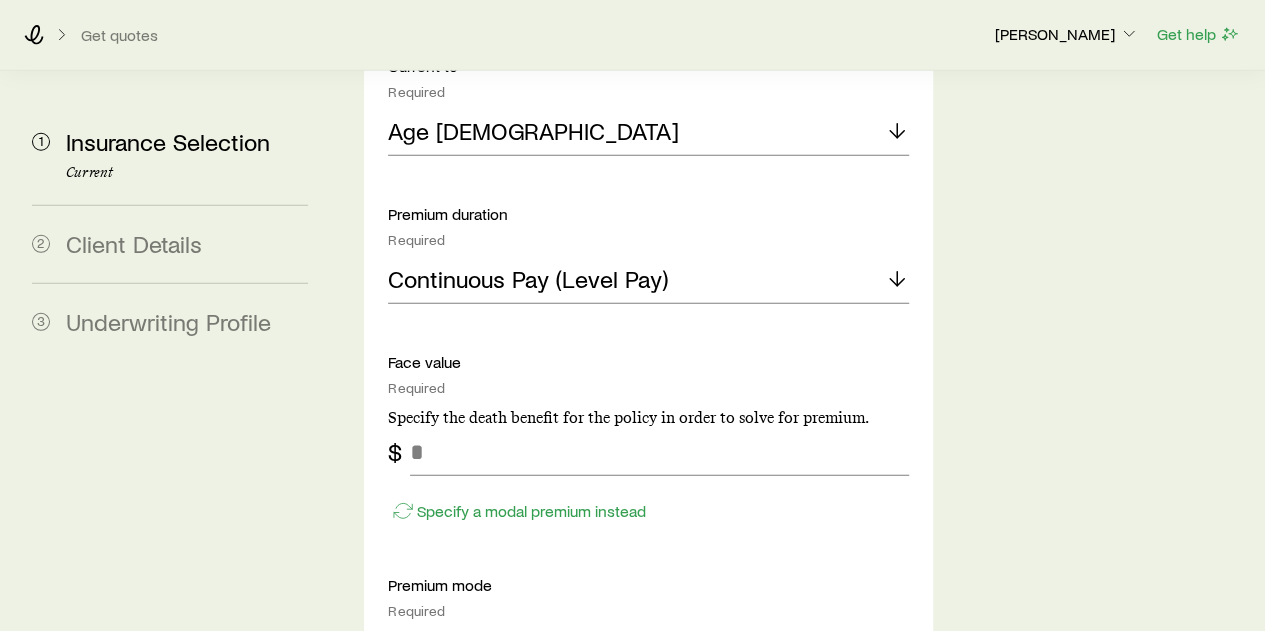 scroll, scrollTop: 2656, scrollLeft: 0, axis: vertical 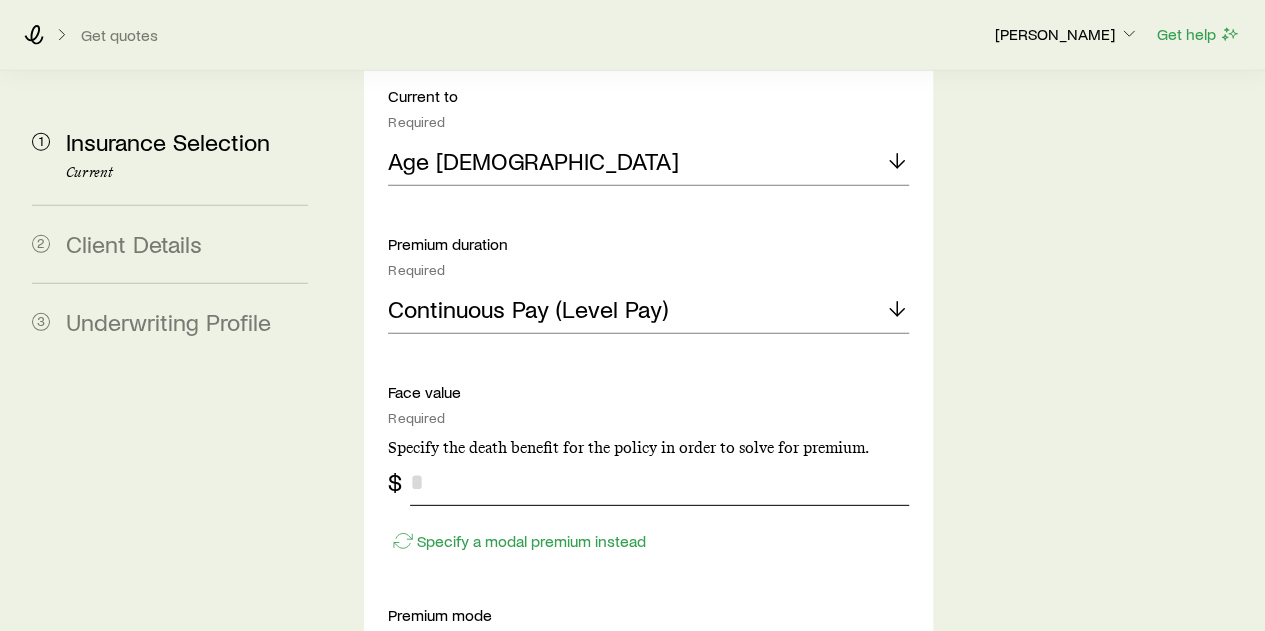 click at bounding box center (659, 482) 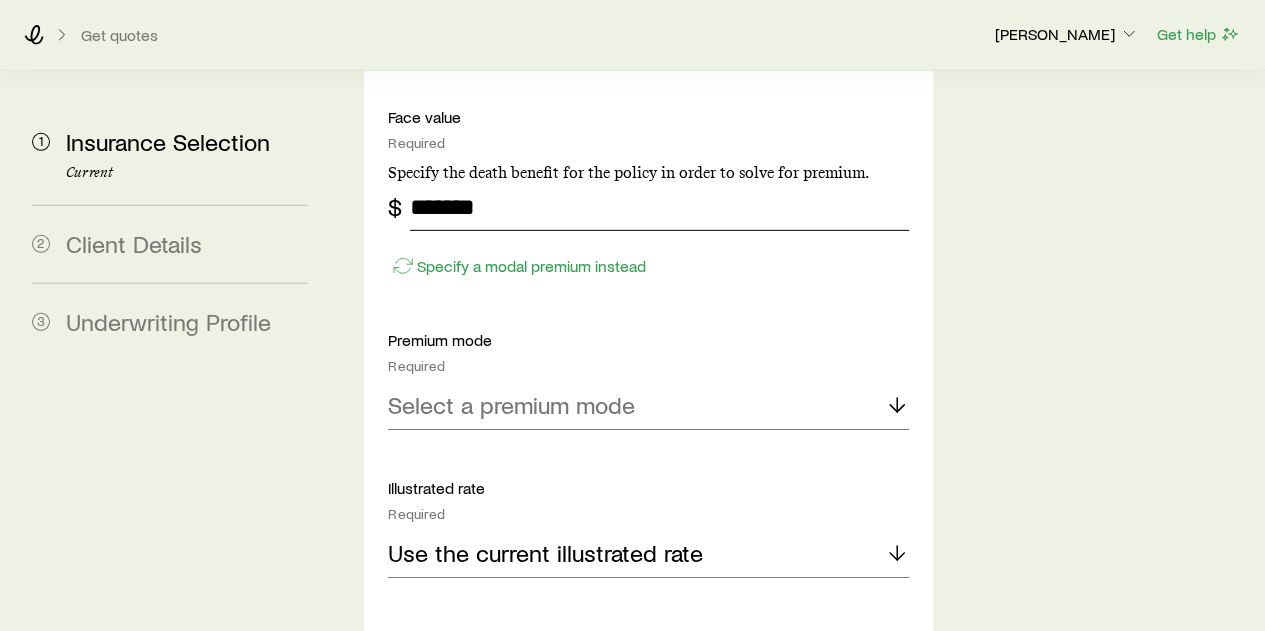 scroll, scrollTop: 2956, scrollLeft: 0, axis: vertical 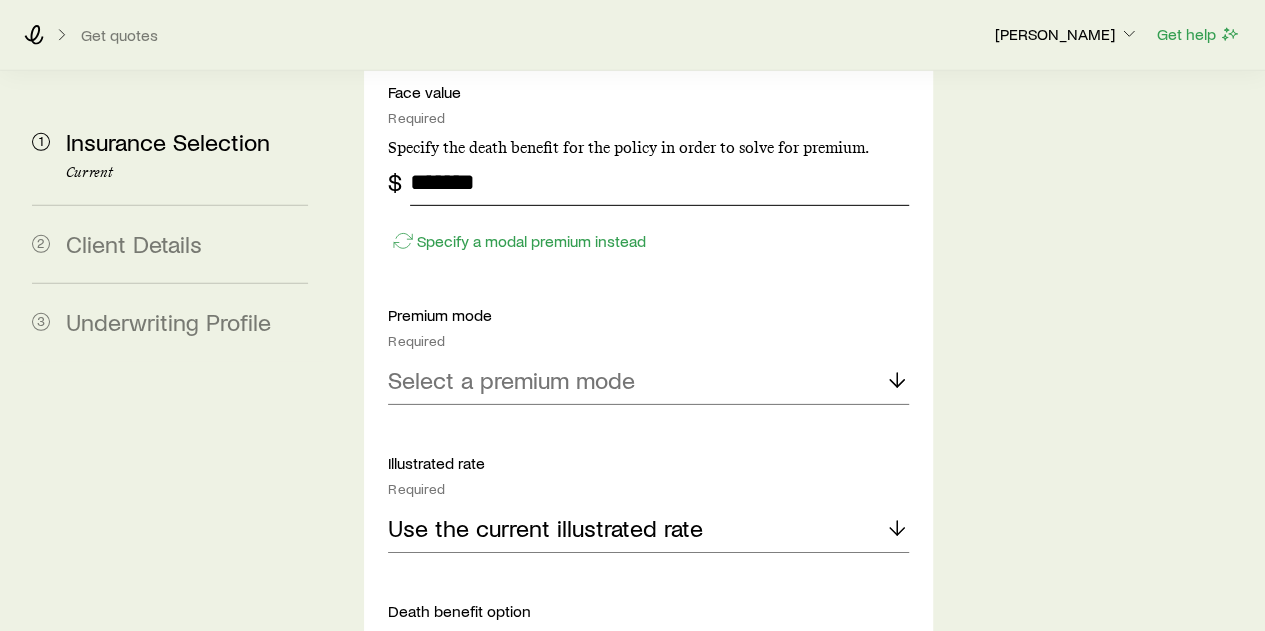 type on "*******" 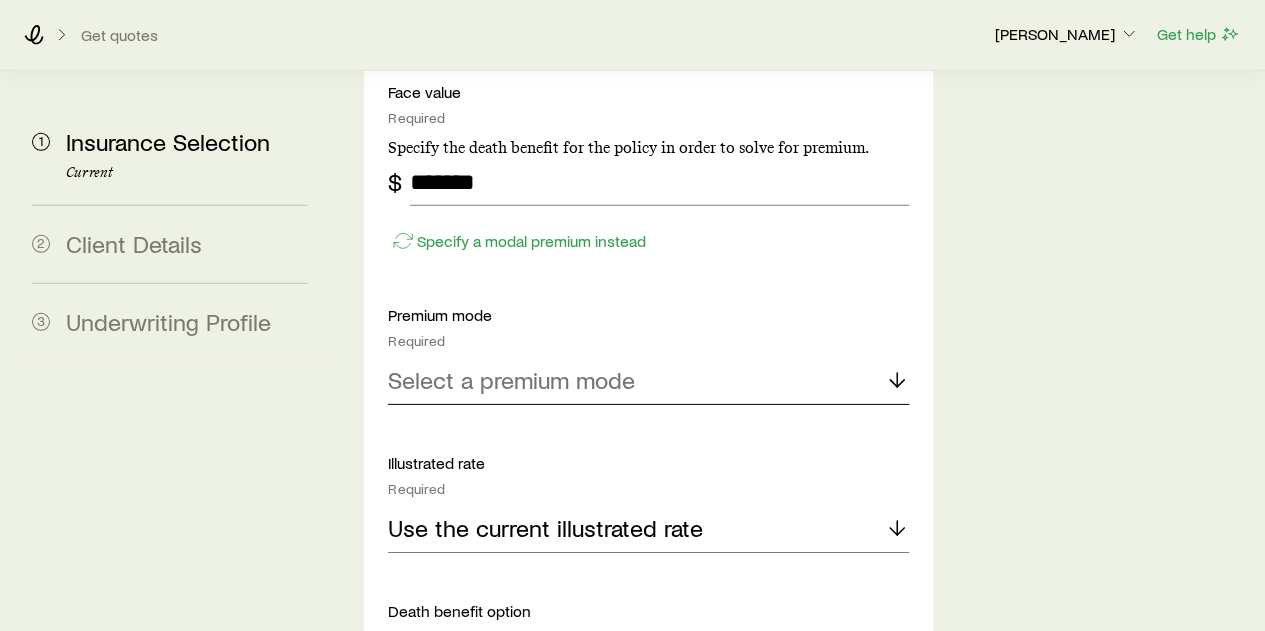 click 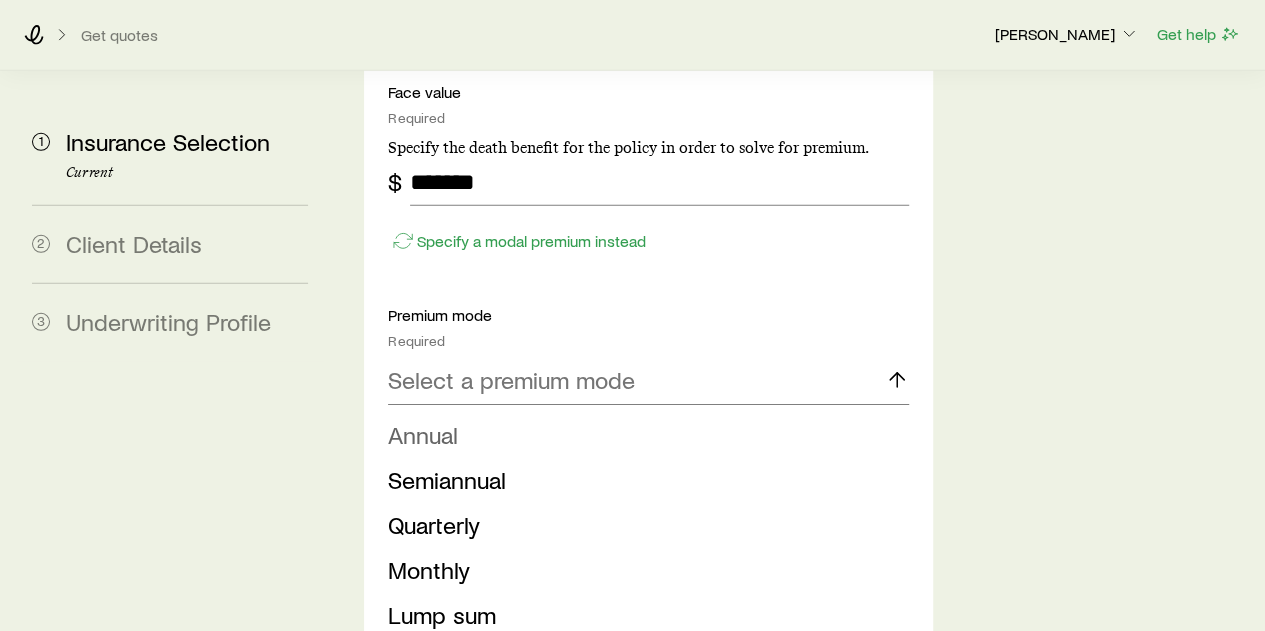 click on "Annual" at bounding box center [423, 434] 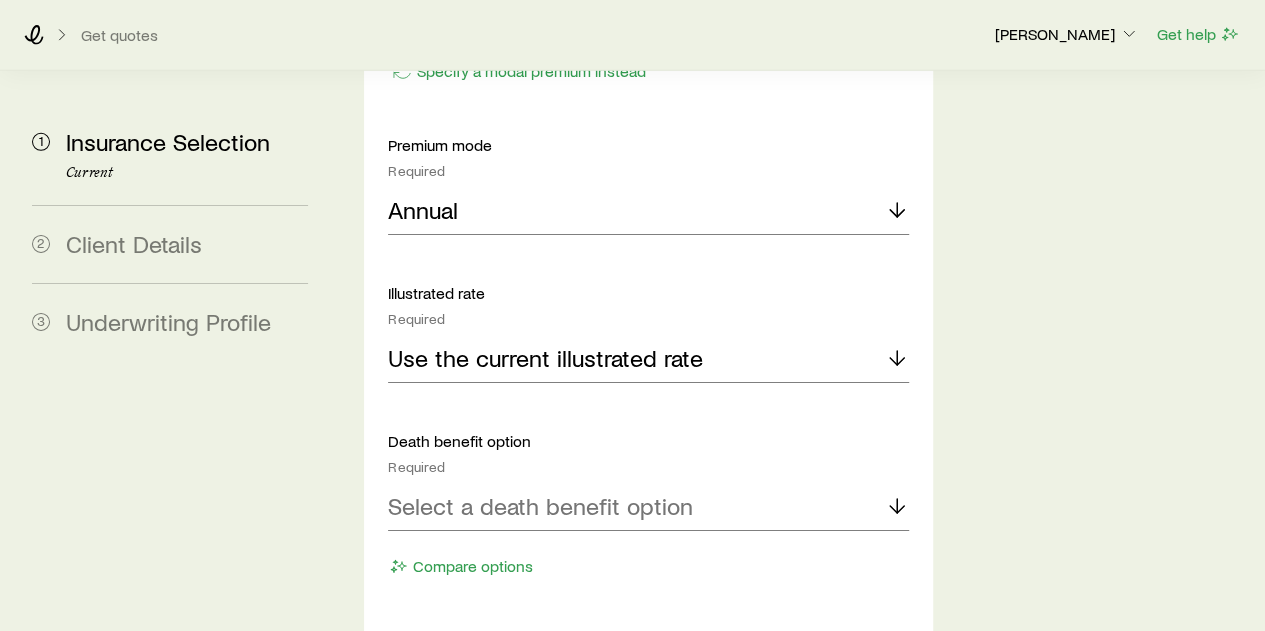 scroll, scrollTop: 3156, scrollLeft: 0, axis: vertical 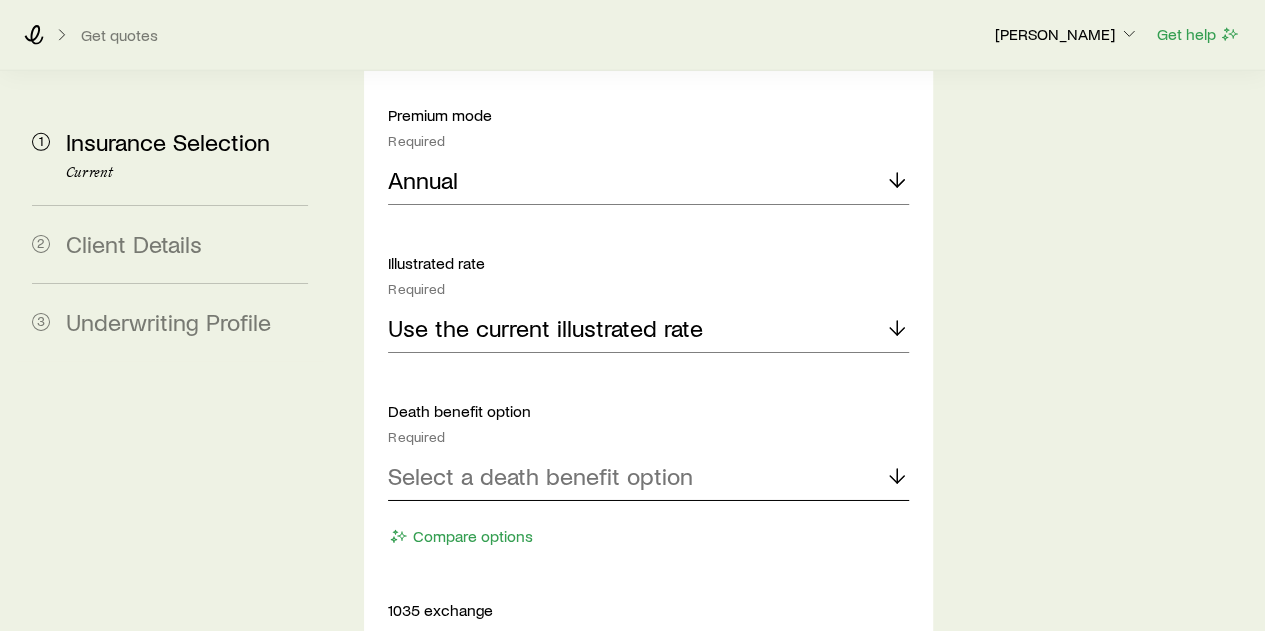 click 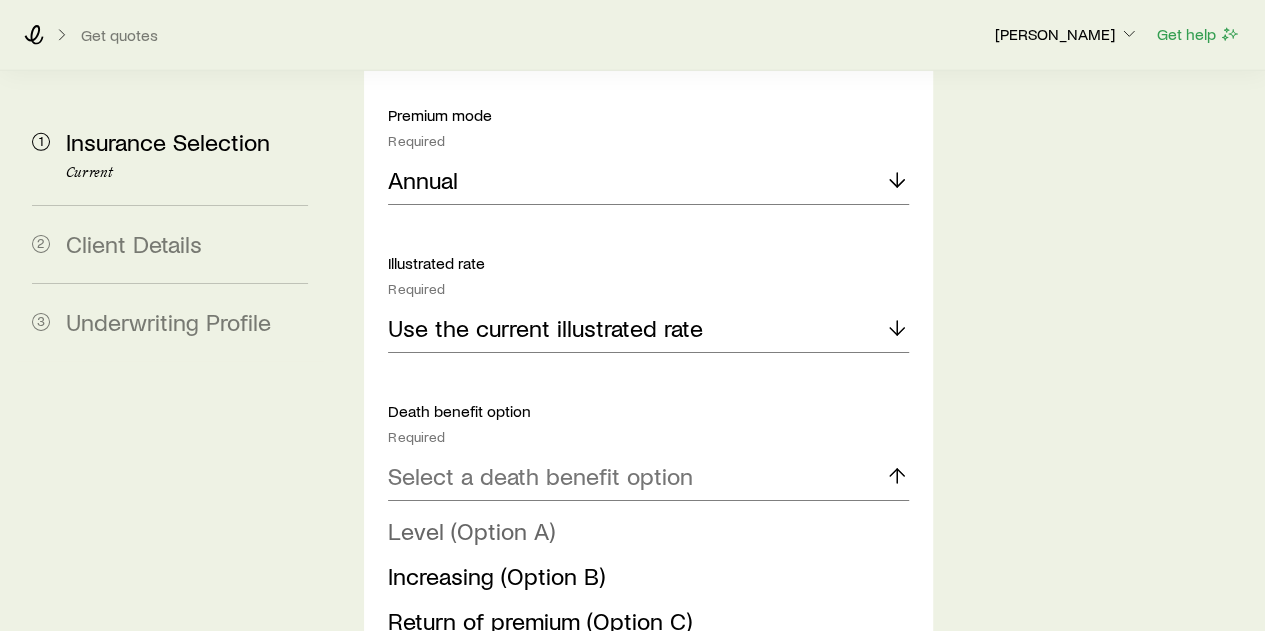 click on "Level (Option A)" at bounding box center [471, 530] 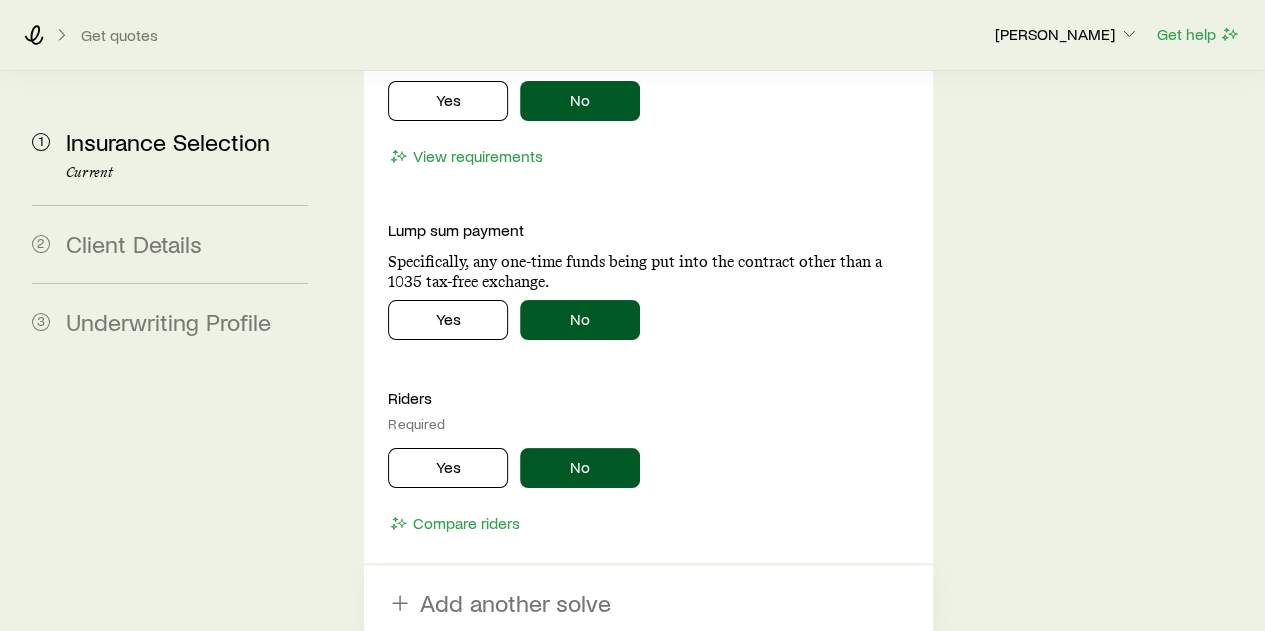 scroll, scrollTop: 3756, scrollLeft: 0, axis: vertical 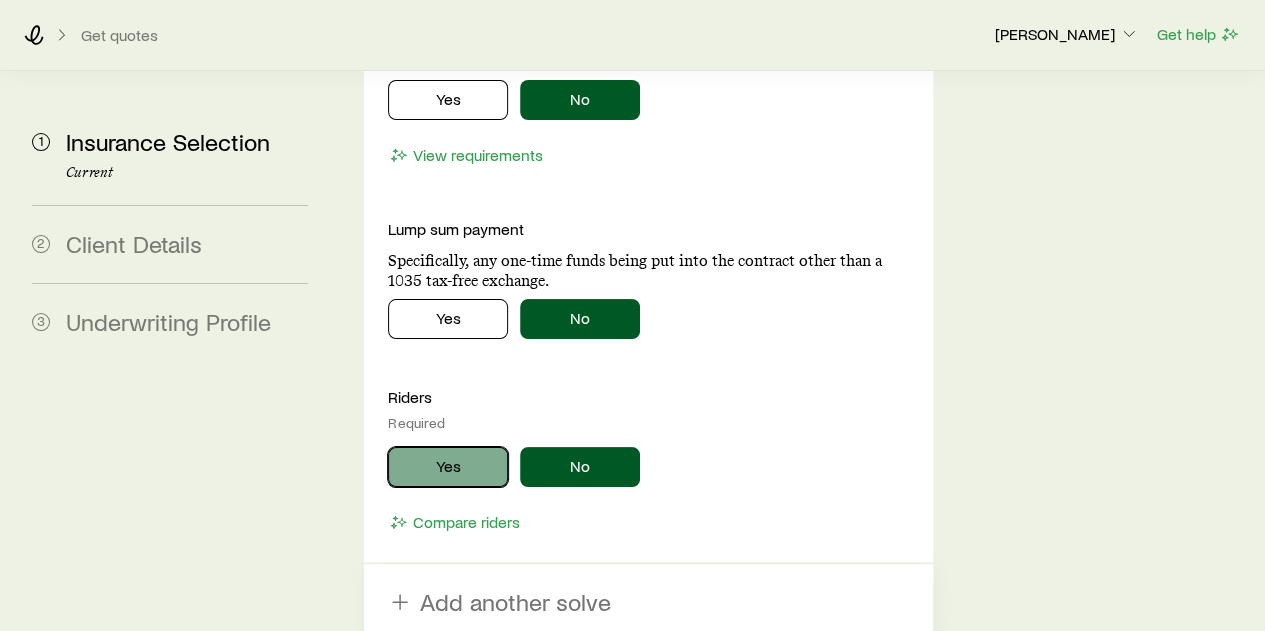 click on "Yes" at bounding box center [448, 467] 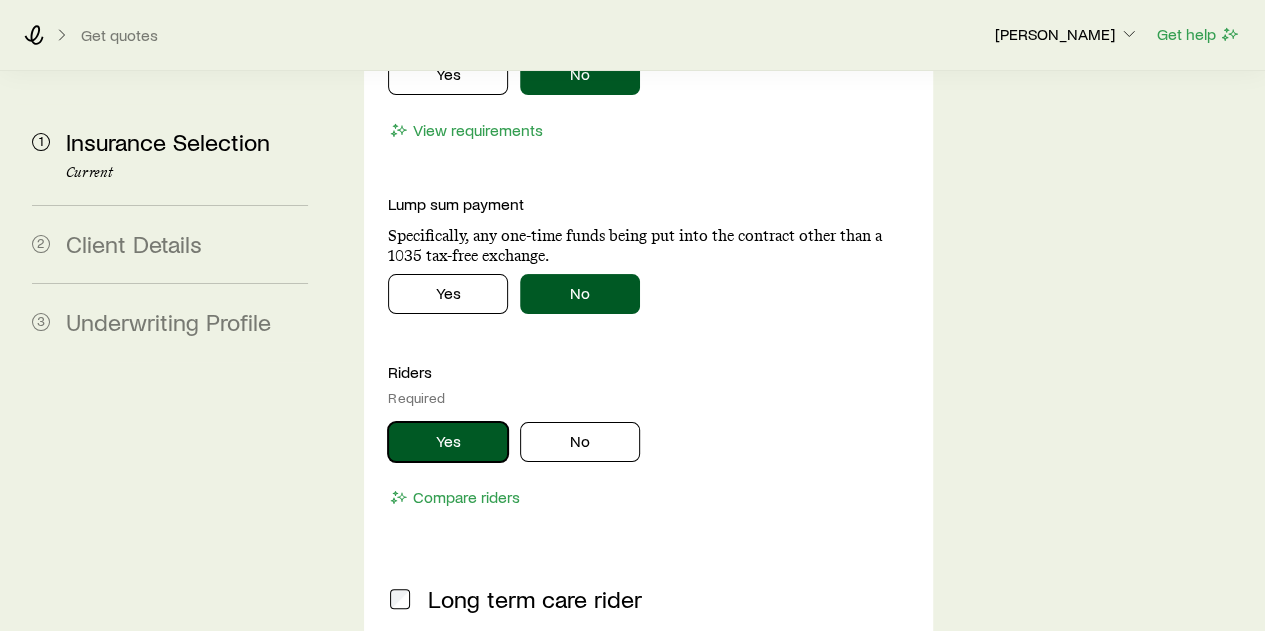 scroll, scrollTop: 3756, scrollLeft: 0, axis: vertical 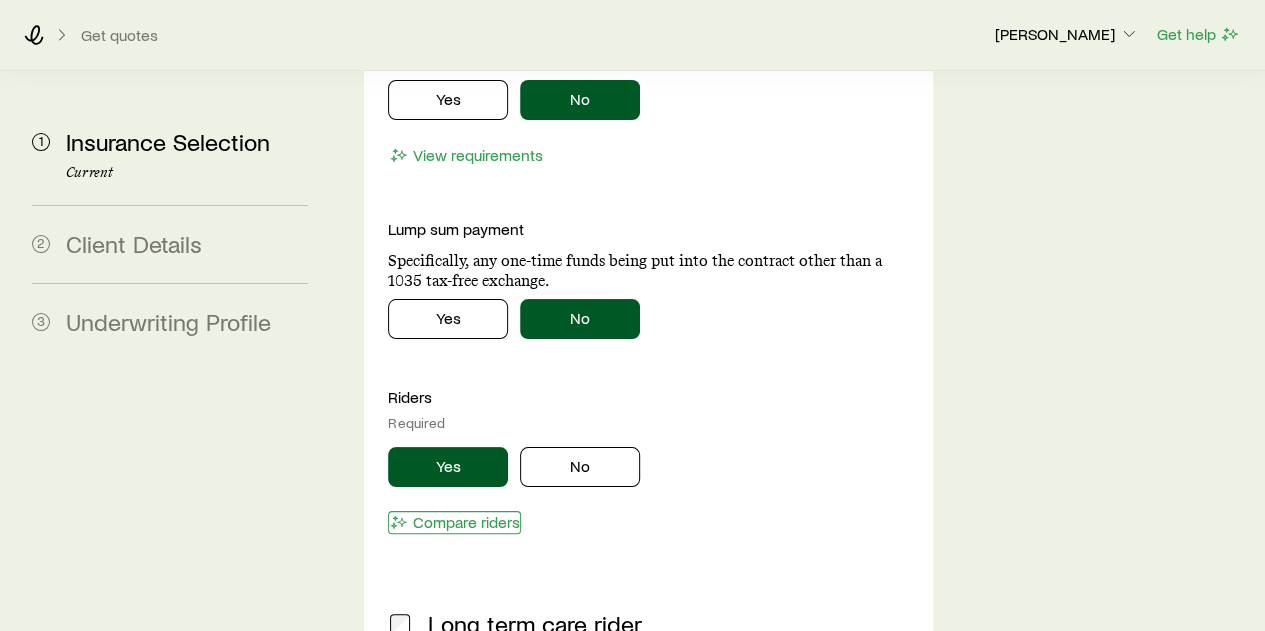 click on "Compare riders" at bounding box center [454, 522] 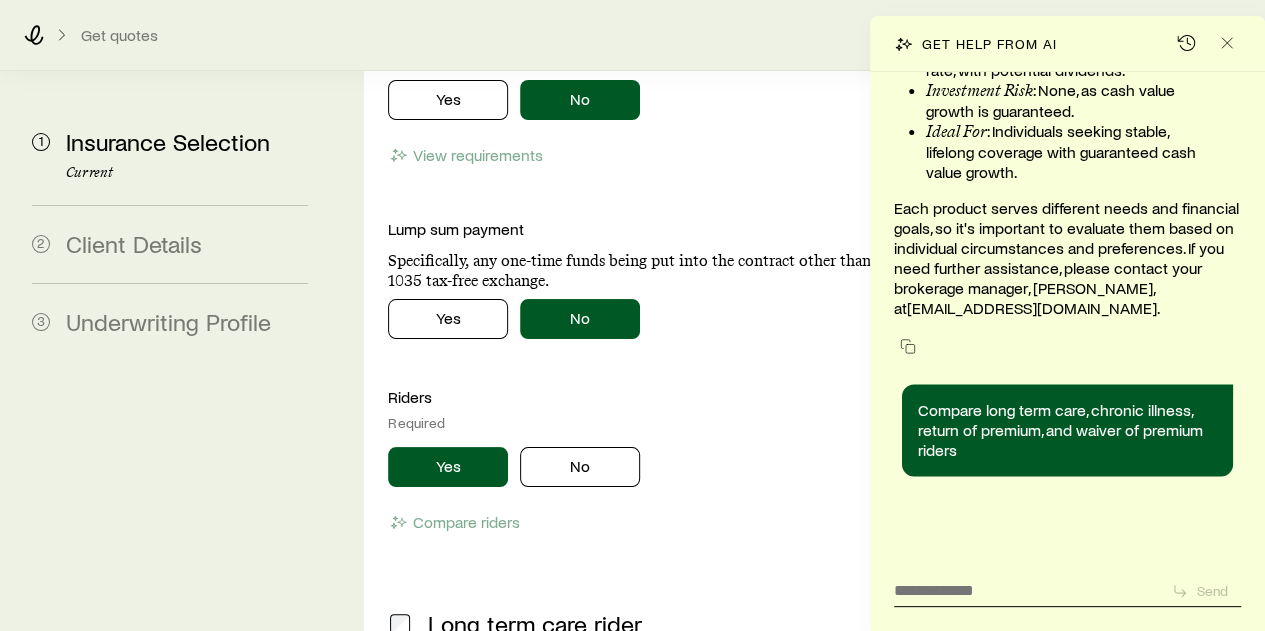 scroll, scrollTop: 102102, scrollLeft: 0, axis: vertical 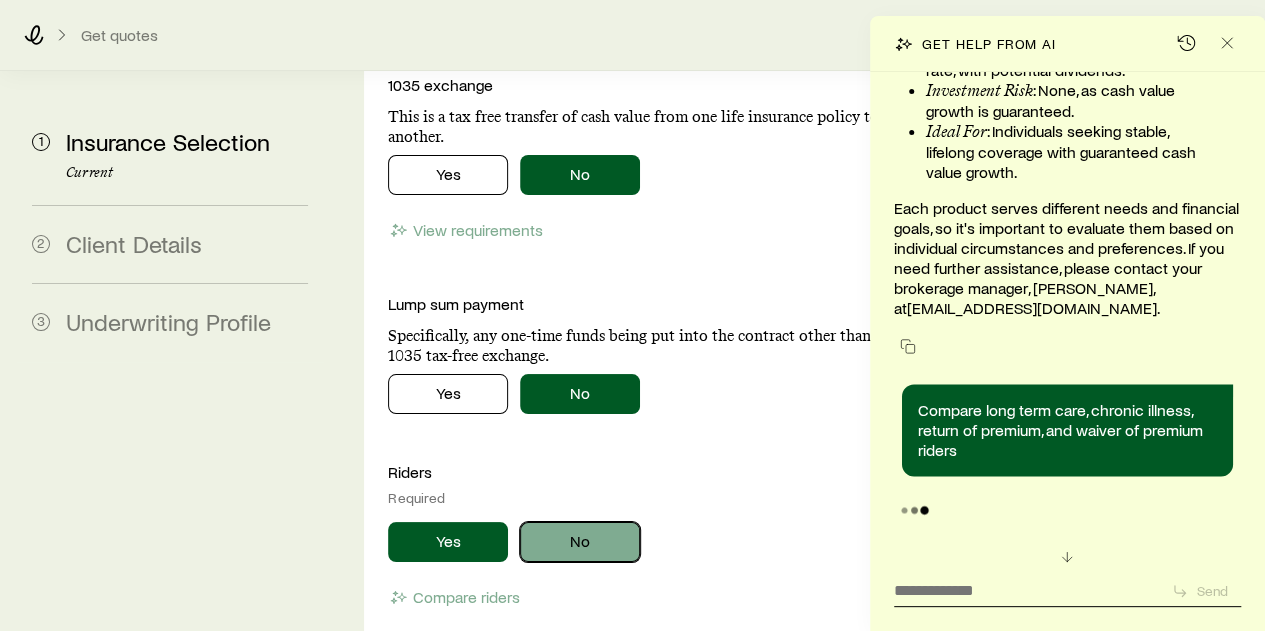 click on "No" at bounding box center [580, 542] 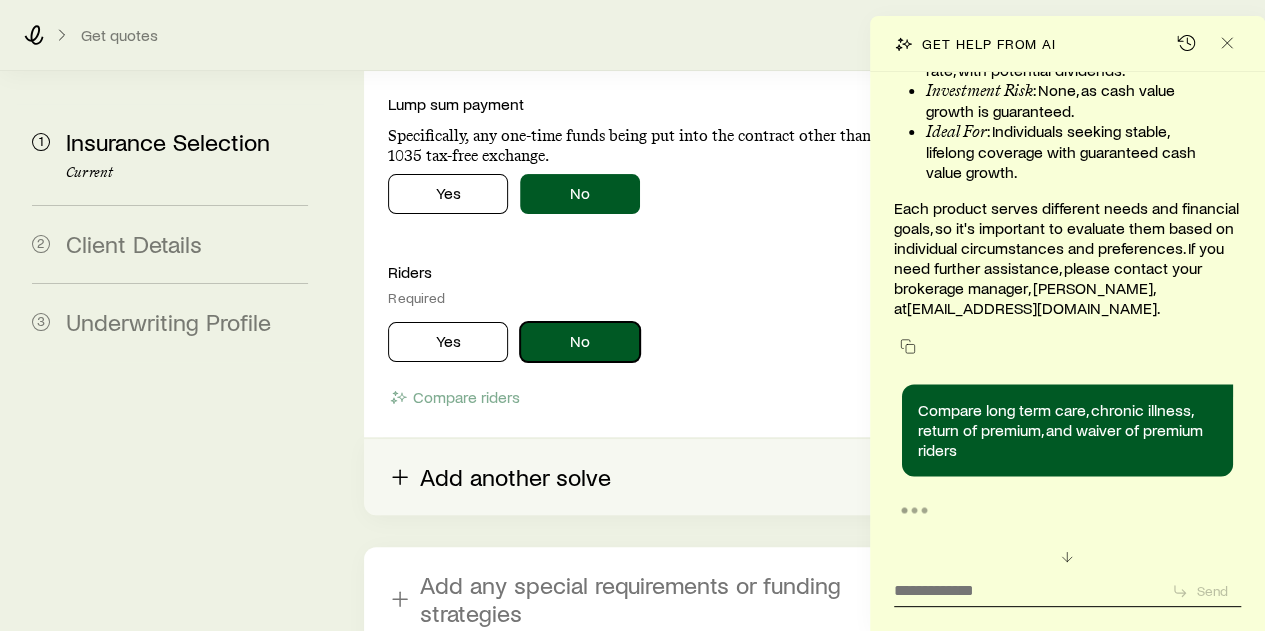 scroll, scrollTop: 3949, scrollLeft: 0, axis: vertical 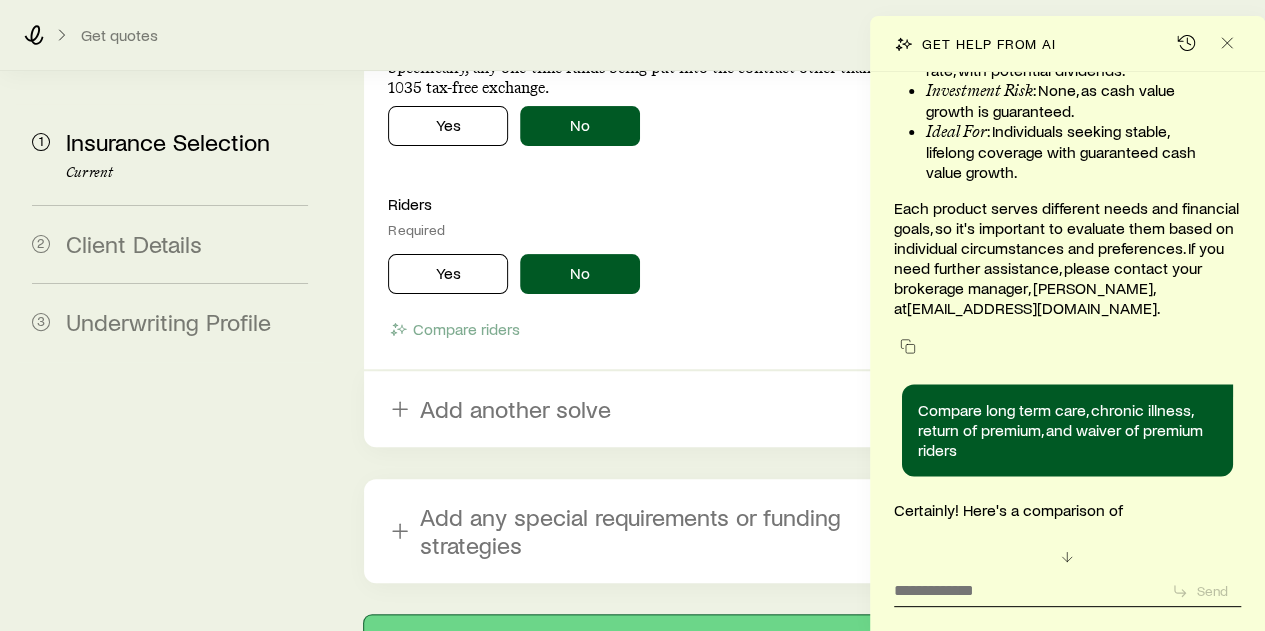 click on "Next: Client Details" at bounding box center [648, 639] 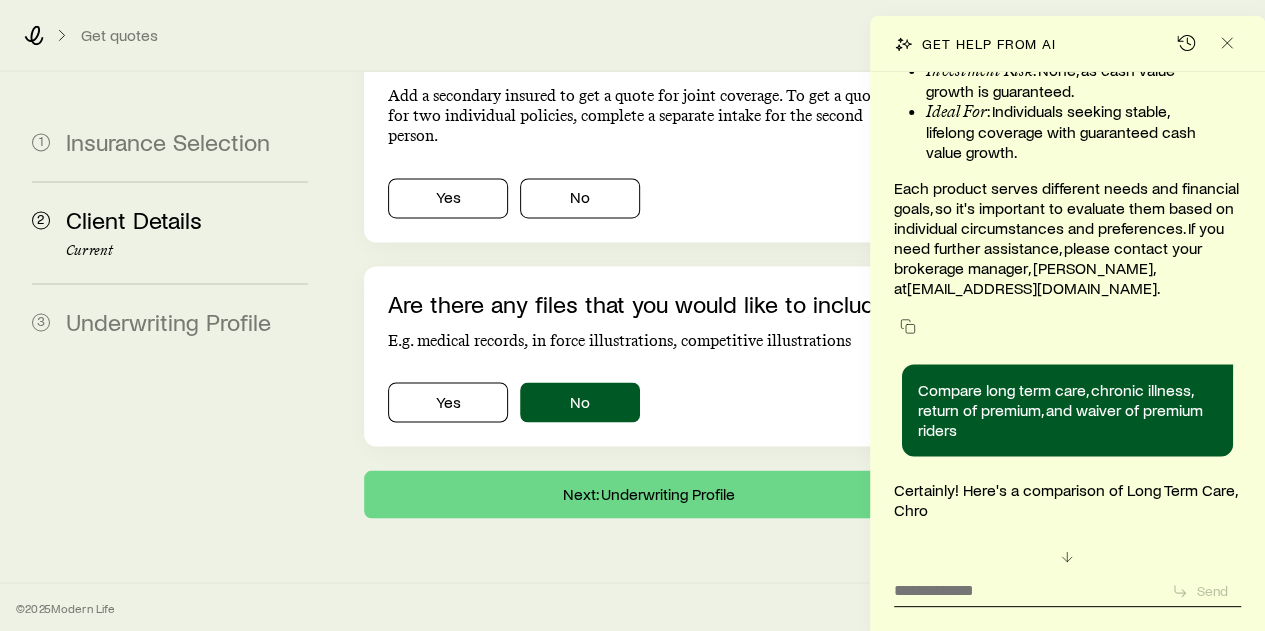scroll, scrollTop: 0, scrollLeft: 0, axis: both 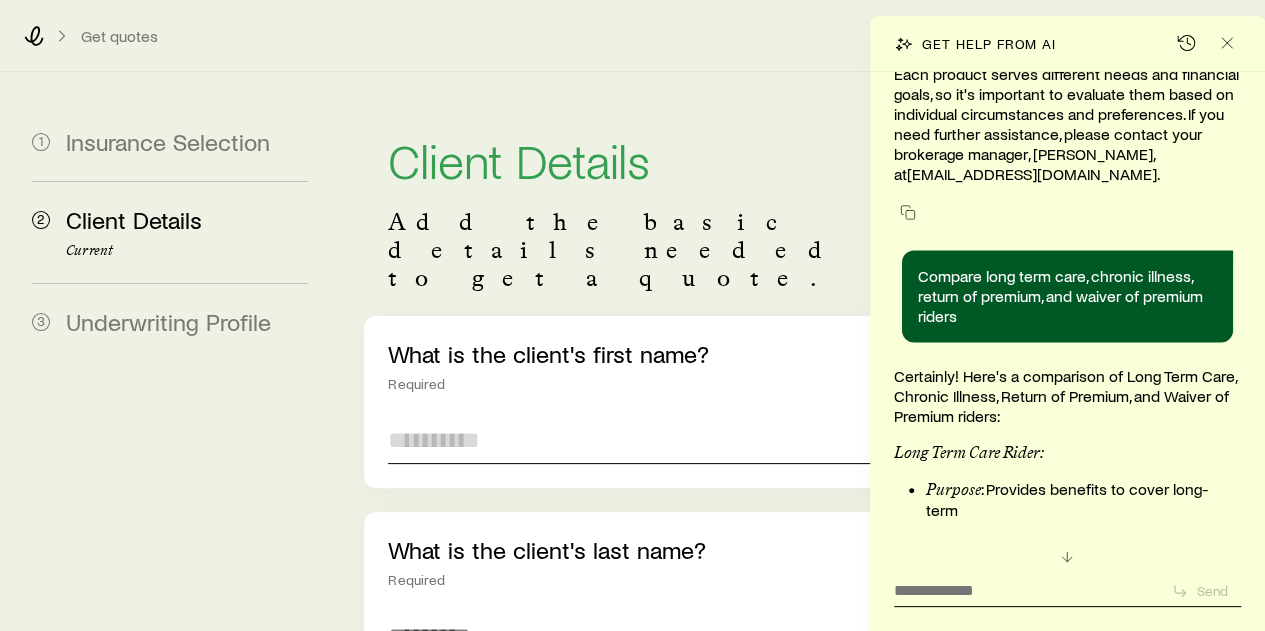 click at bounding box center [648, 440] 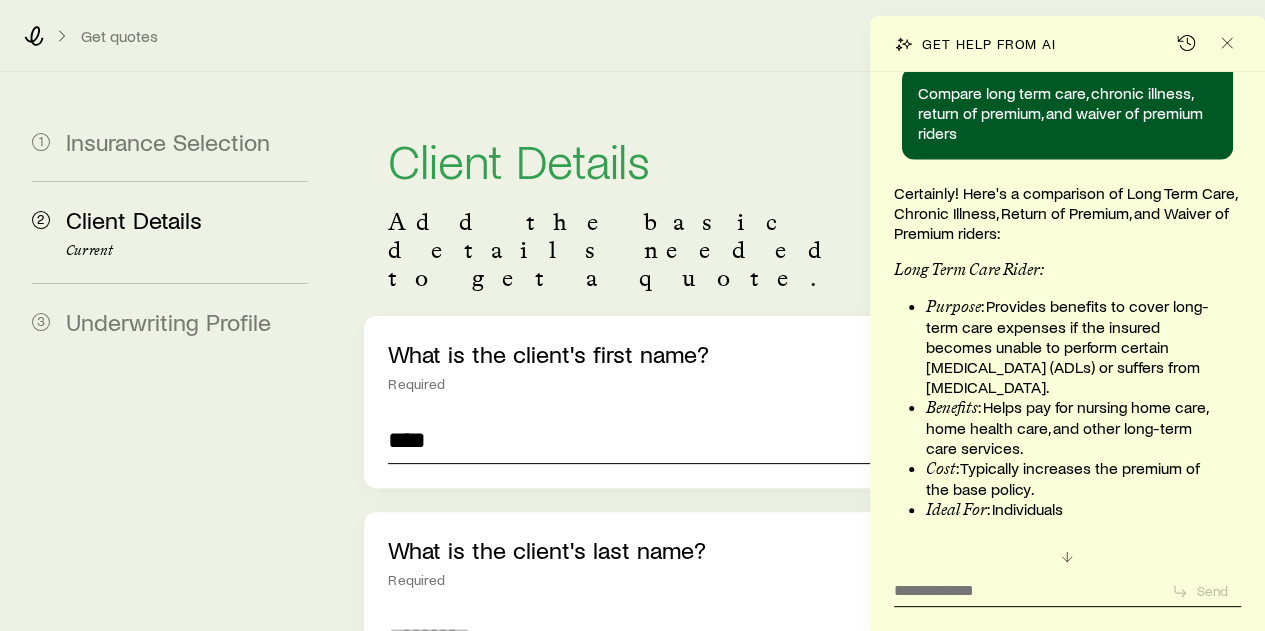 type on "****" 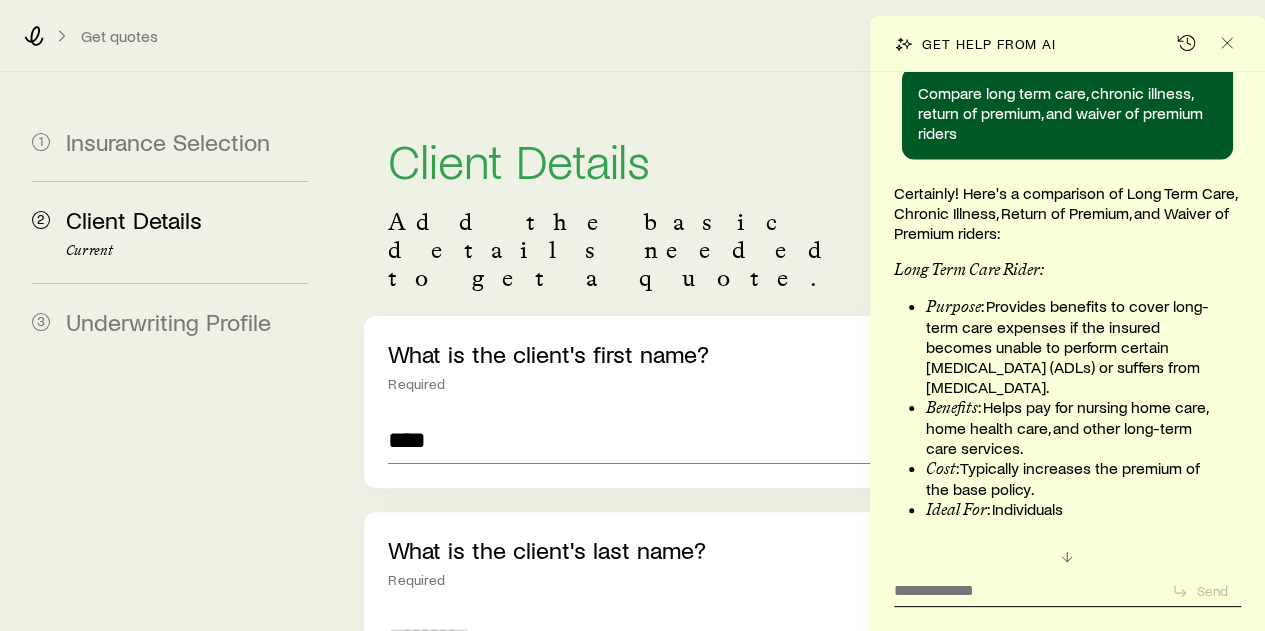 click at bounding box center (648, 636) 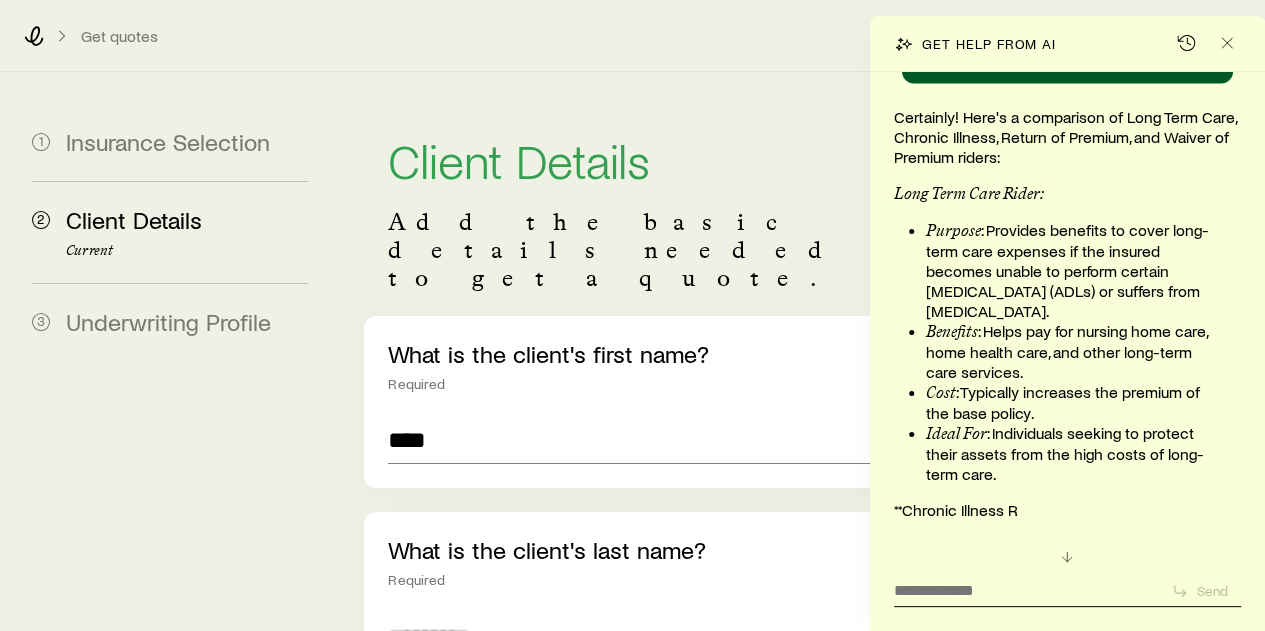type on "*" 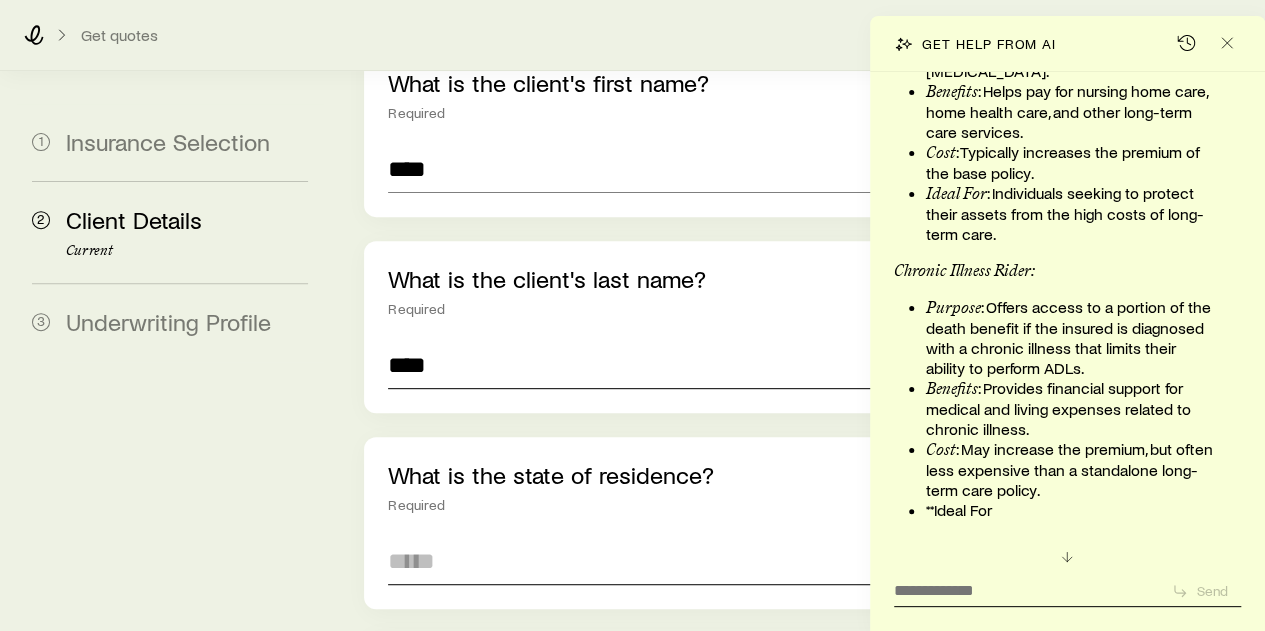 scroll, scrollTop: 400, scrollLeft: 0, axis: vertical 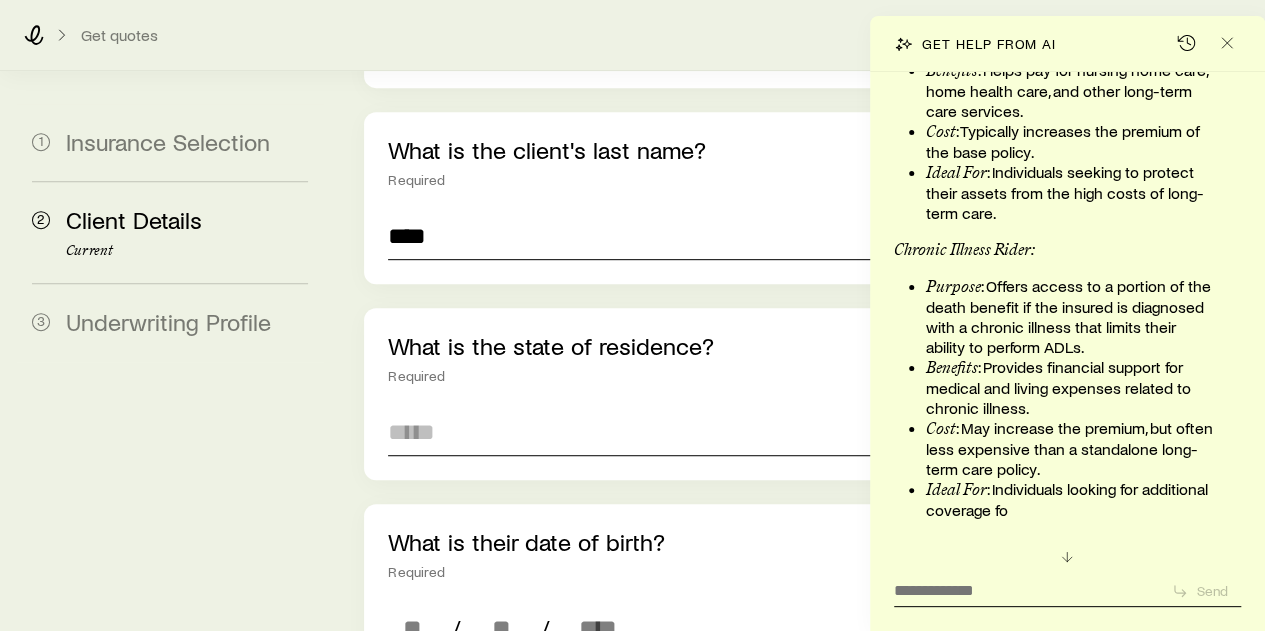 type on "****" 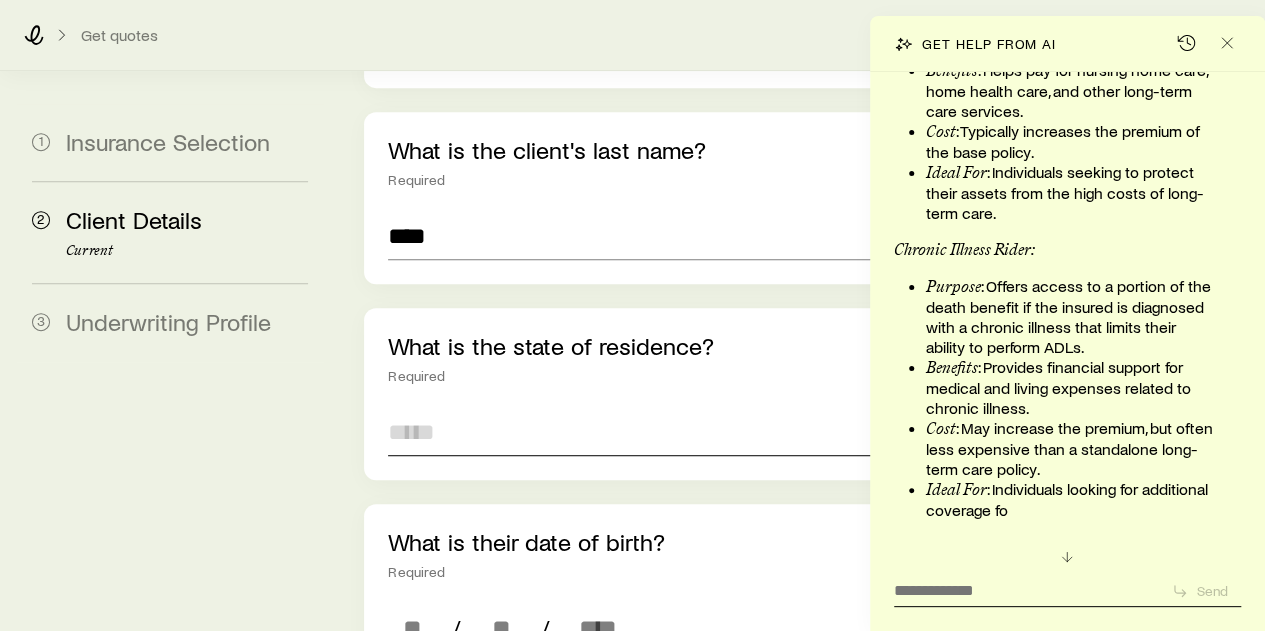 click at bounding box center (648, 432) 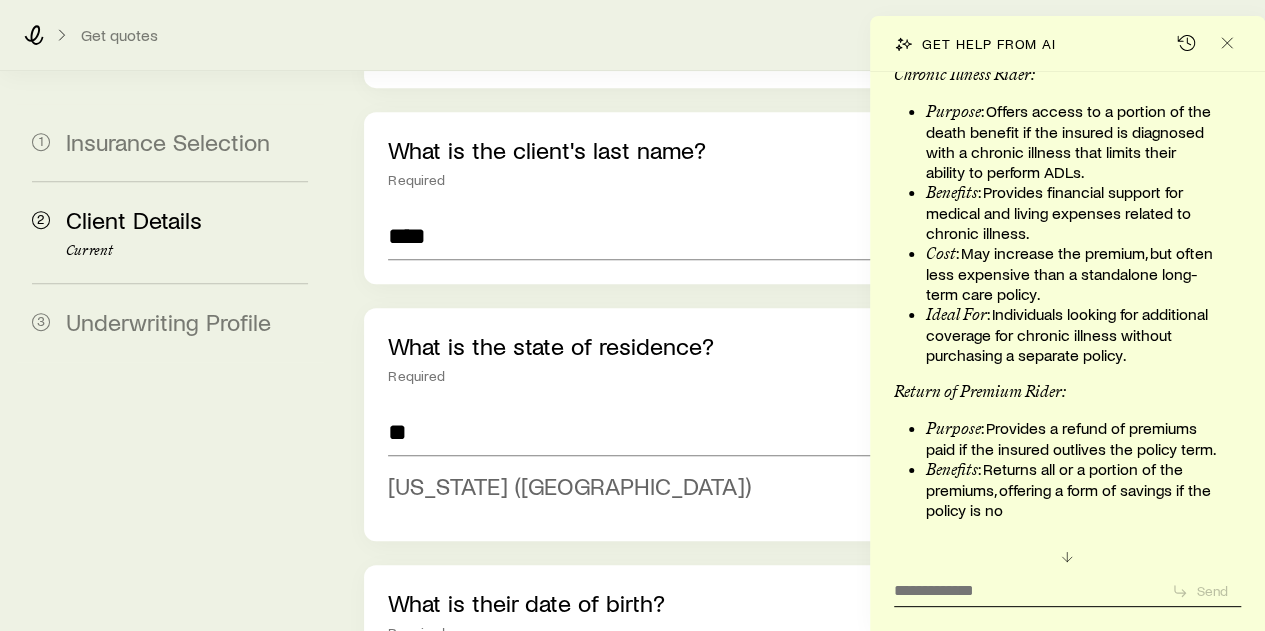 click on "[US_STATE] ([GEOGRAPHIC_DATA])" at bounding box center [569, 485] 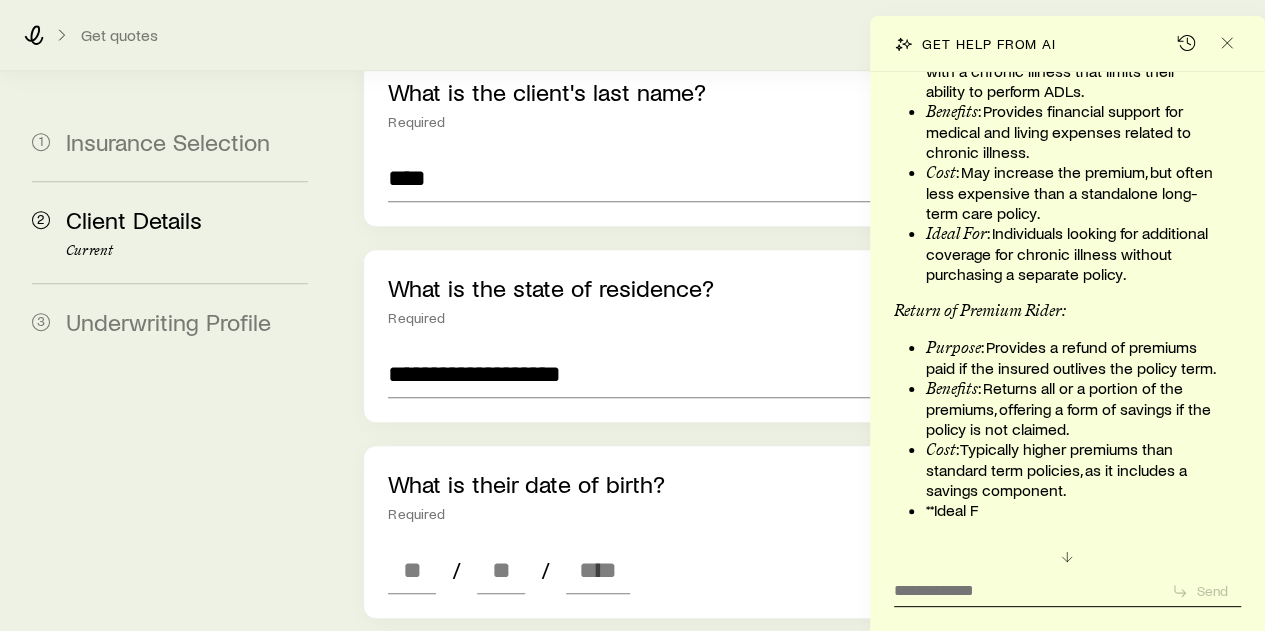 scroll, scrollTop: 500, scrollLeft: 0, axis: vertical 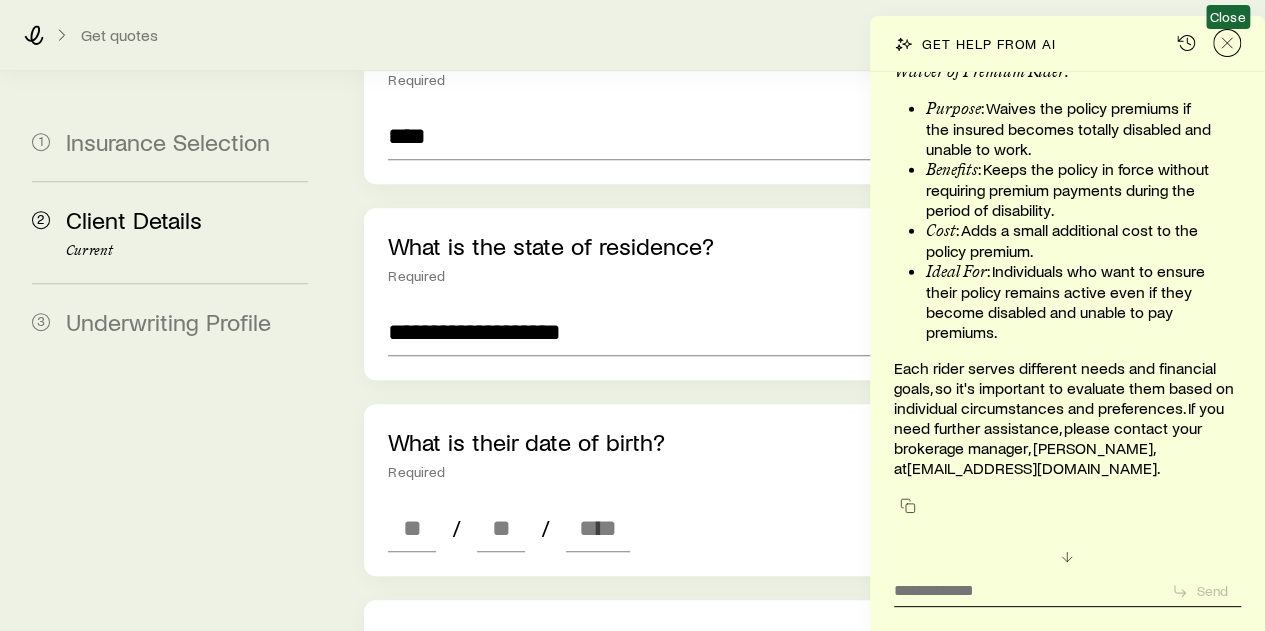 click 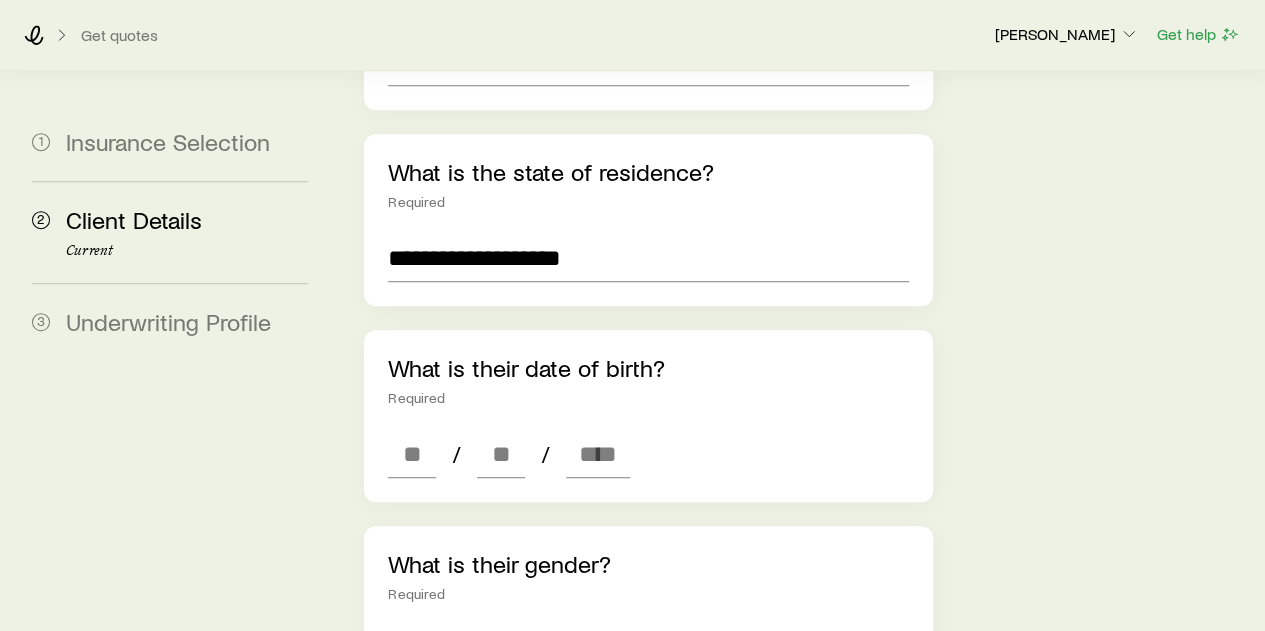 scroll, scrollTop: 600, scrollLeft: 0, axis: vertical 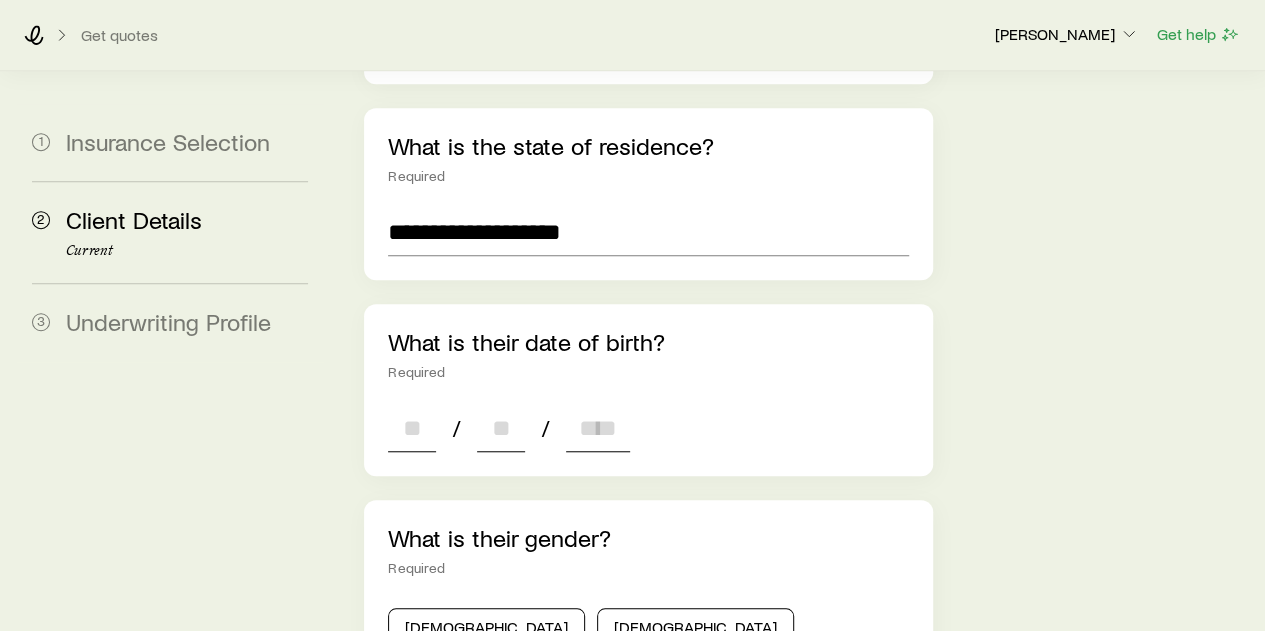 click at bounding box center (412, 428) 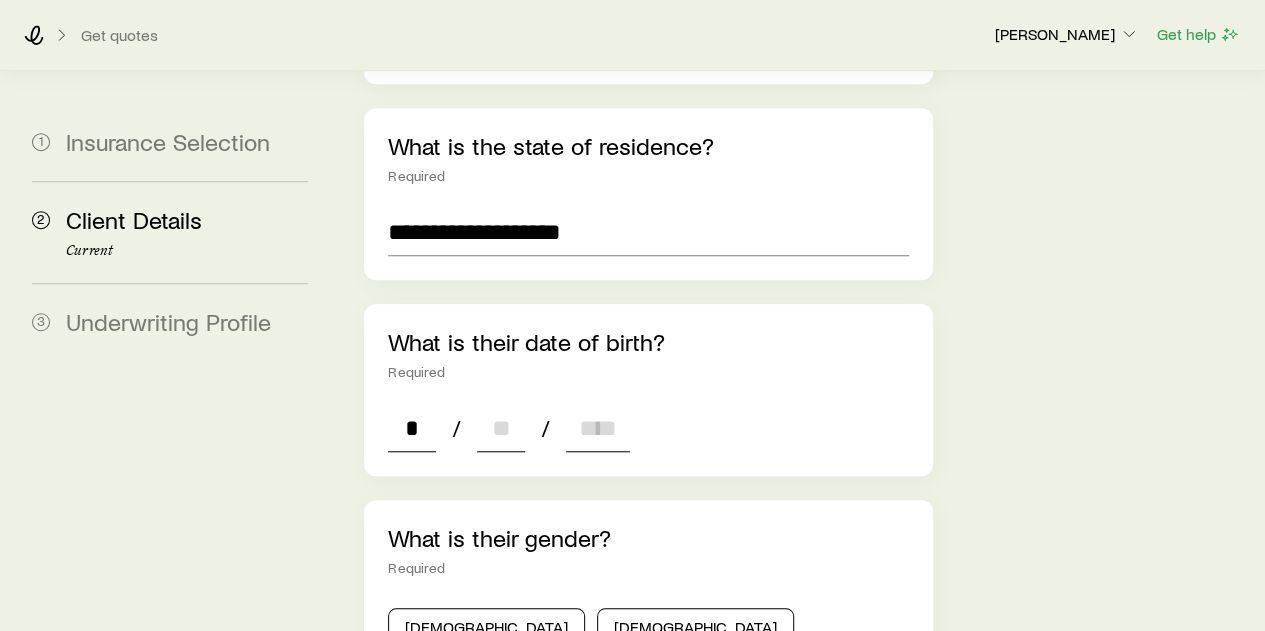 type on "**" 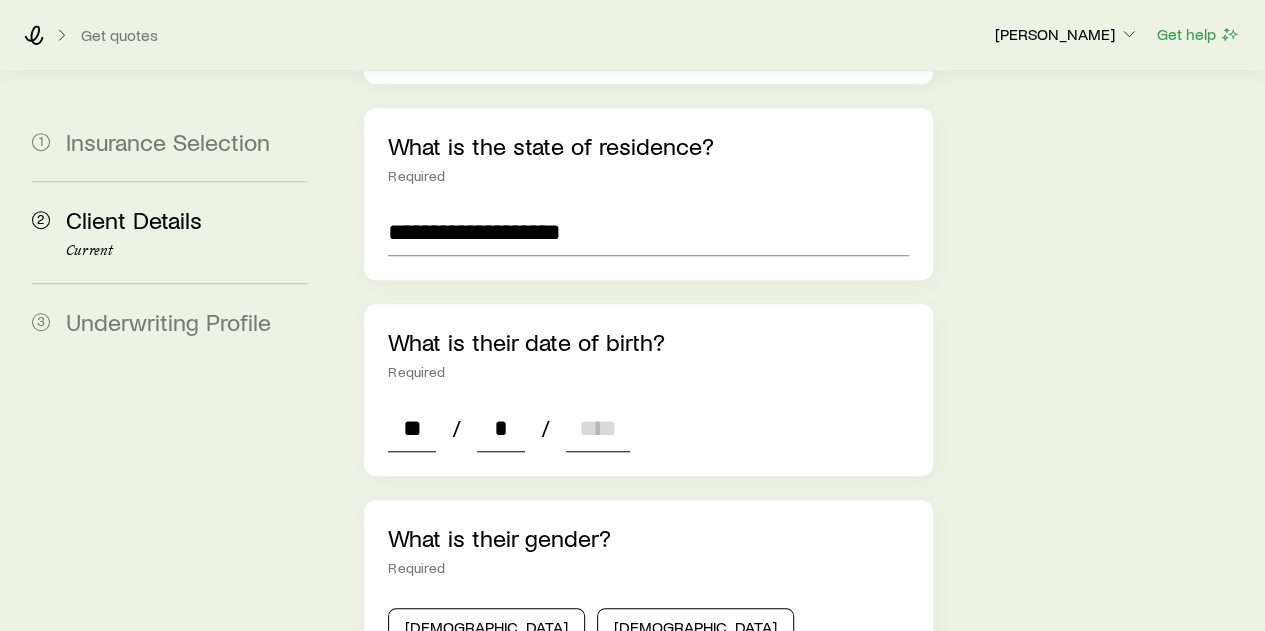 type on "**" 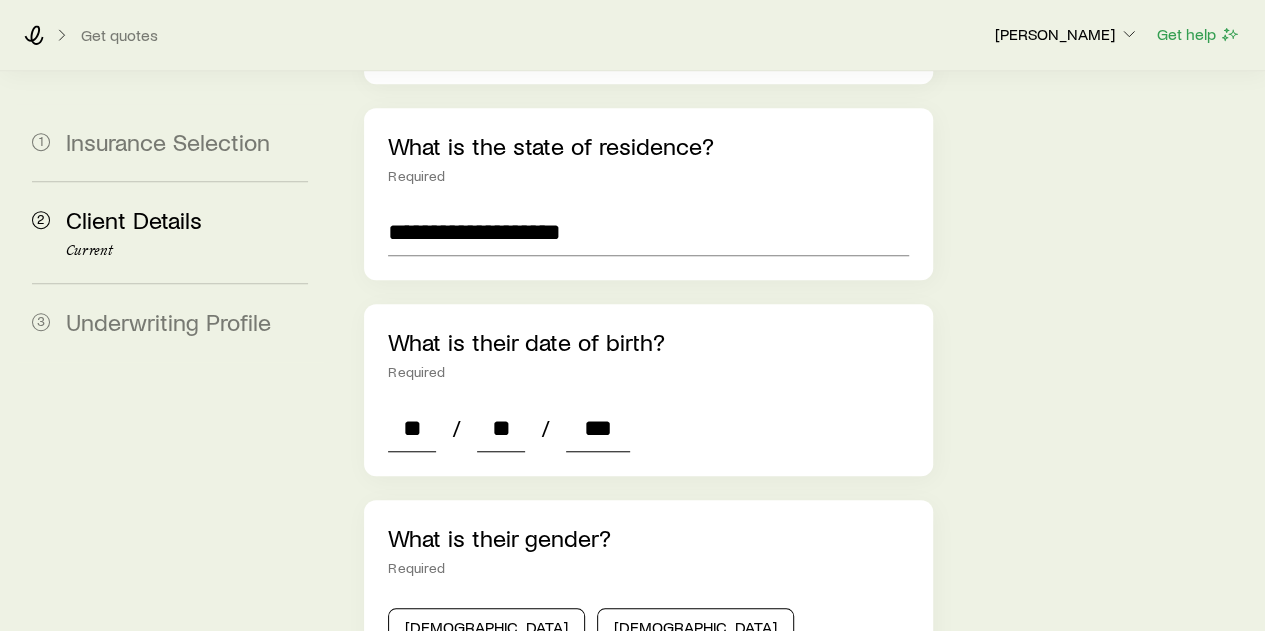 type on "****" 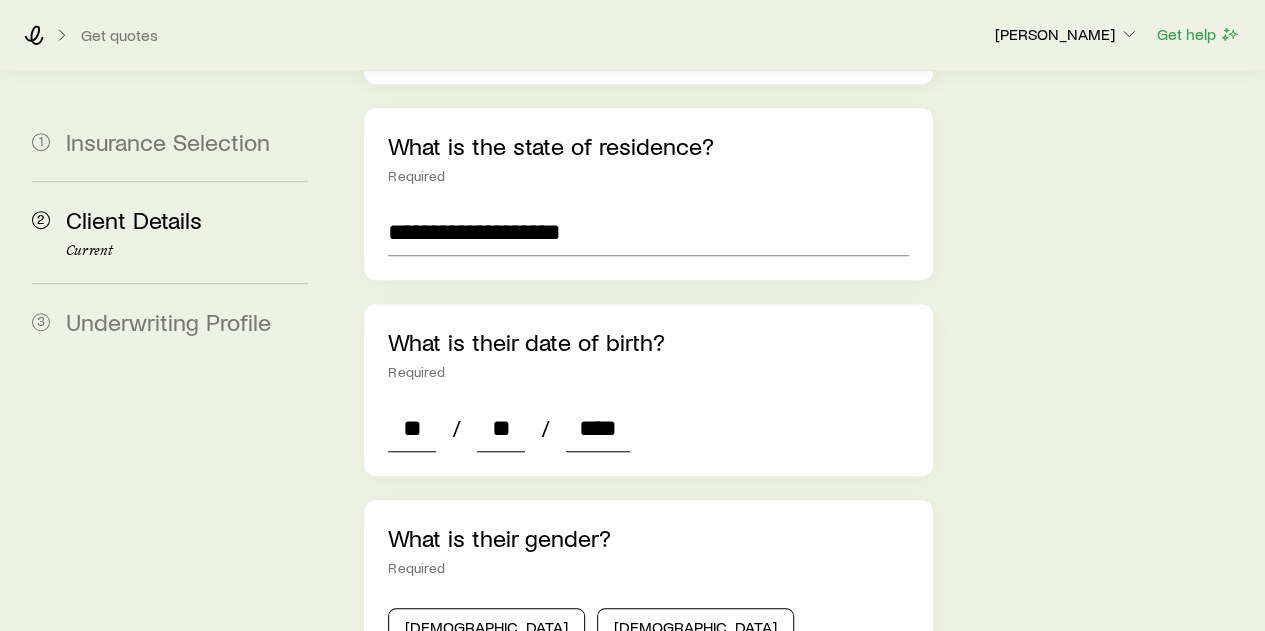 type on "*" 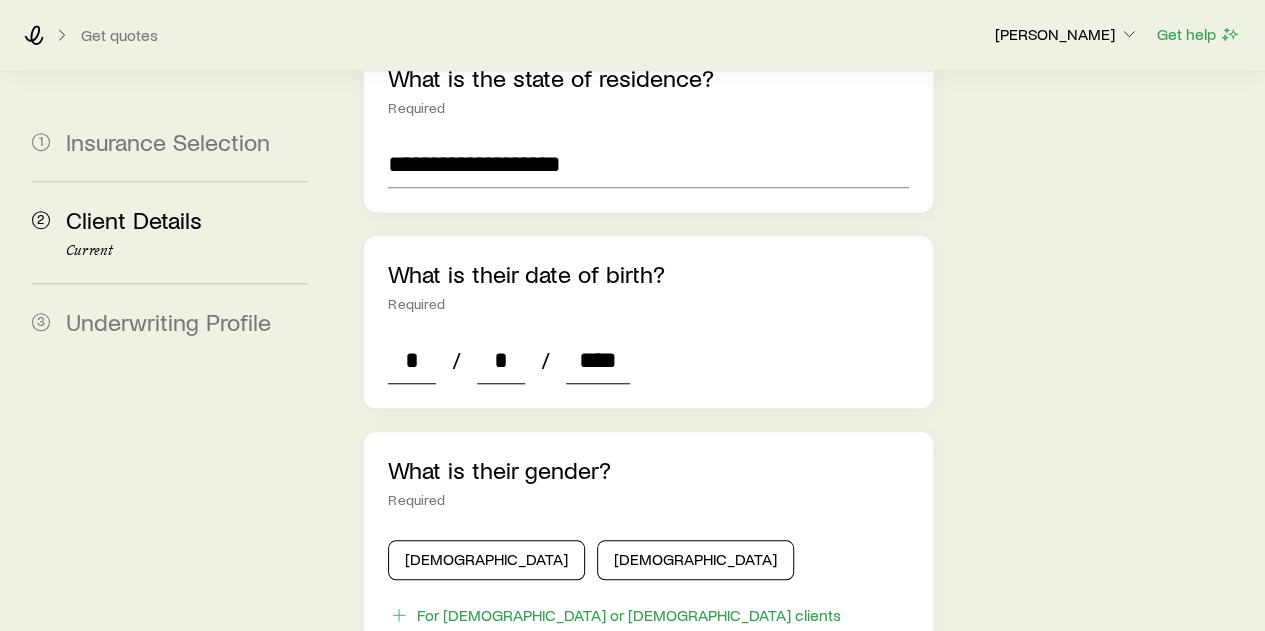 scroll, scrollTop: 700, scrollLeft: 0, axis: vertical 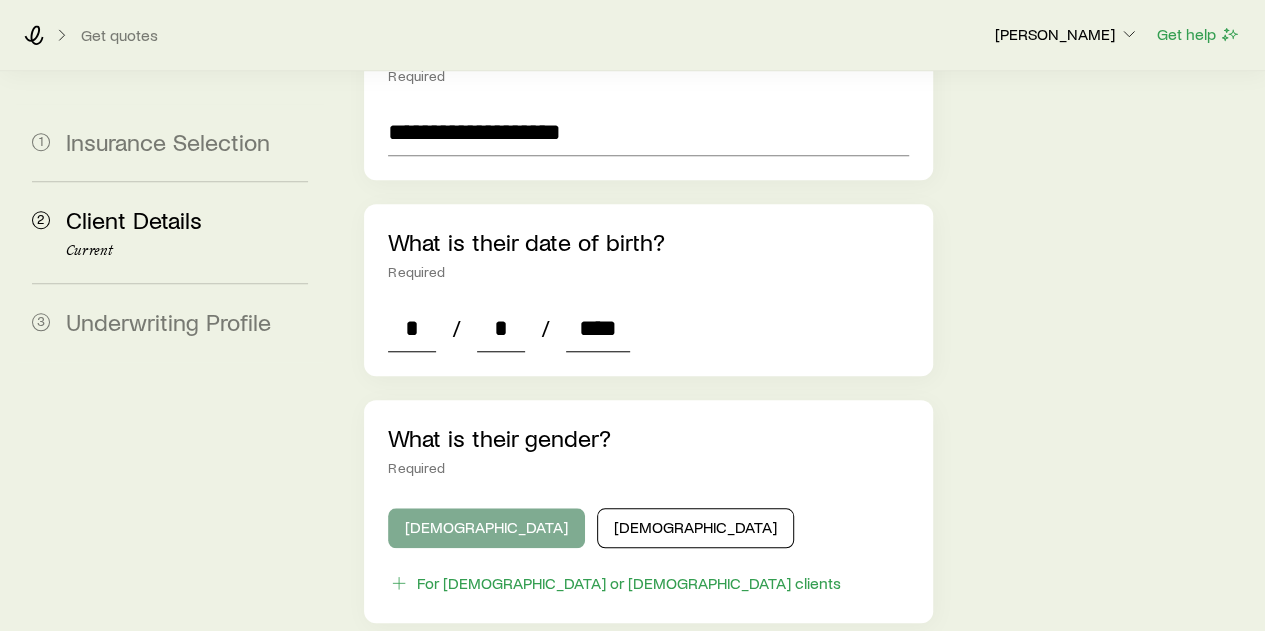 type on "****" 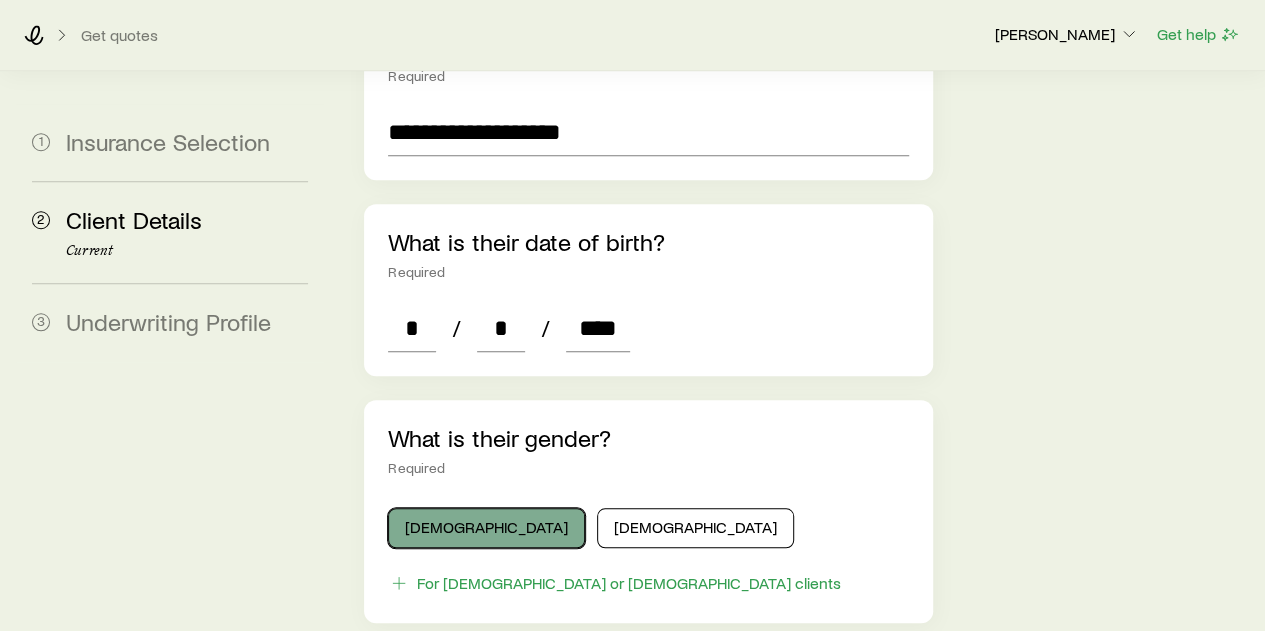 click on "[DEMOGRAPHIC_DATA]" at bounding box center [486, 528] 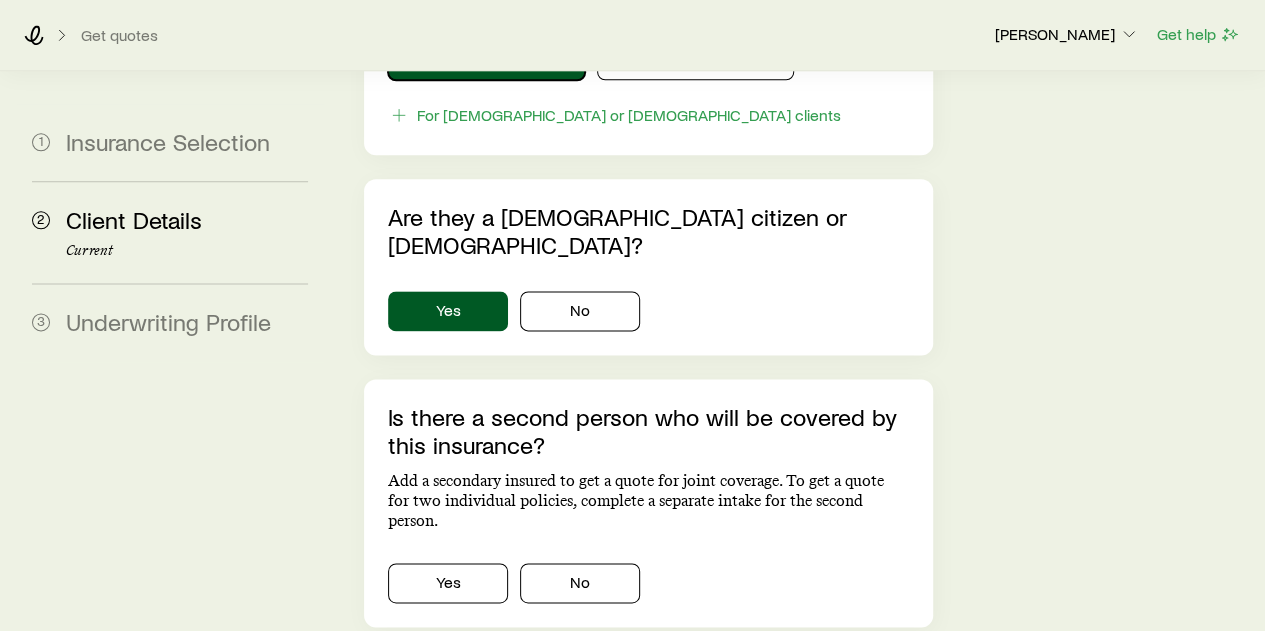 scroll, scrollTop: 1200, scrollLeft: 0, axis: vertical 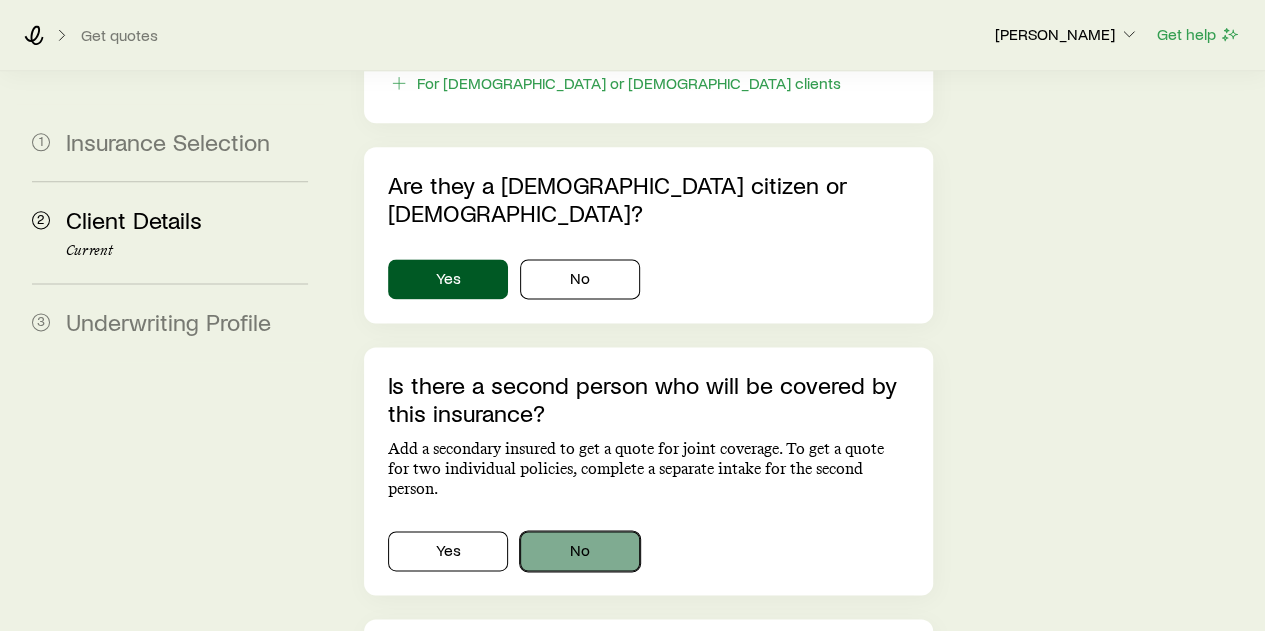 click on "No" at bounding box center (580, 551) 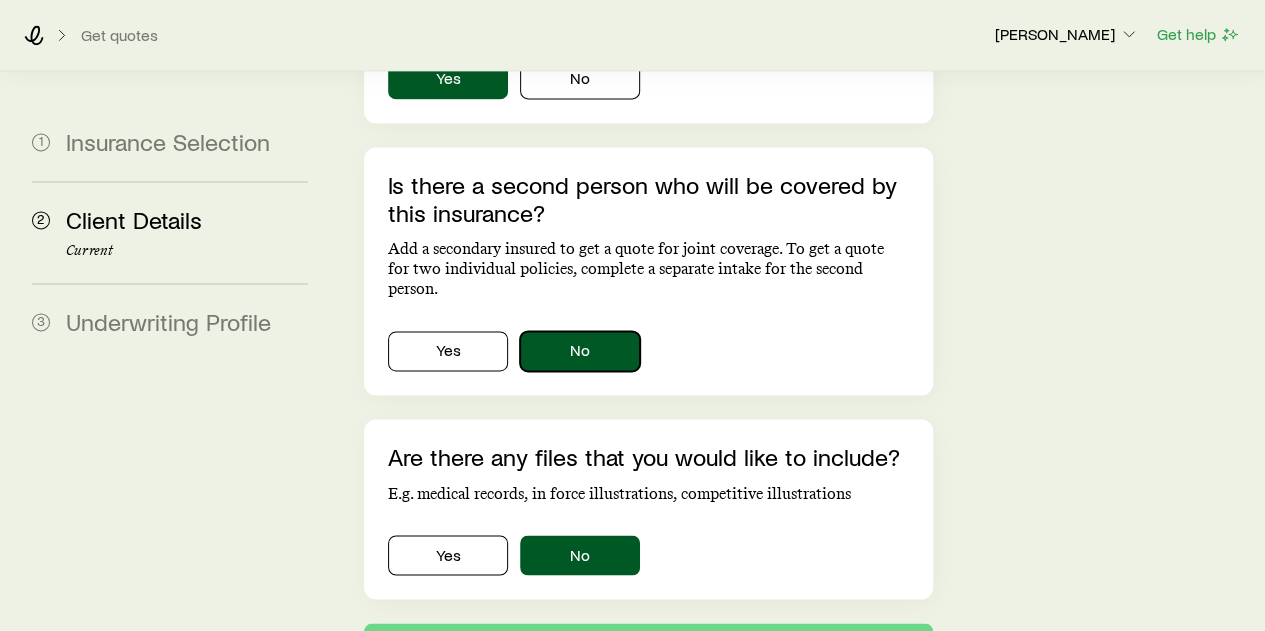 scroll, scrollTop: 1448, scrollLeft: 0, axis: vertical 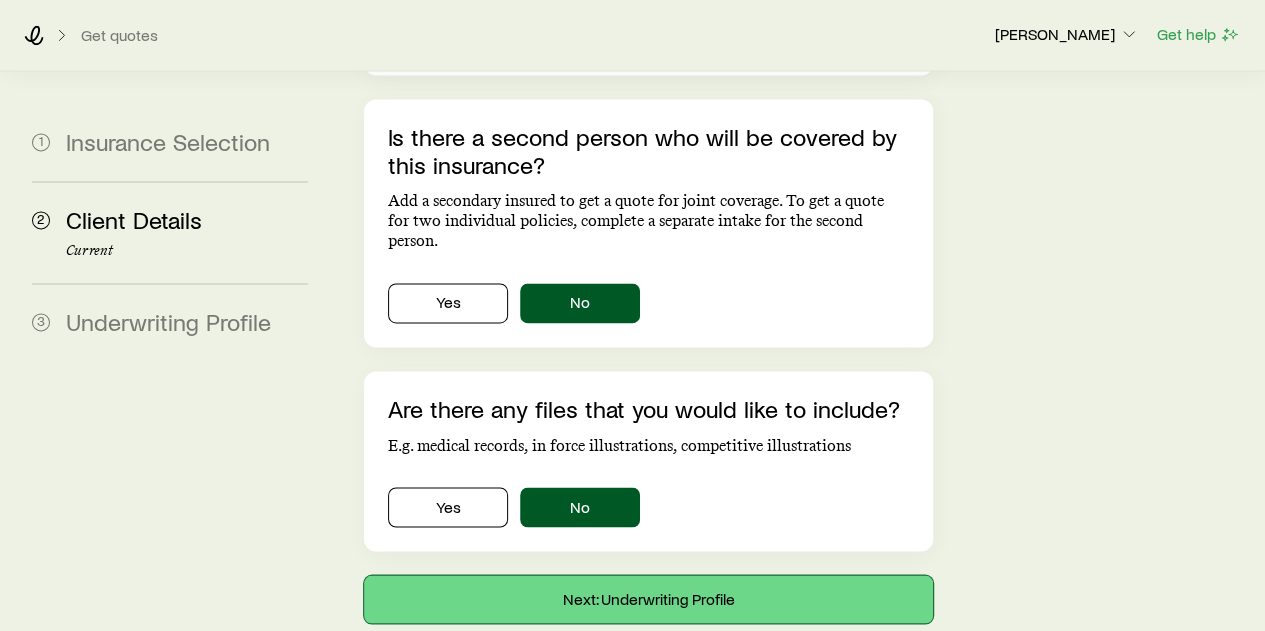 click on "Next: Underwriting Profile" at bounding box center (648, 599) 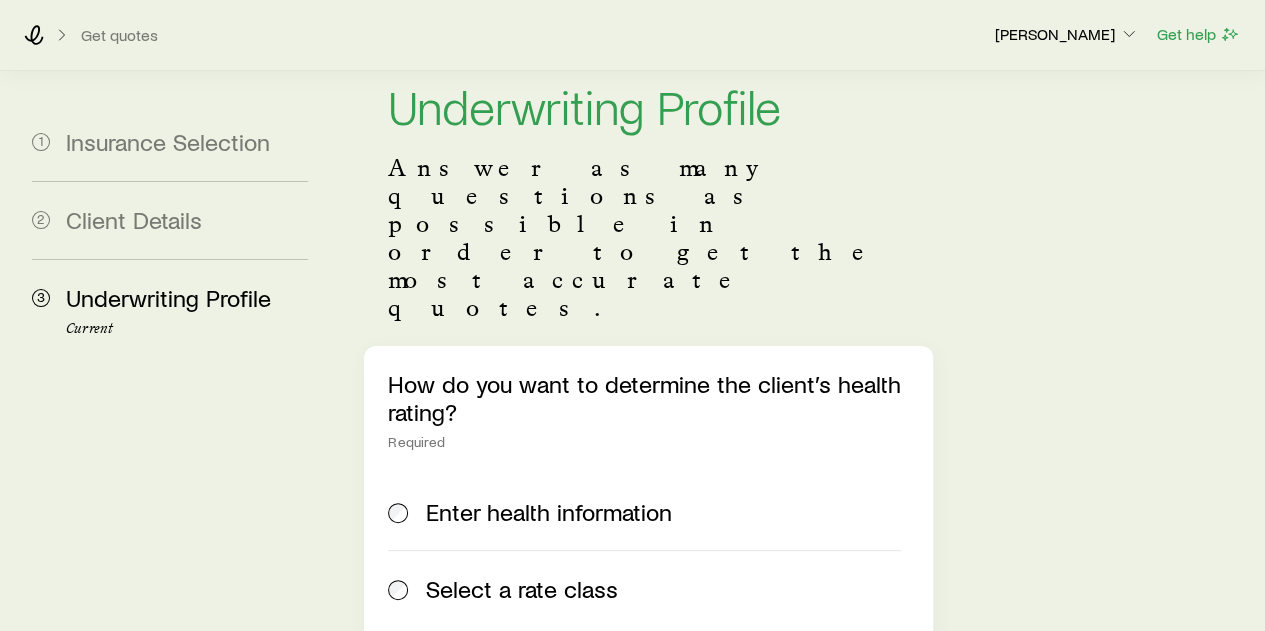 scroll, scrollTop: 100, scrollLeft: 0, axis: vertical 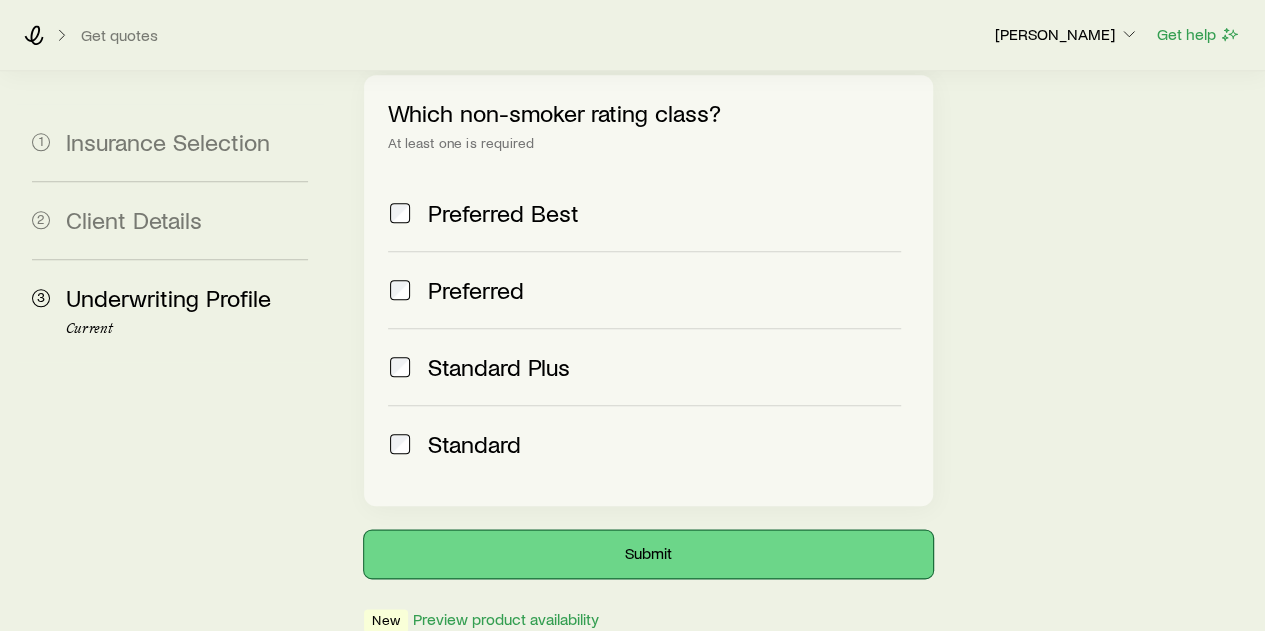 click on "Submit" at bounding box center [648, 554] 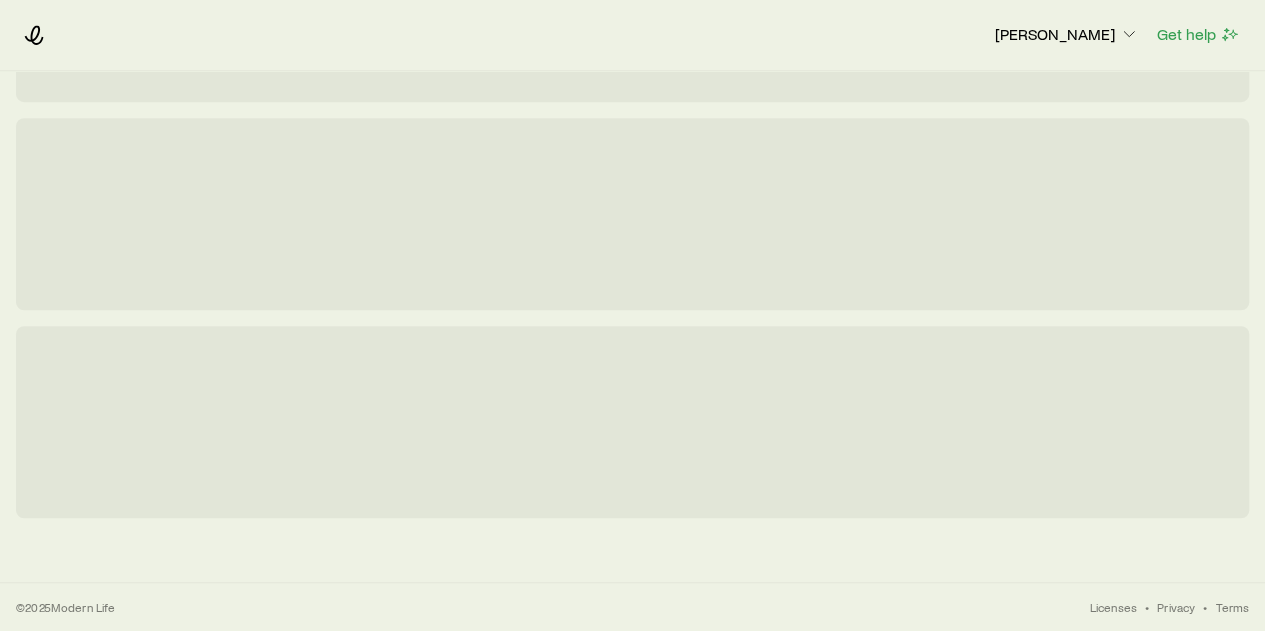 scroll, scrollTop: 0, scrollLeft: 0, axis: both 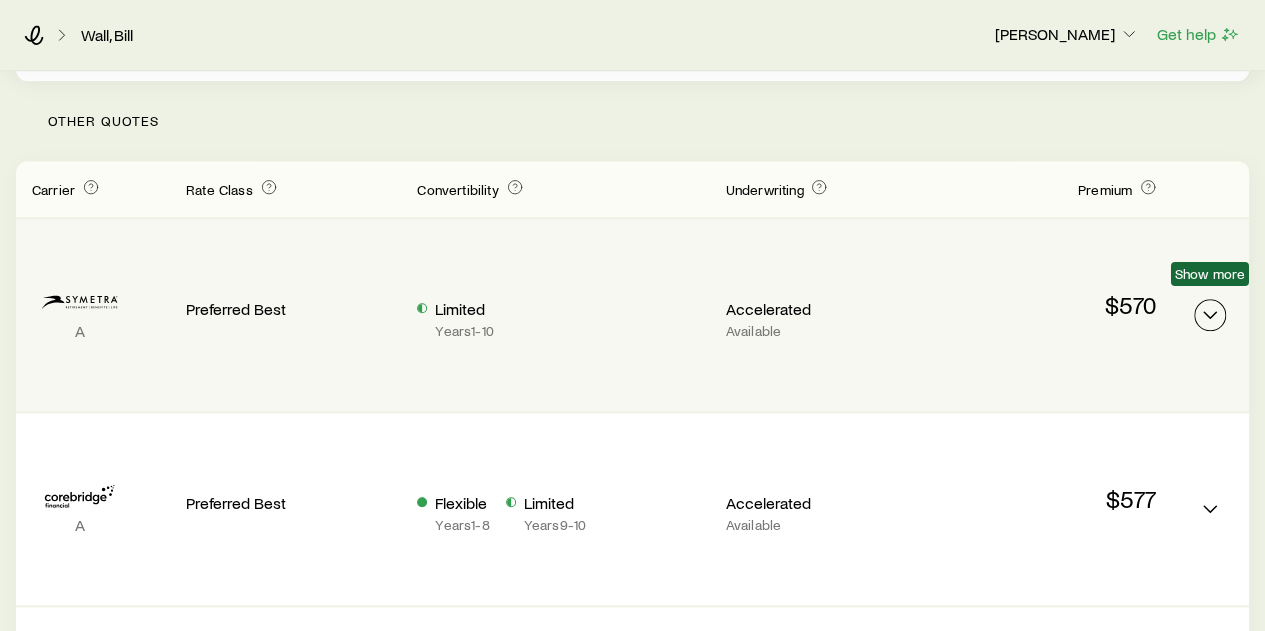 click 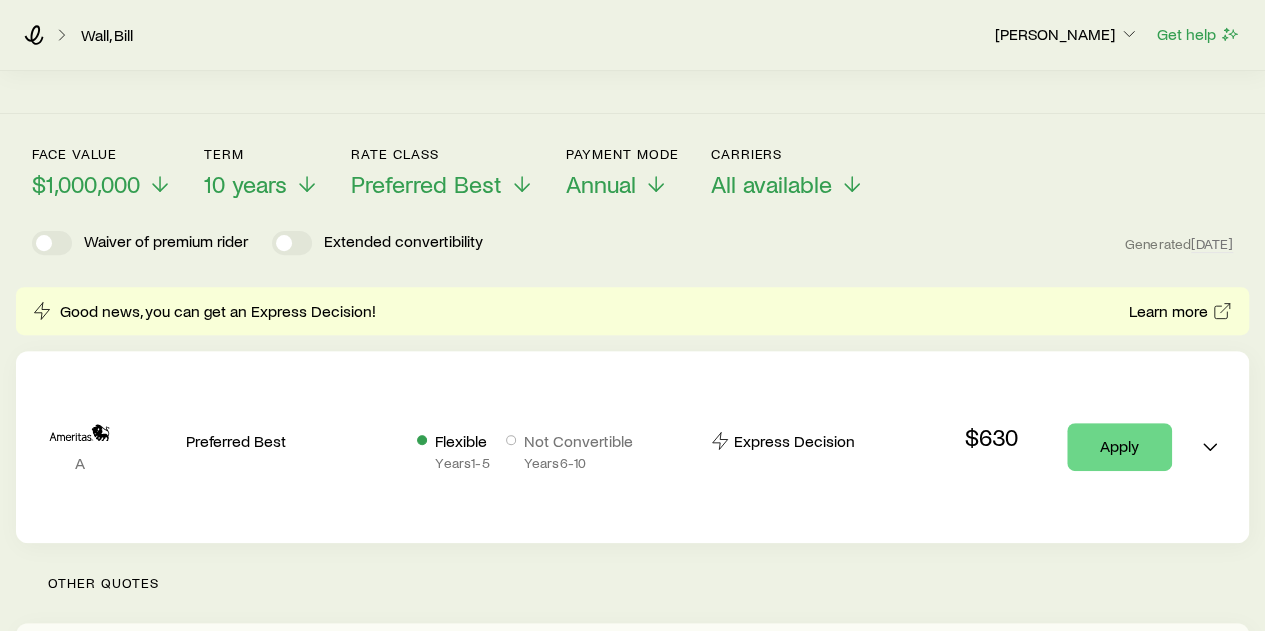 scroll, scrollTop: 0, scrollLeft: 0, axis: both 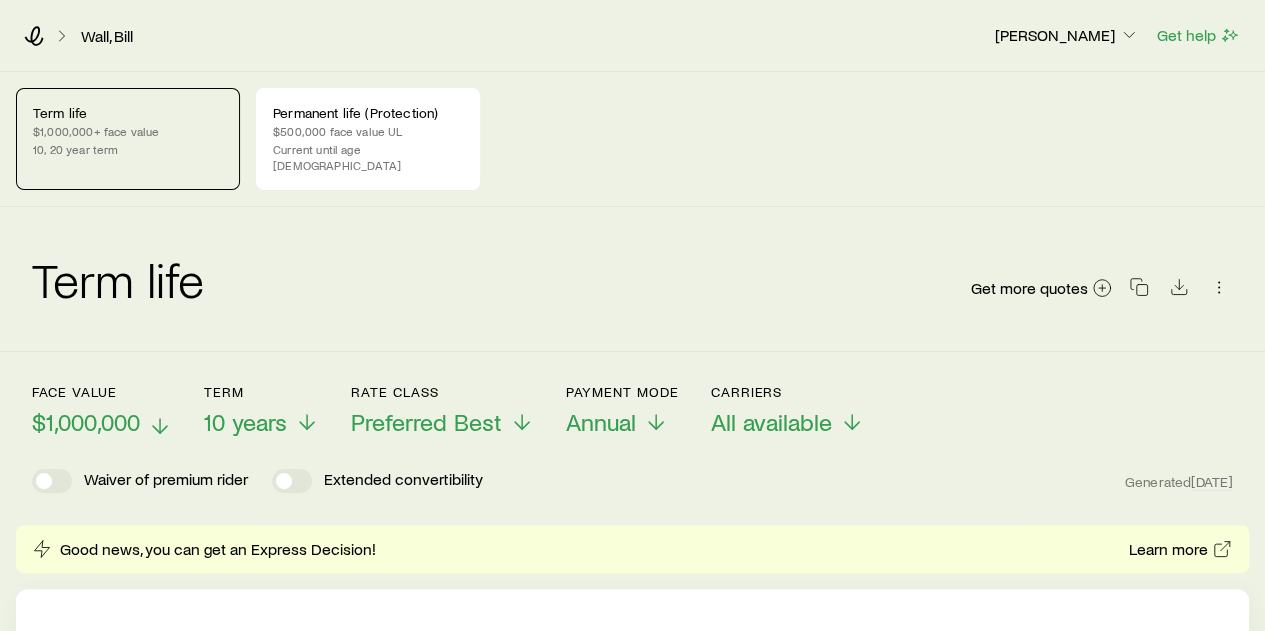 click 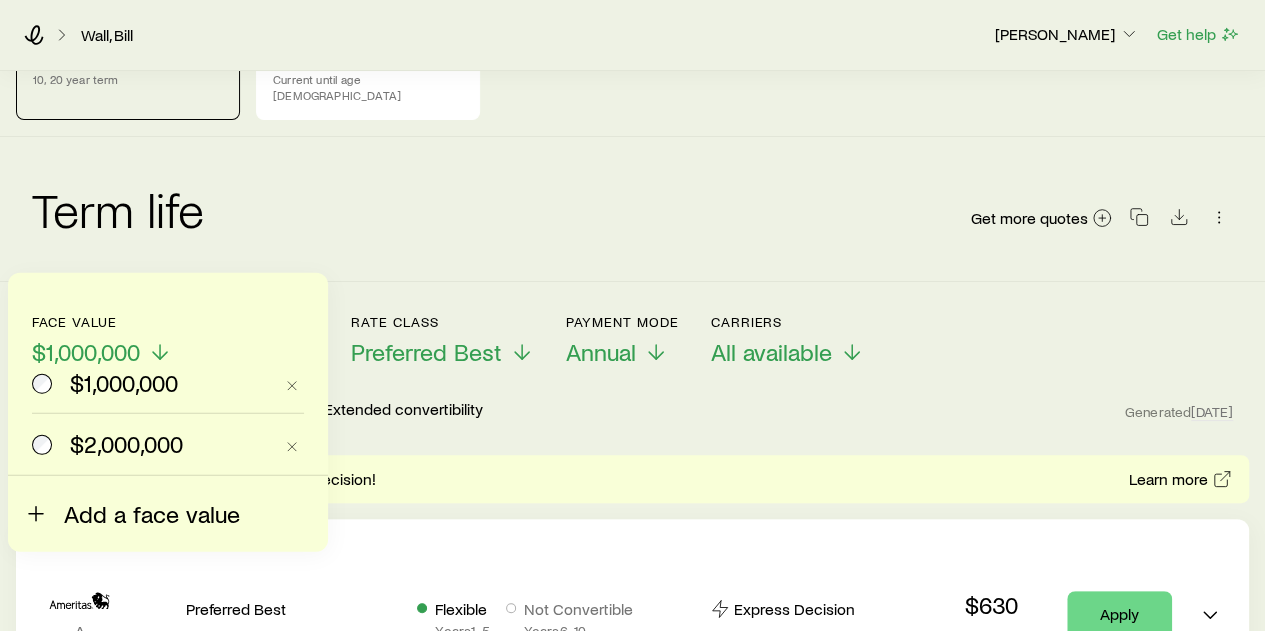 scroll, scrollTop: 100, scrollLeft: 0, axis: vertical 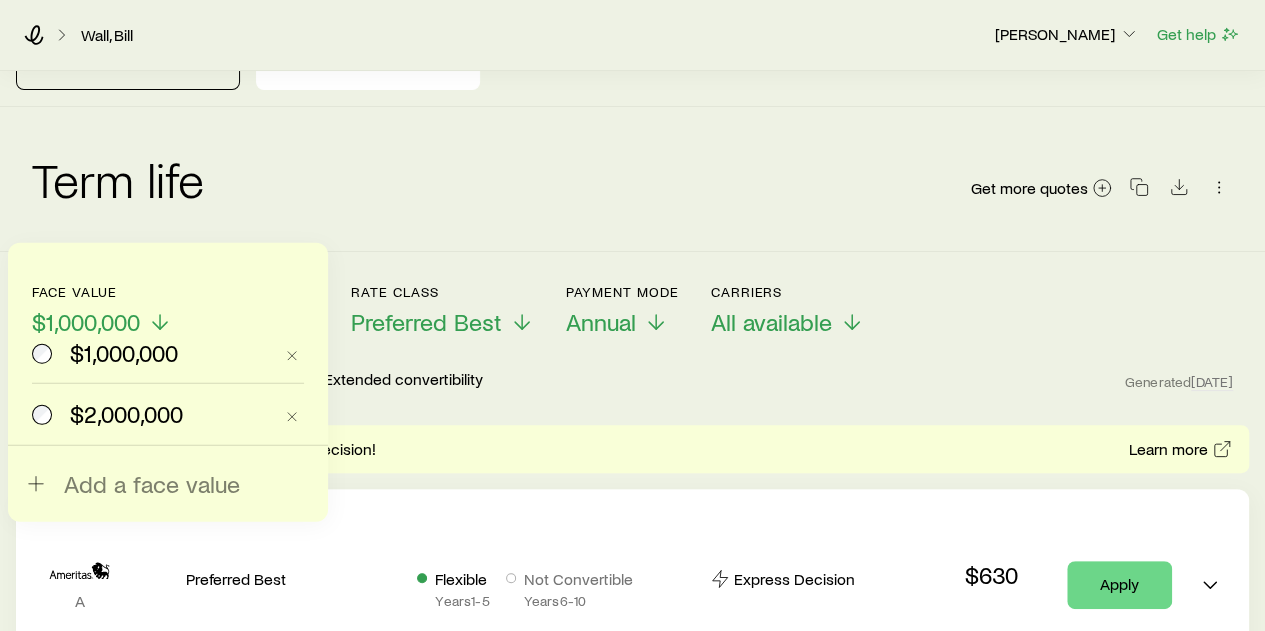 click on "Term life Get more quotes" at bounding box center [632, 179] 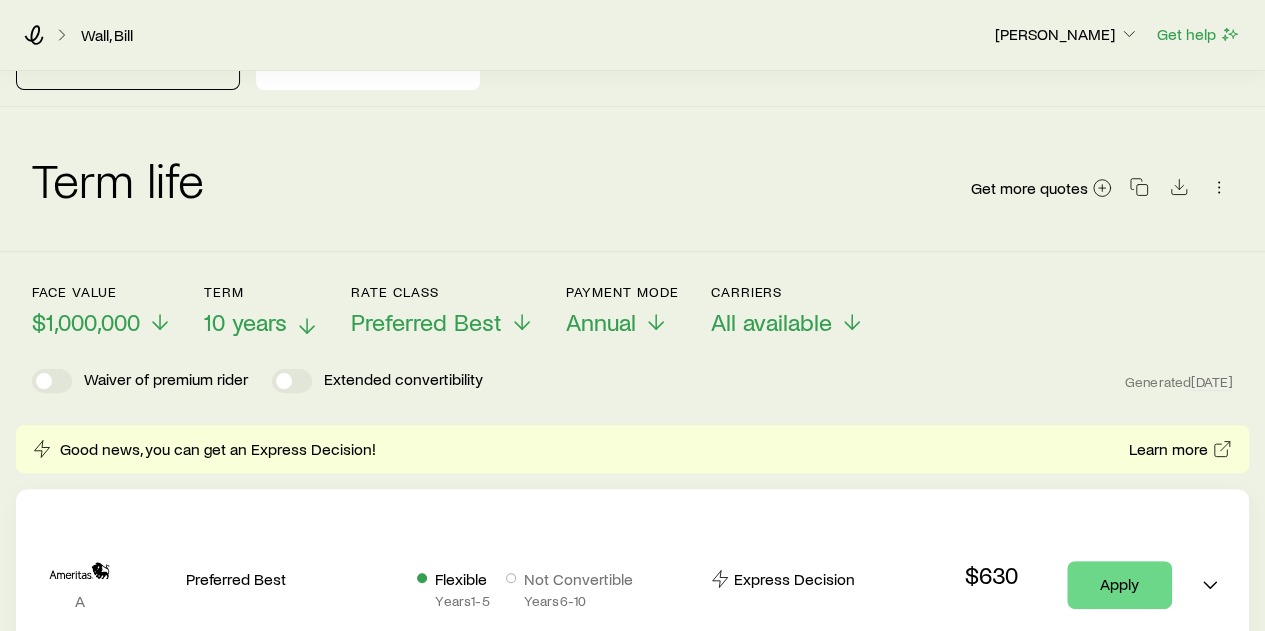 click 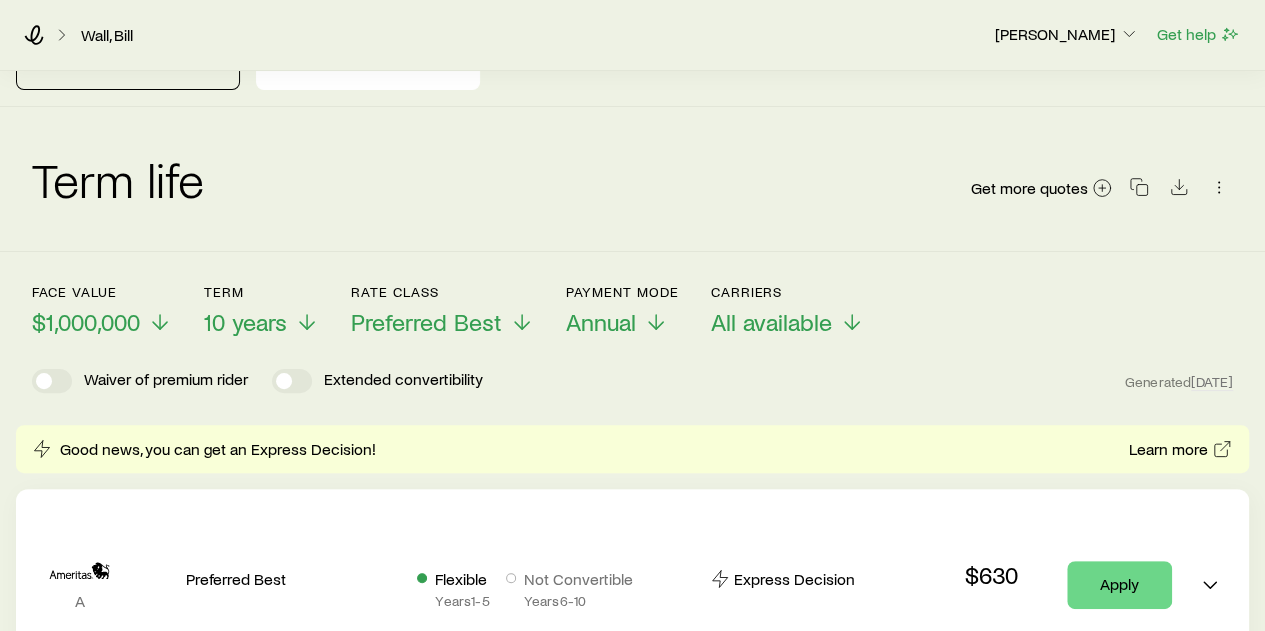 click on "Term life Get more quotes" at bounding box center [632, 179] 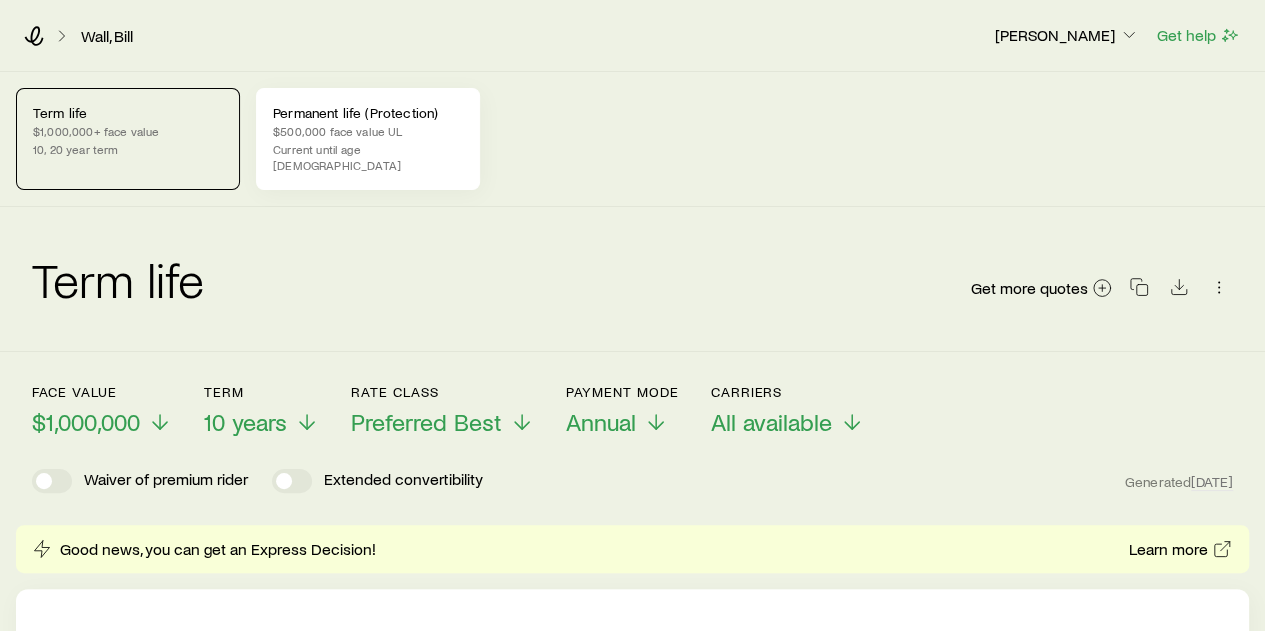 click on "$500,000 face value UL" at bounding box center (368, 131) 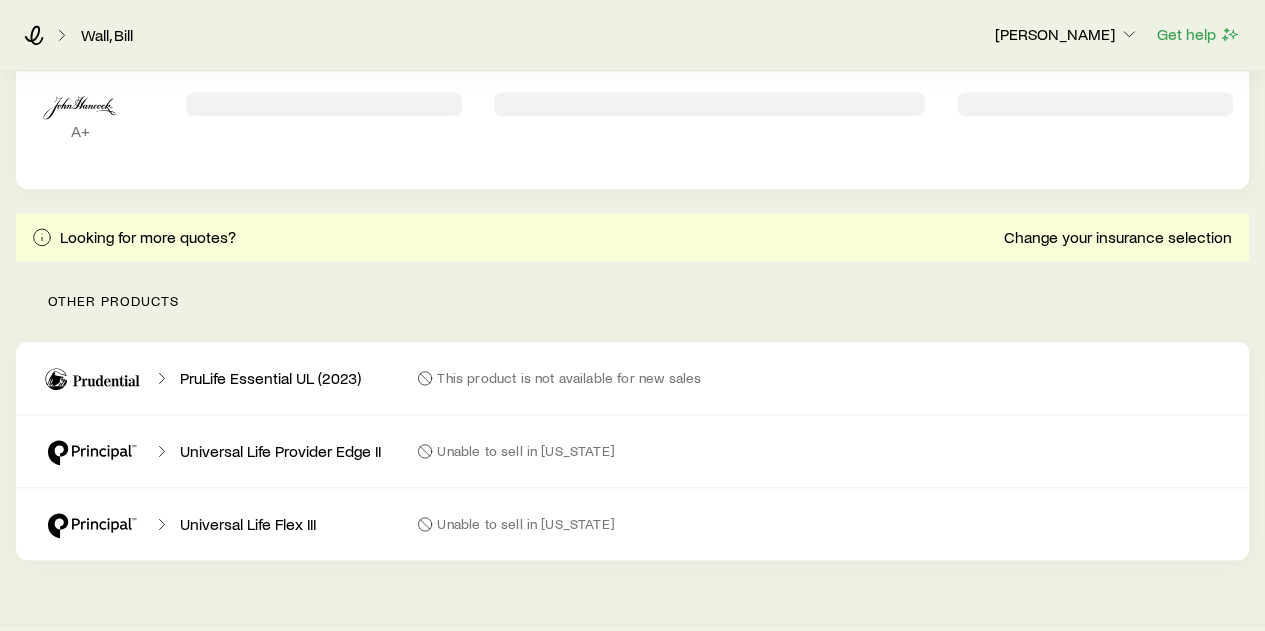 scroll, scrollTop: 1281, scrollLeft: 0, axis: vertical 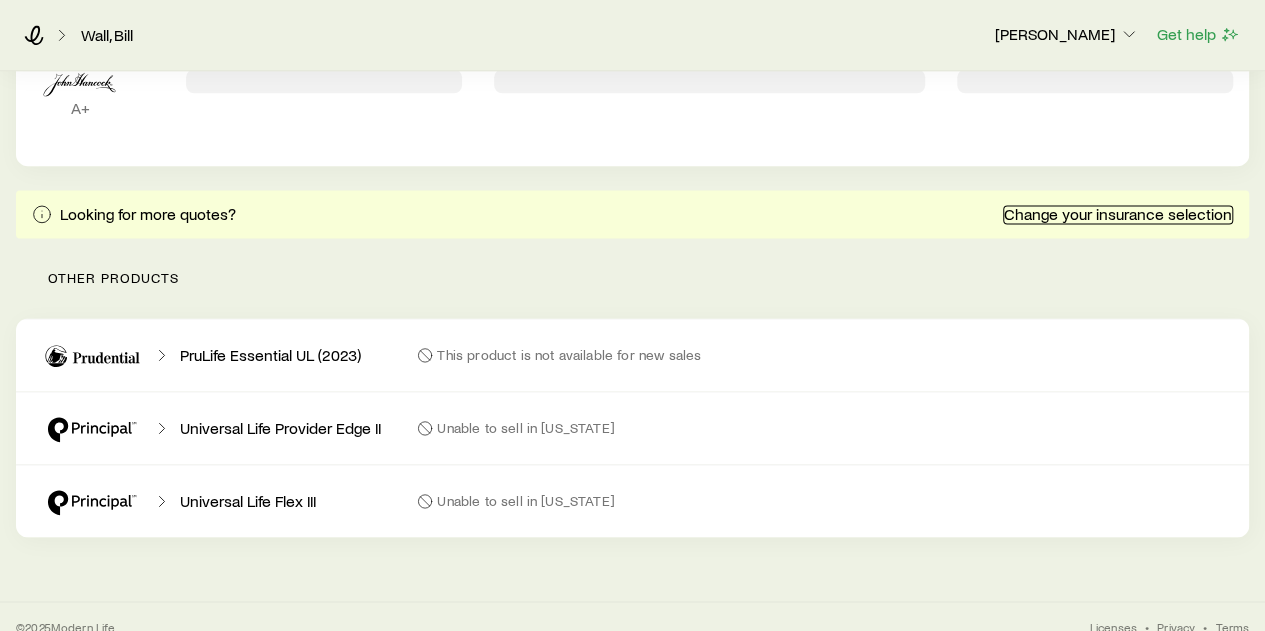 click on "Change your insurance selection" at bounding box center [1118, 214] 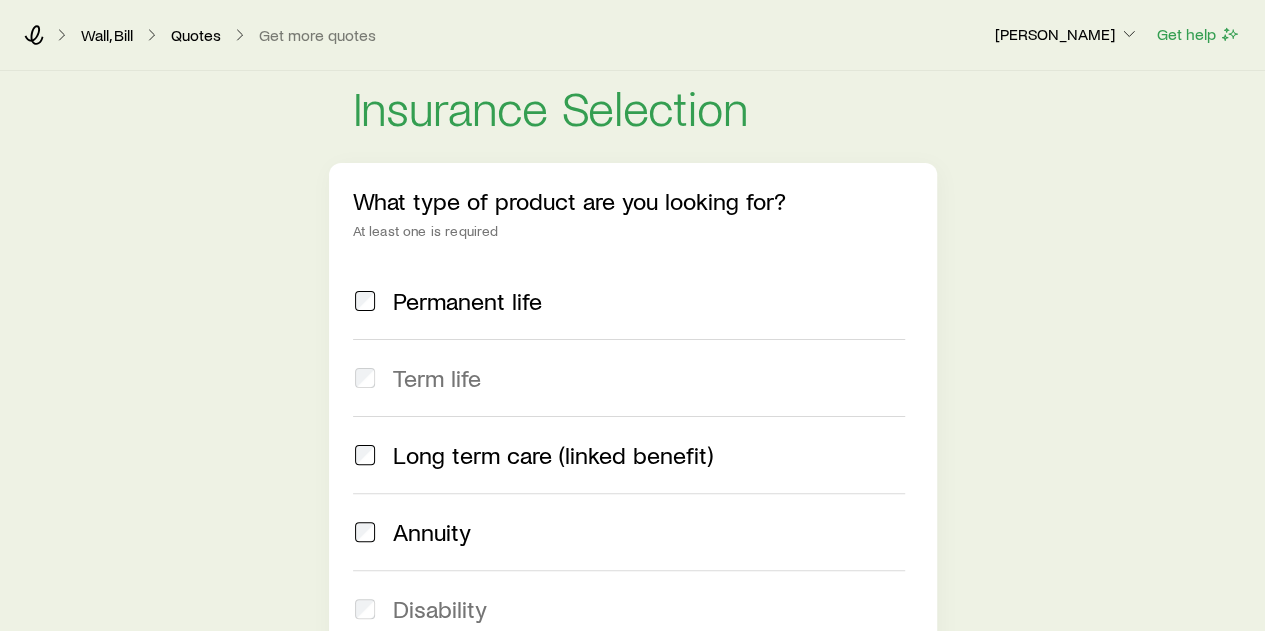 scroll, scrollTop: 0, scrollLeft: 0, axis: both 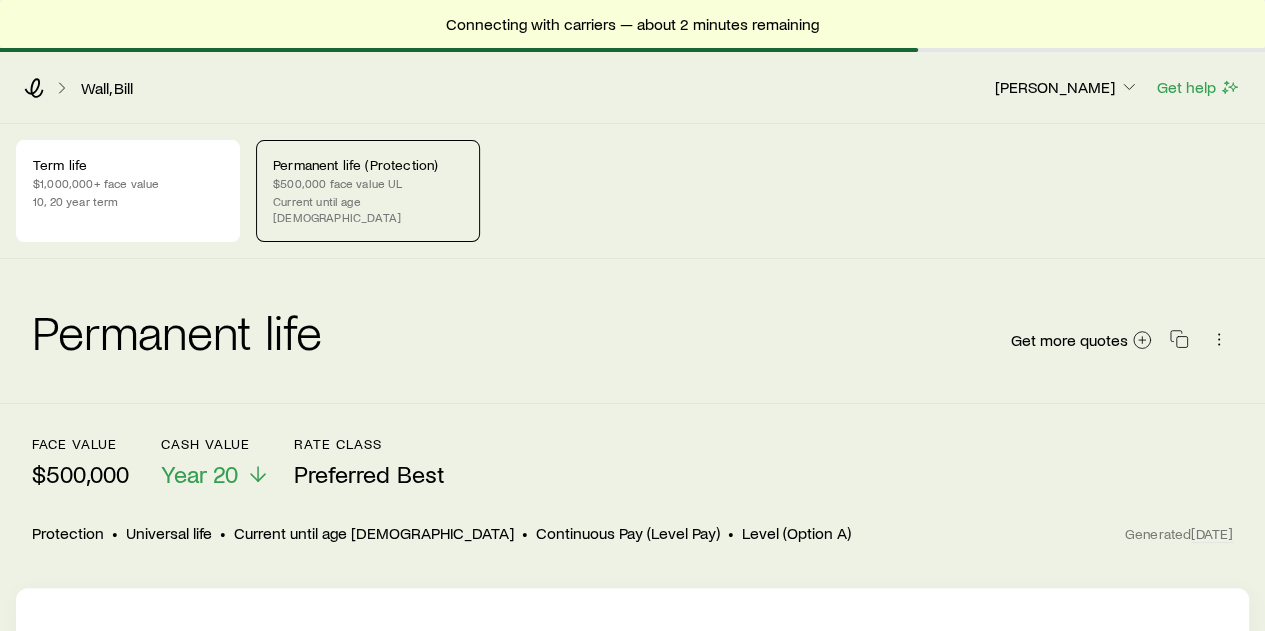 click on "Permanent life (Protection)" at bounding box center (368, 165) 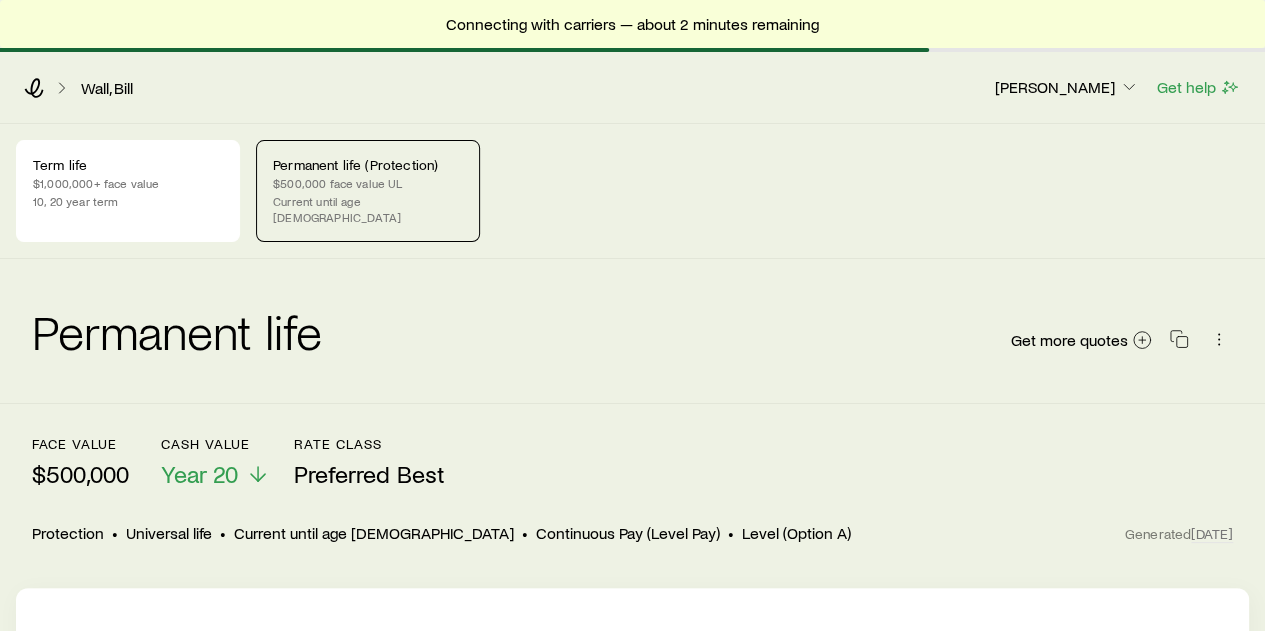 click on "$500,000 face value UL" at bounding box center [368, 183] 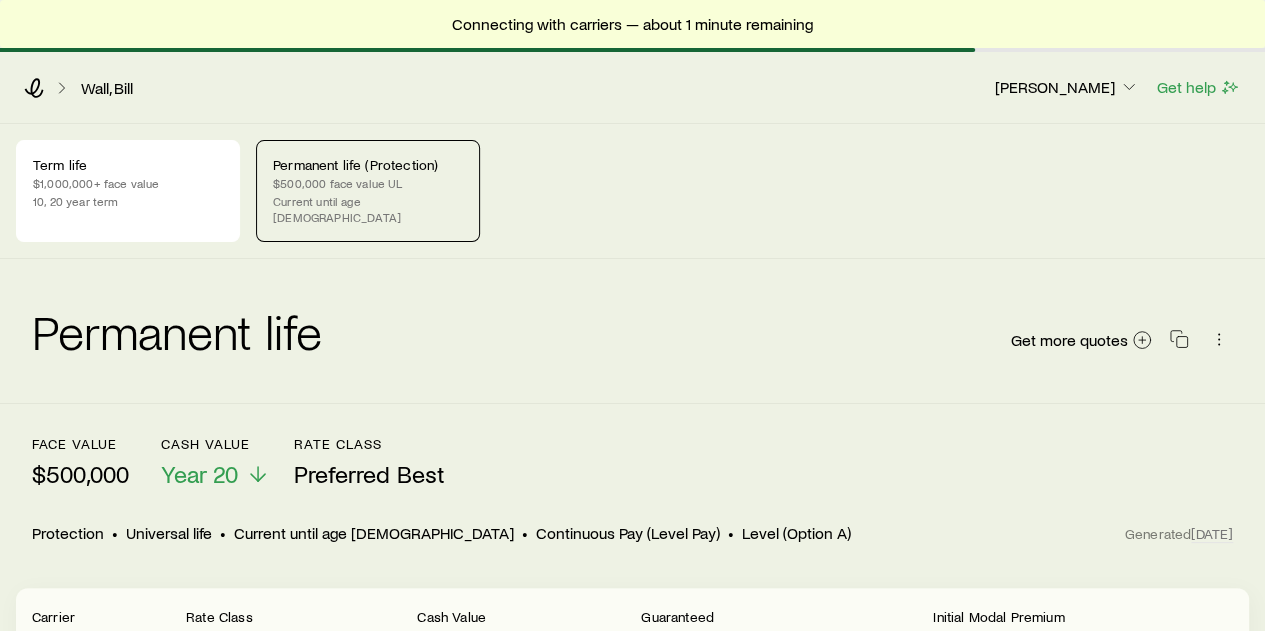 scroll, scrollTop: 100, scrollLeft: 0, axis: vertical 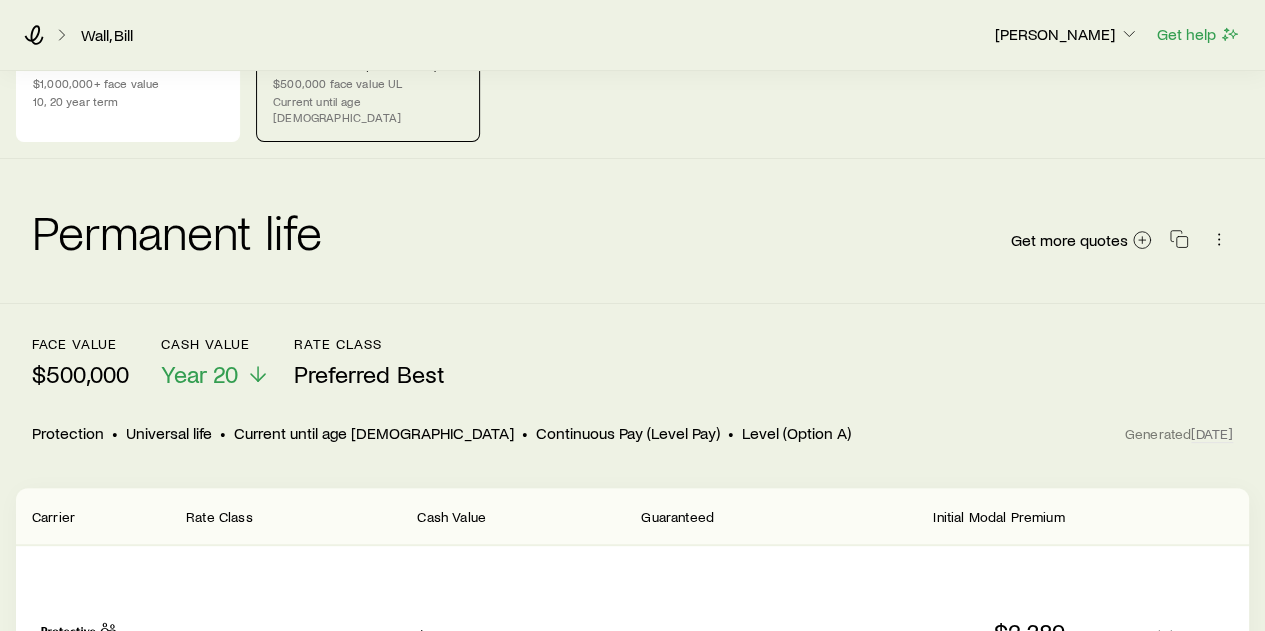 click on "Universal life" at bounding box center (169, 433) 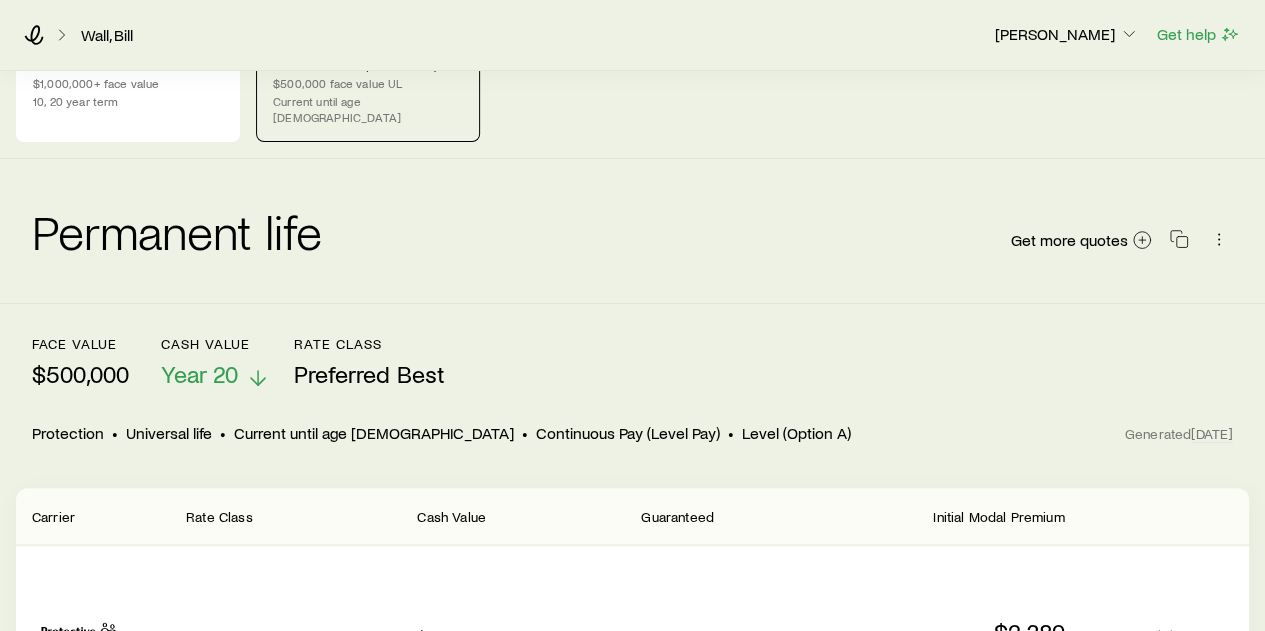 scroll, scrollTop: 0, scrollLeft: 0, axis: both 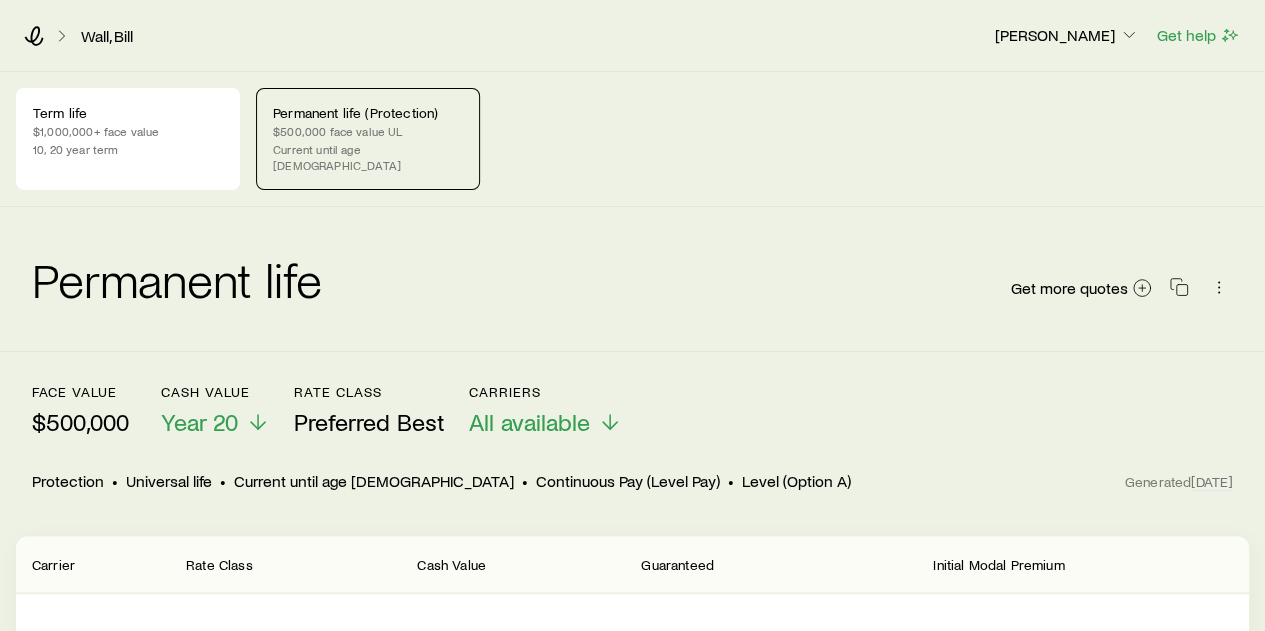 click on "$500,000 face value UL" at bounding box center (368, 131) 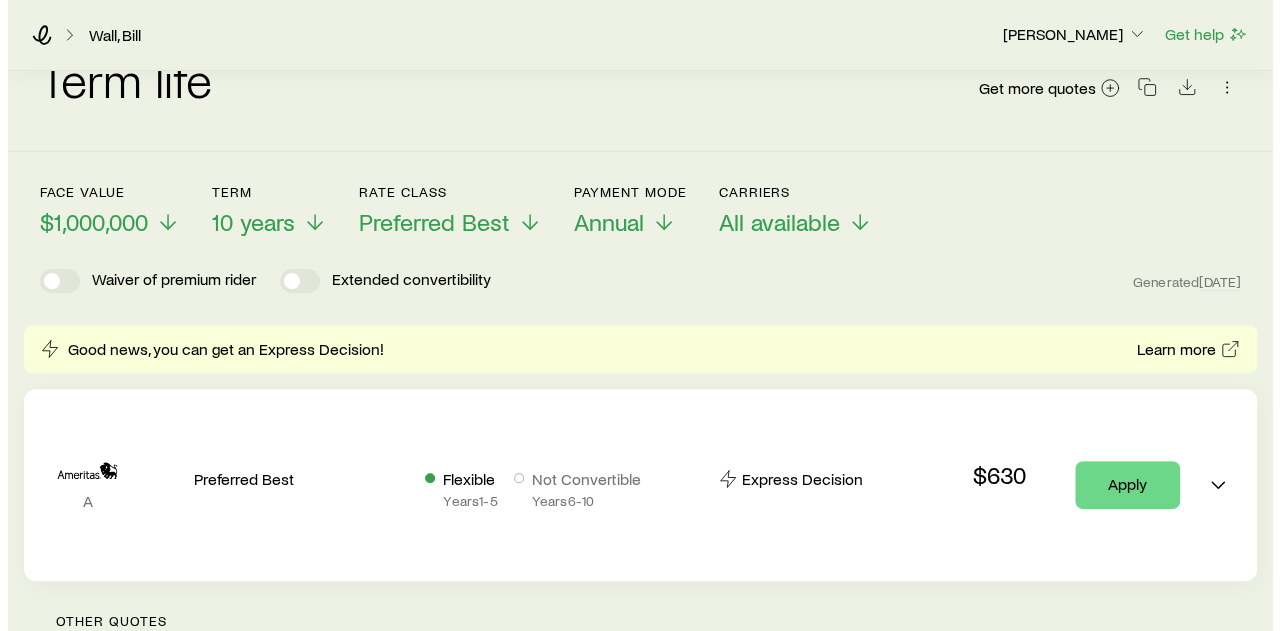 scroll, scrollTop: 0, scrollLeft: 0, axis: both 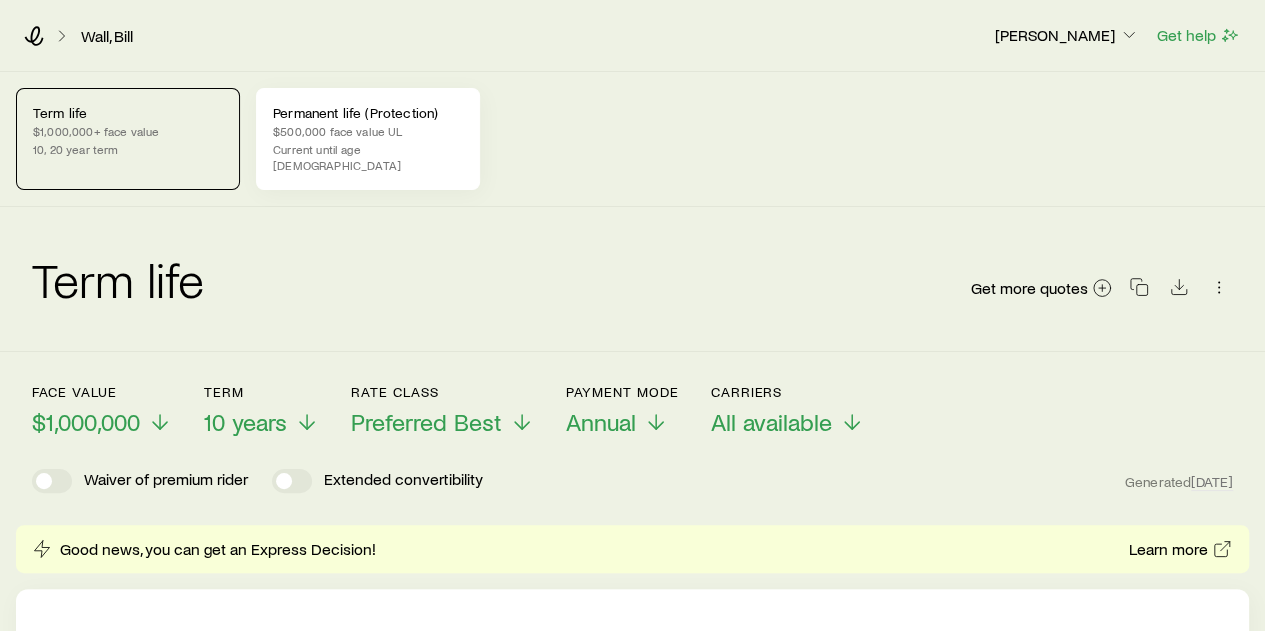 click on "Permanent life (Protection)" at bounding box center [368, 113] 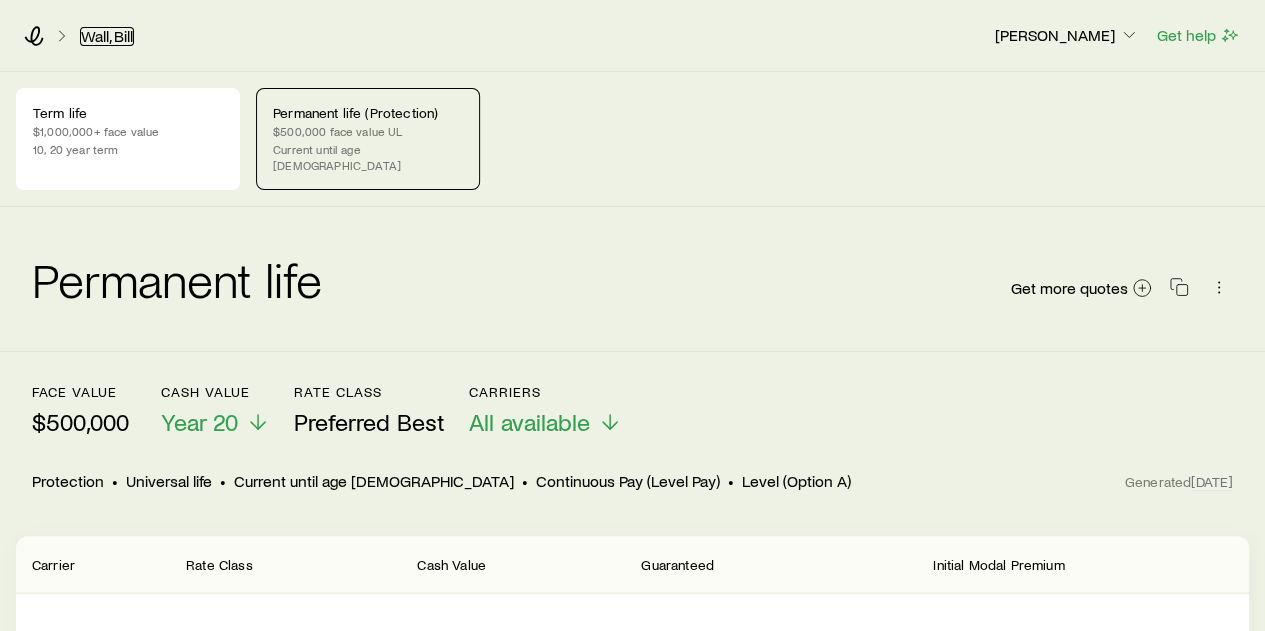 click on "Wall, Bill" at bounding box center [107, 36] 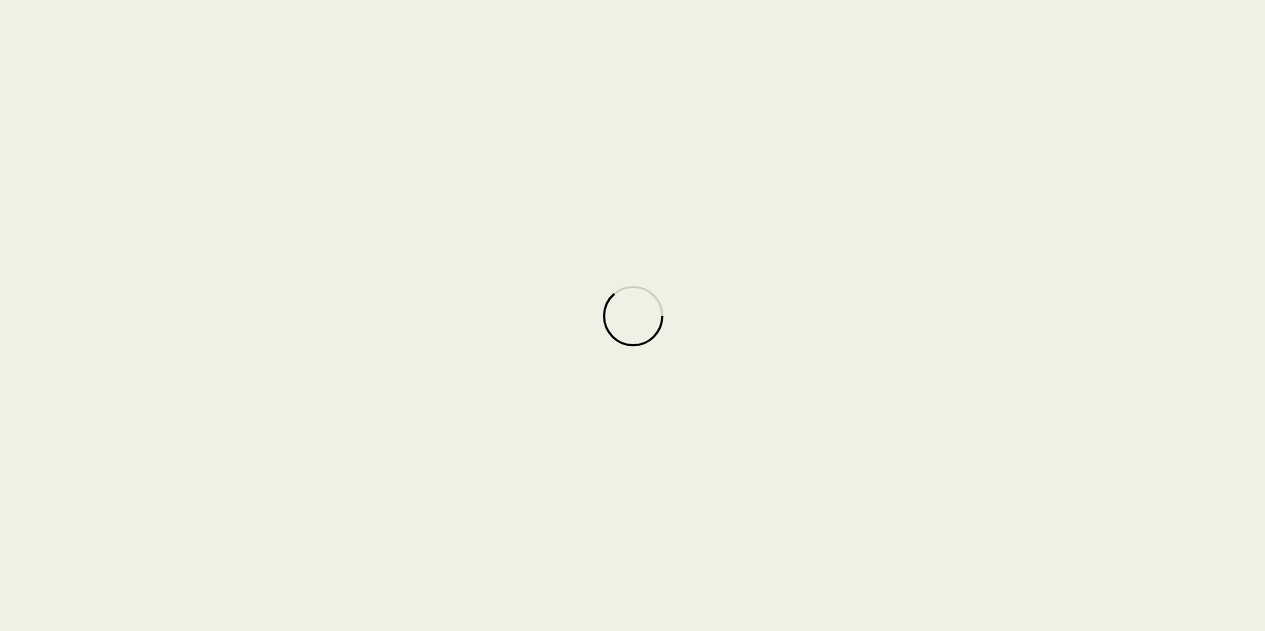 scroll, scrollTop: 101902, scrollLeft: 0, axis: vertical 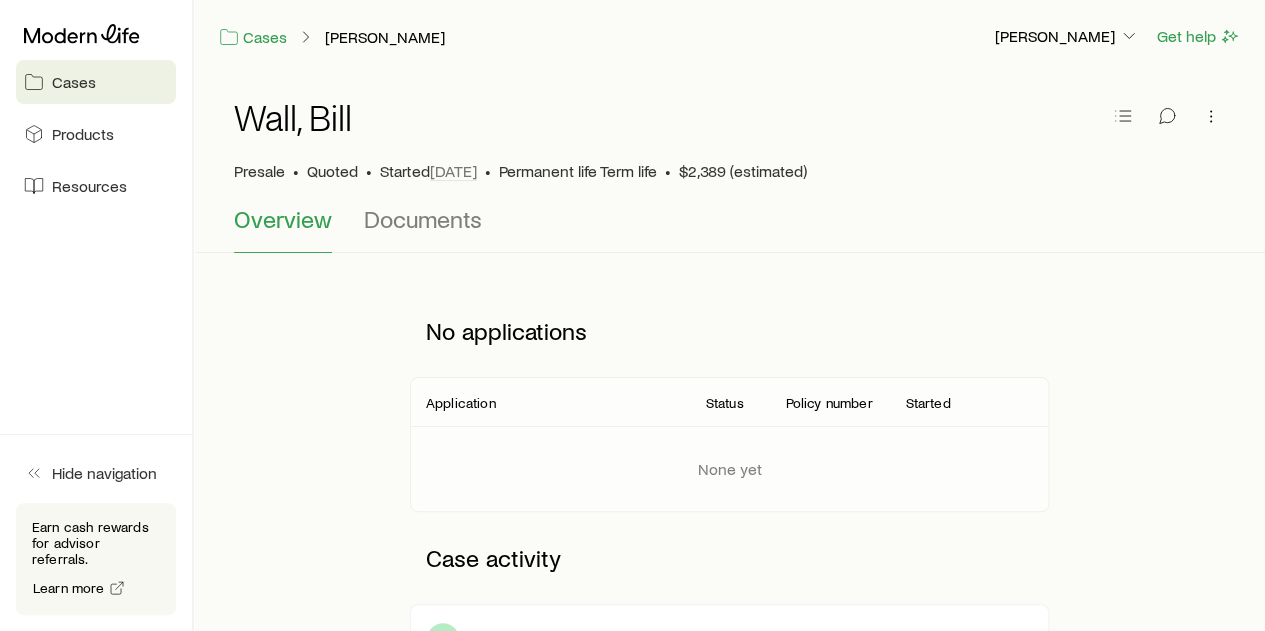 click on "Cases" at bounding box center [74, 82] 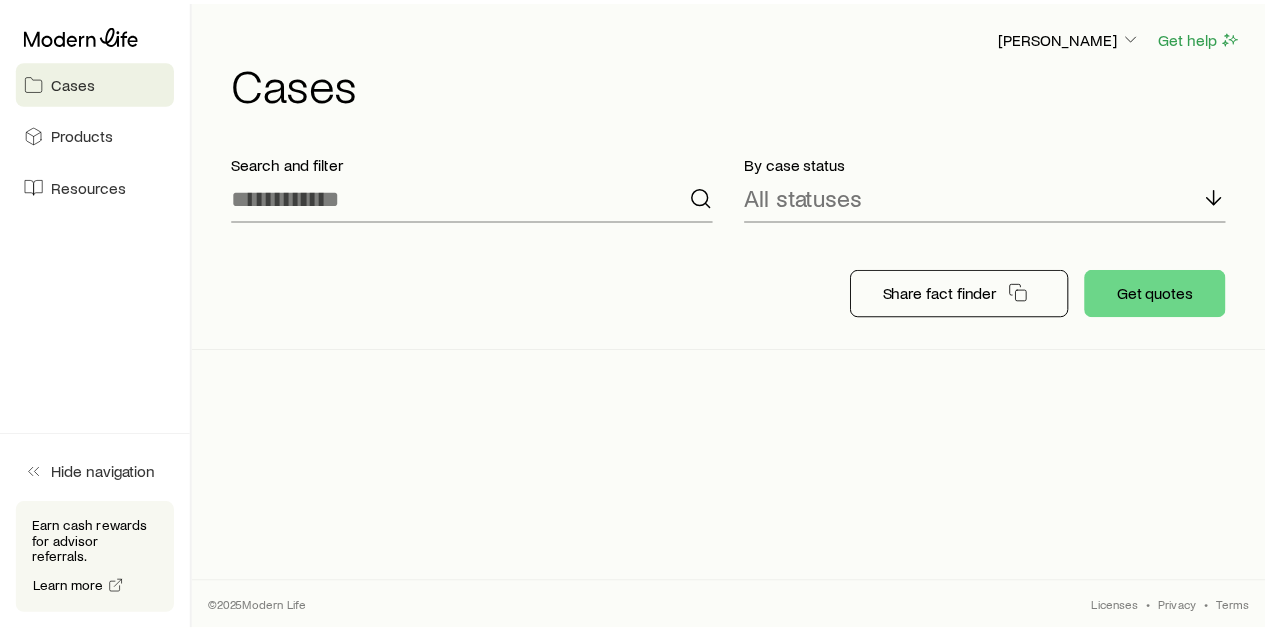 scroll, scrollTop: 101902, scrollLeft: 0, axis: vertical 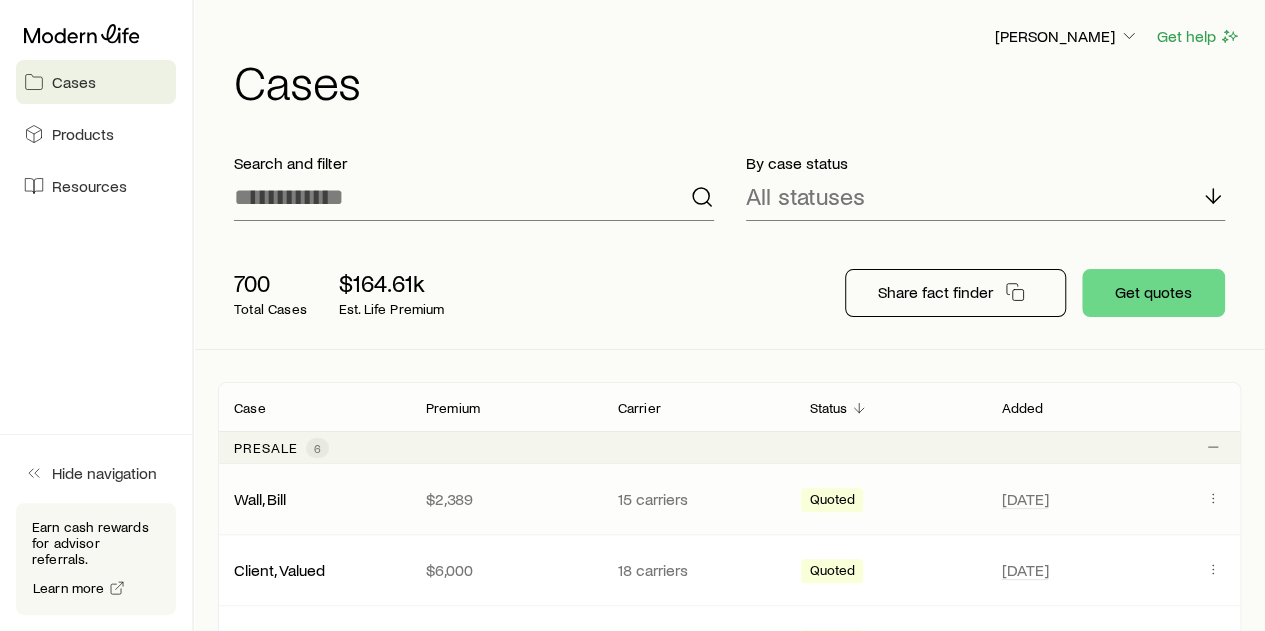 click on "Quoted" at bounding box center (832, 501) 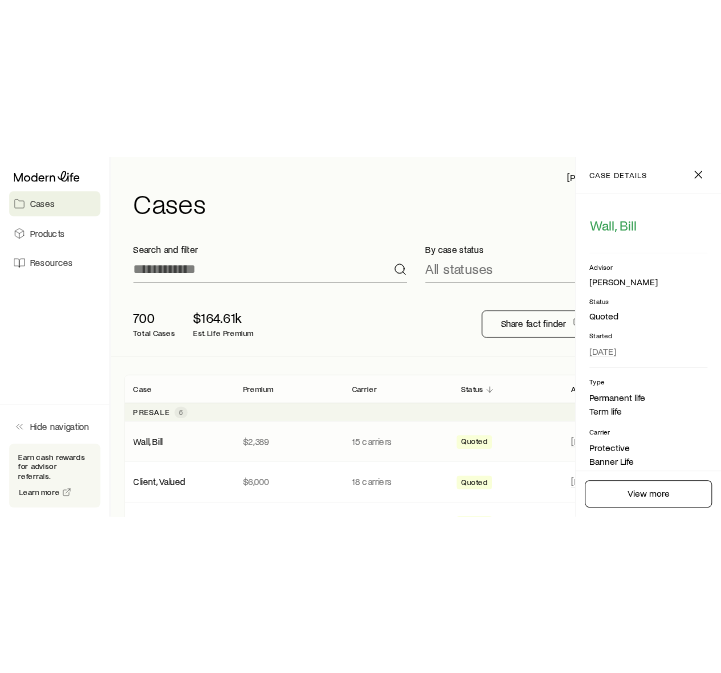 scroll, scrollTop: 0, scrollLeft: 0, axis: both 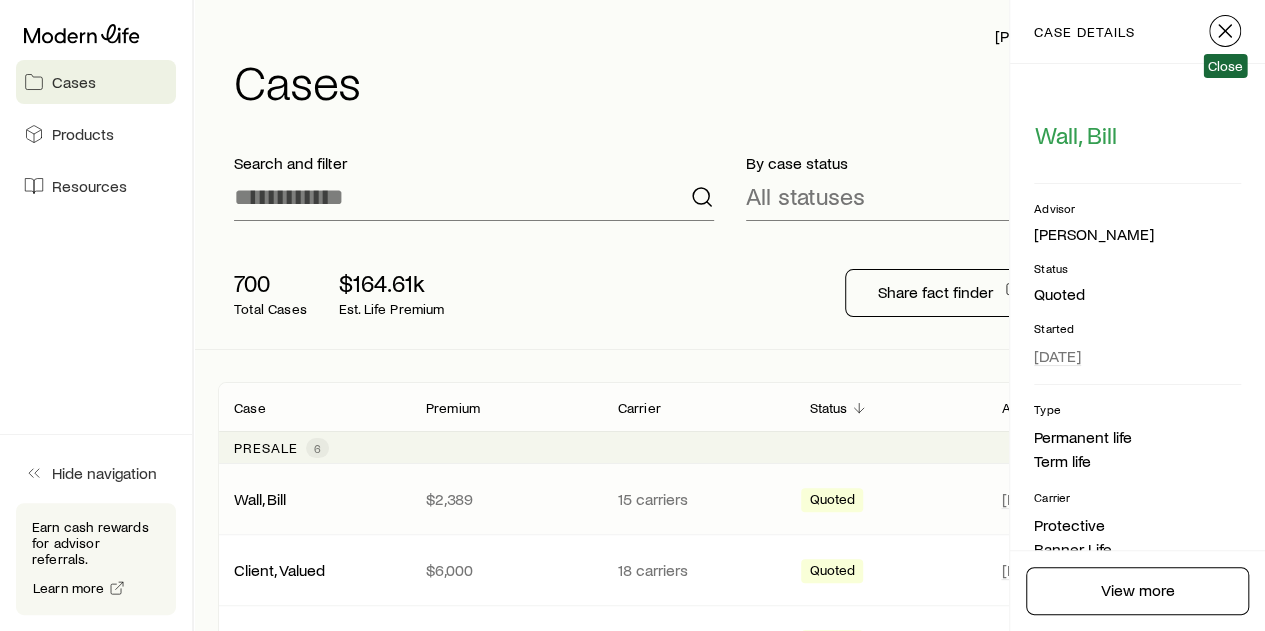 click 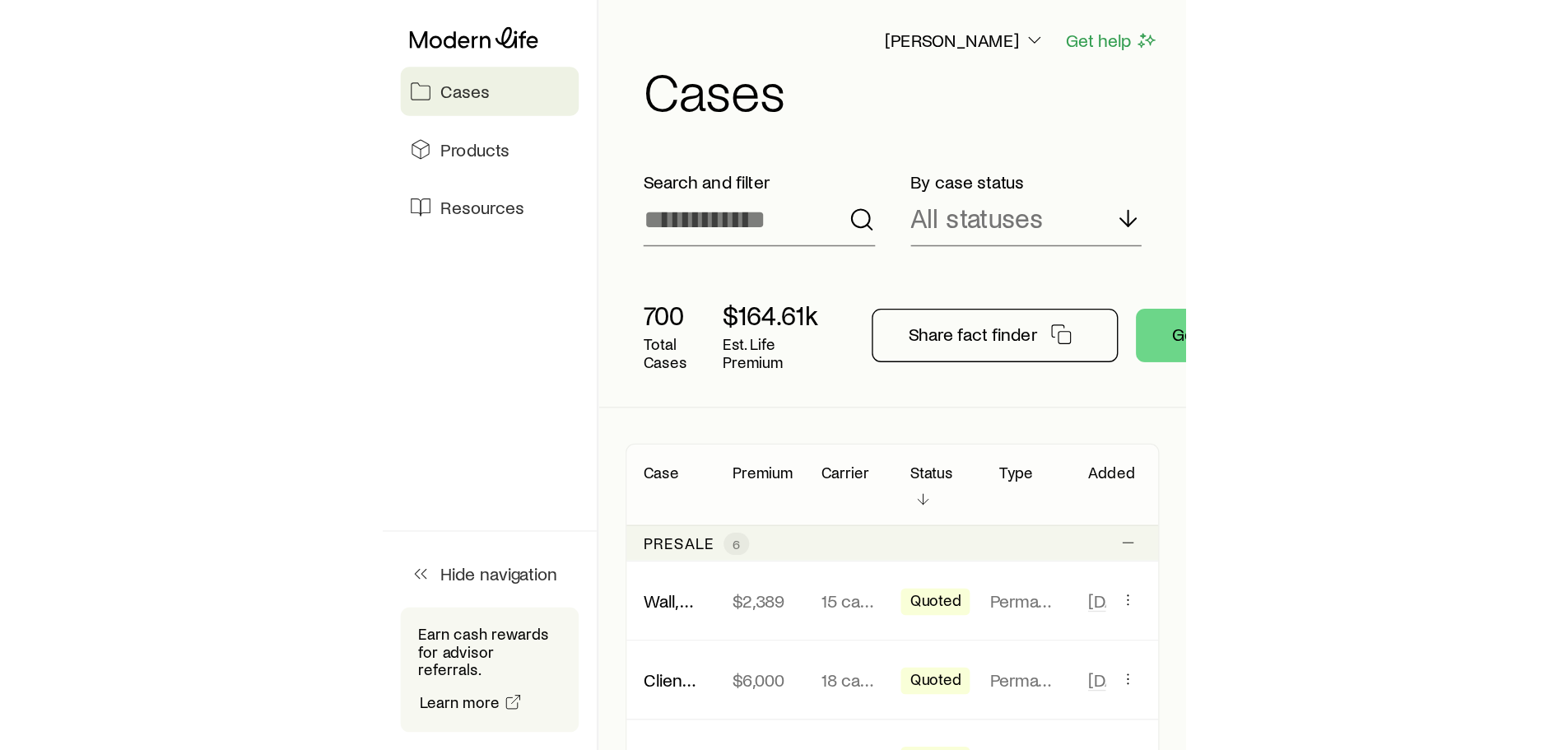 scroll, scrollTop: 44965, scrollLeft: 0, axis: vertical 